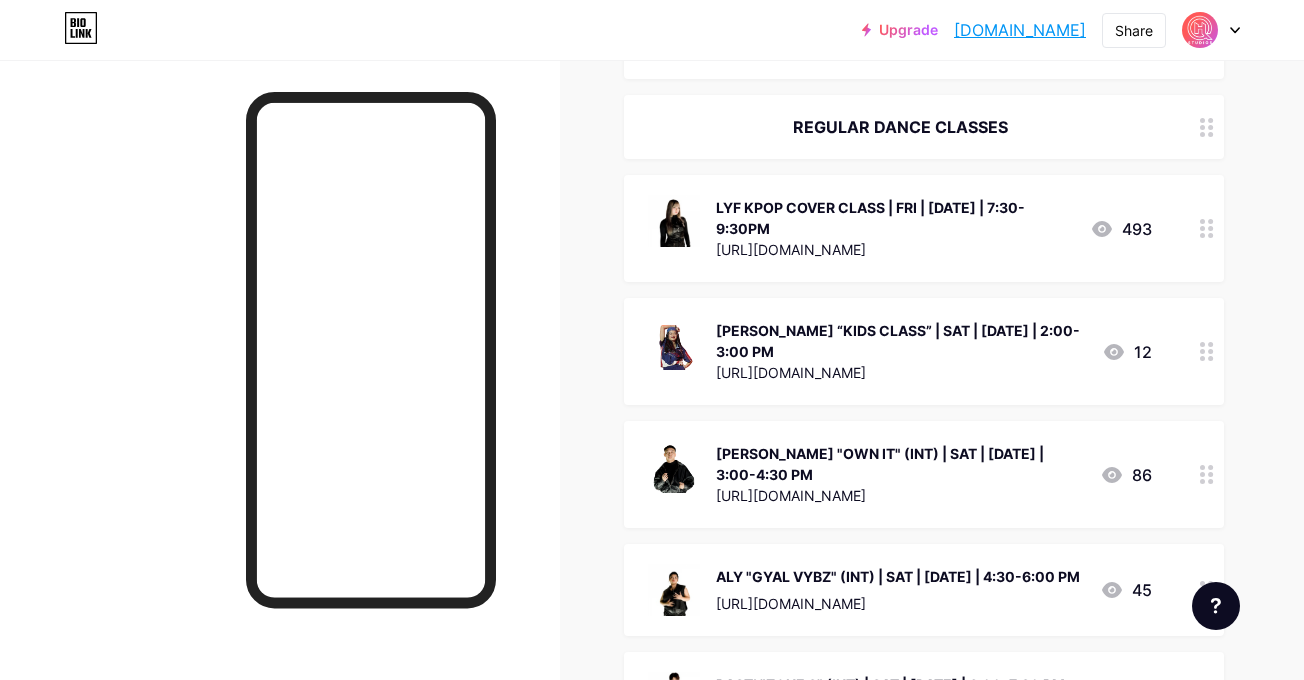 scroll, scrollTop: 2130, scrollLeft: 0, axis: vertical 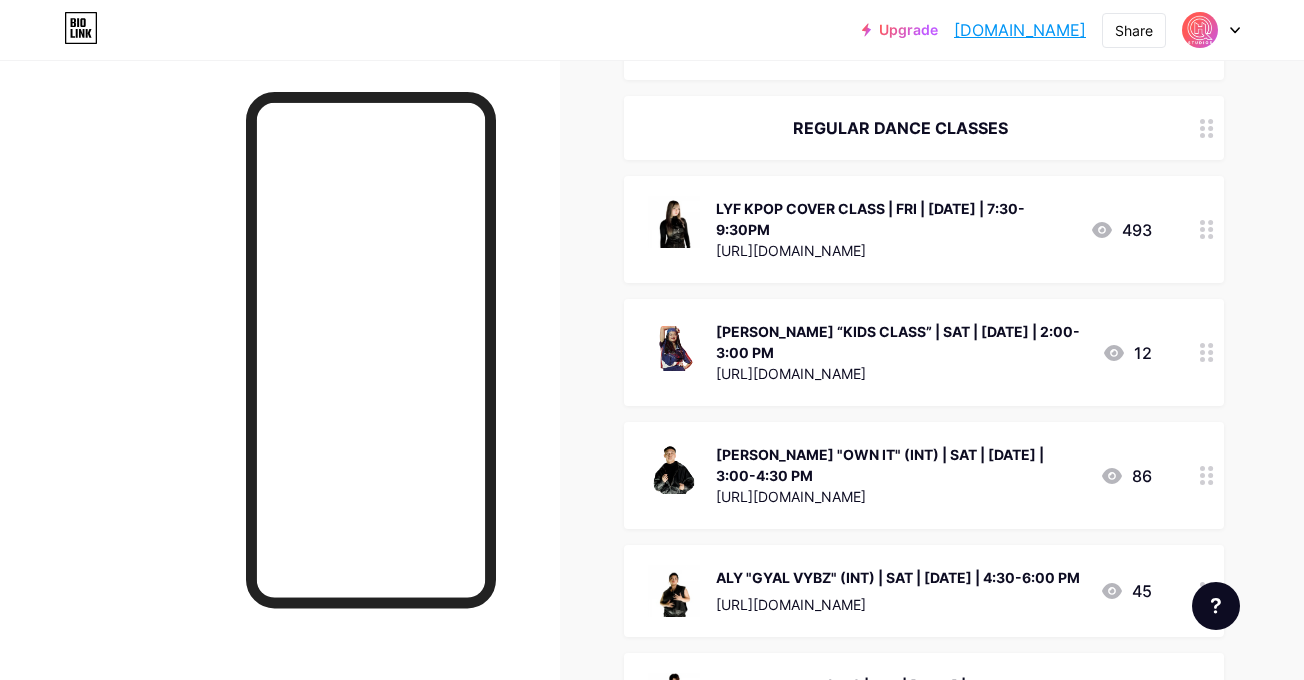 click at bounding box center [1207, 128] 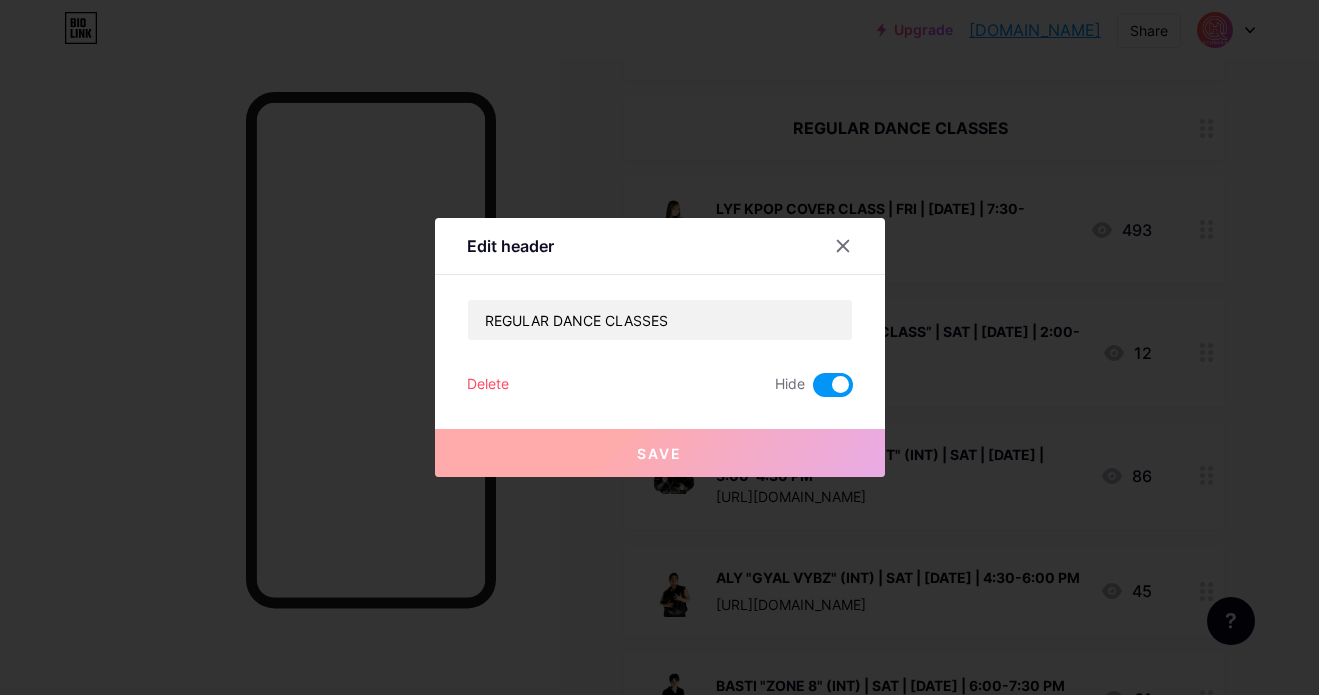 click at bounding box center (833, 385) 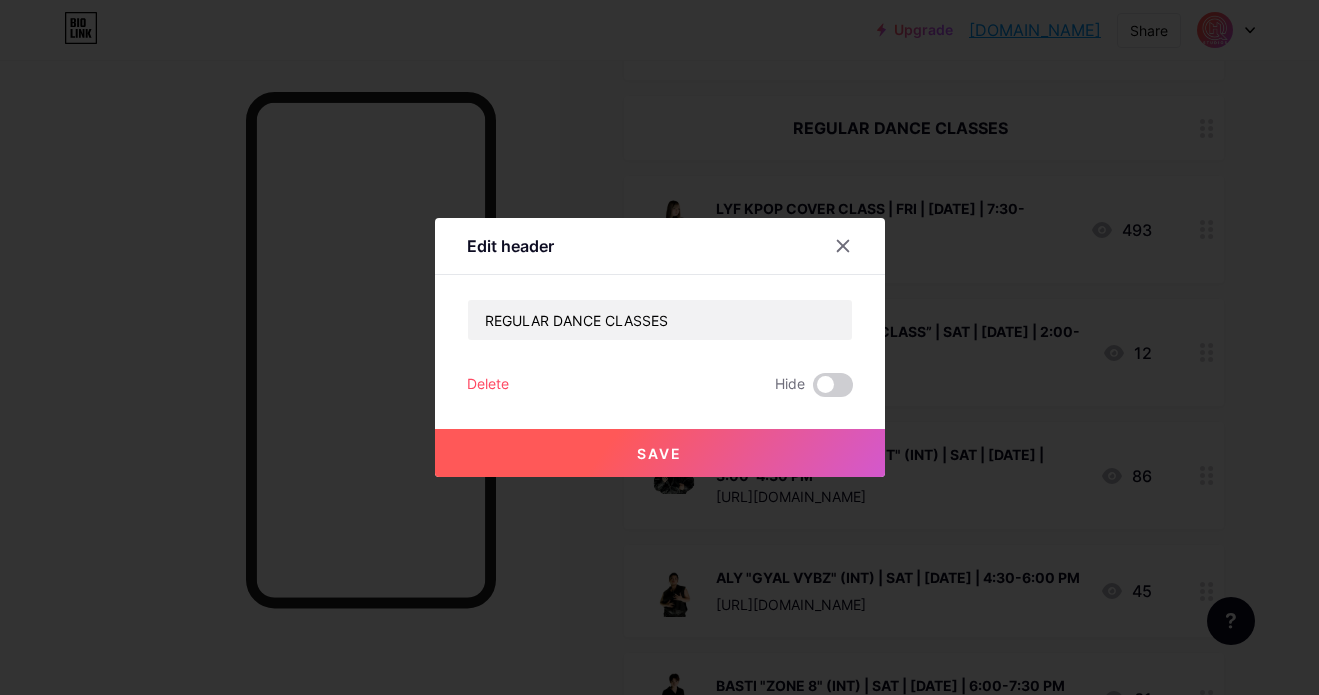 click on "Save" at bounding box center (660, 453) 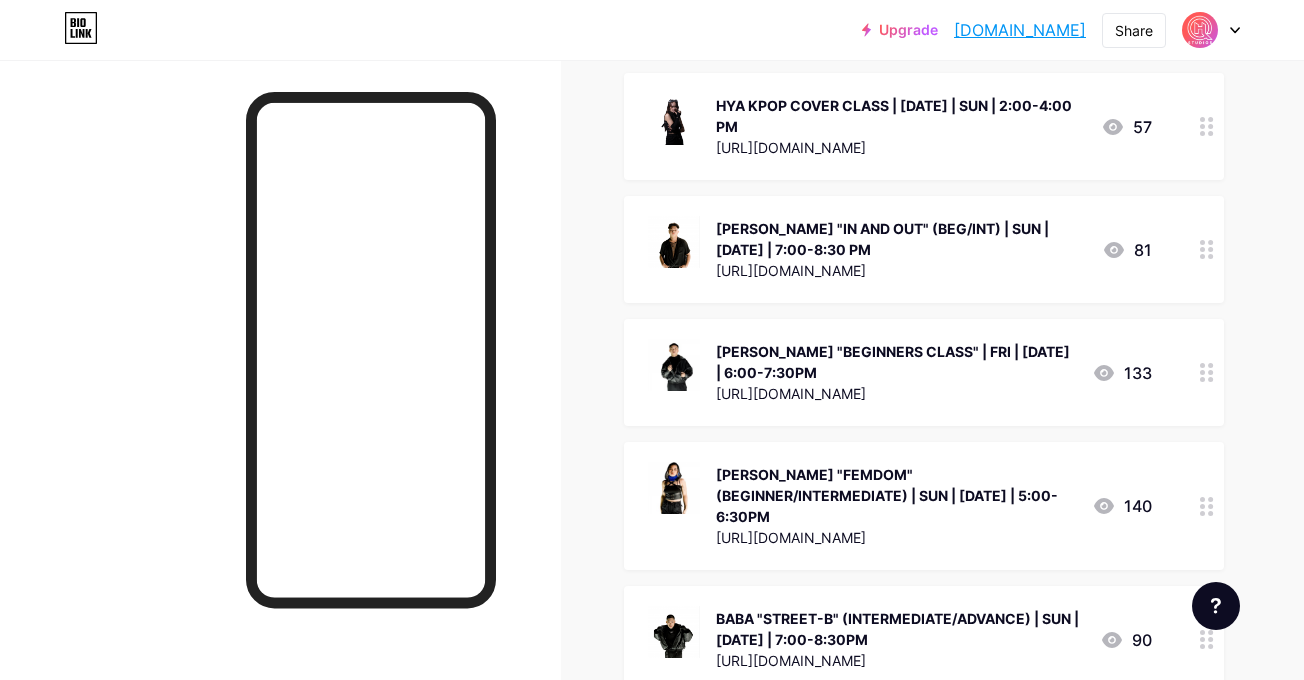 scroll, scrollTop: 3065, scrollLeft: 0, axis: vertical 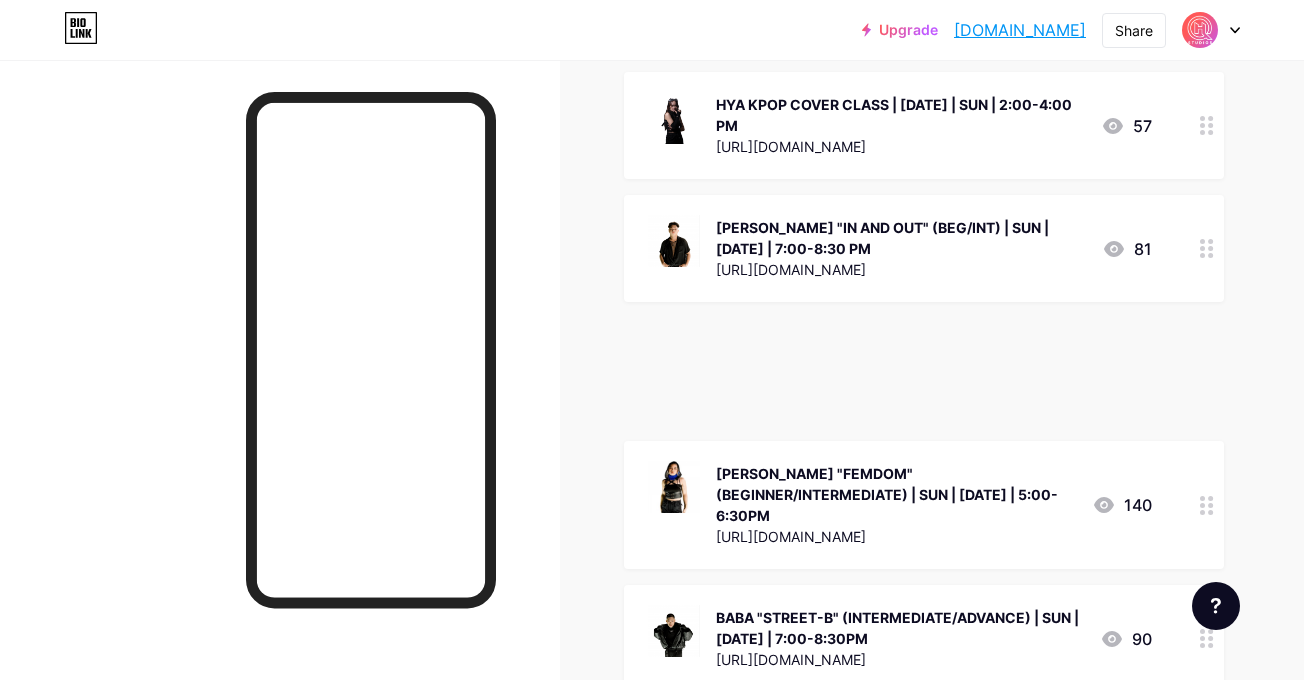 type 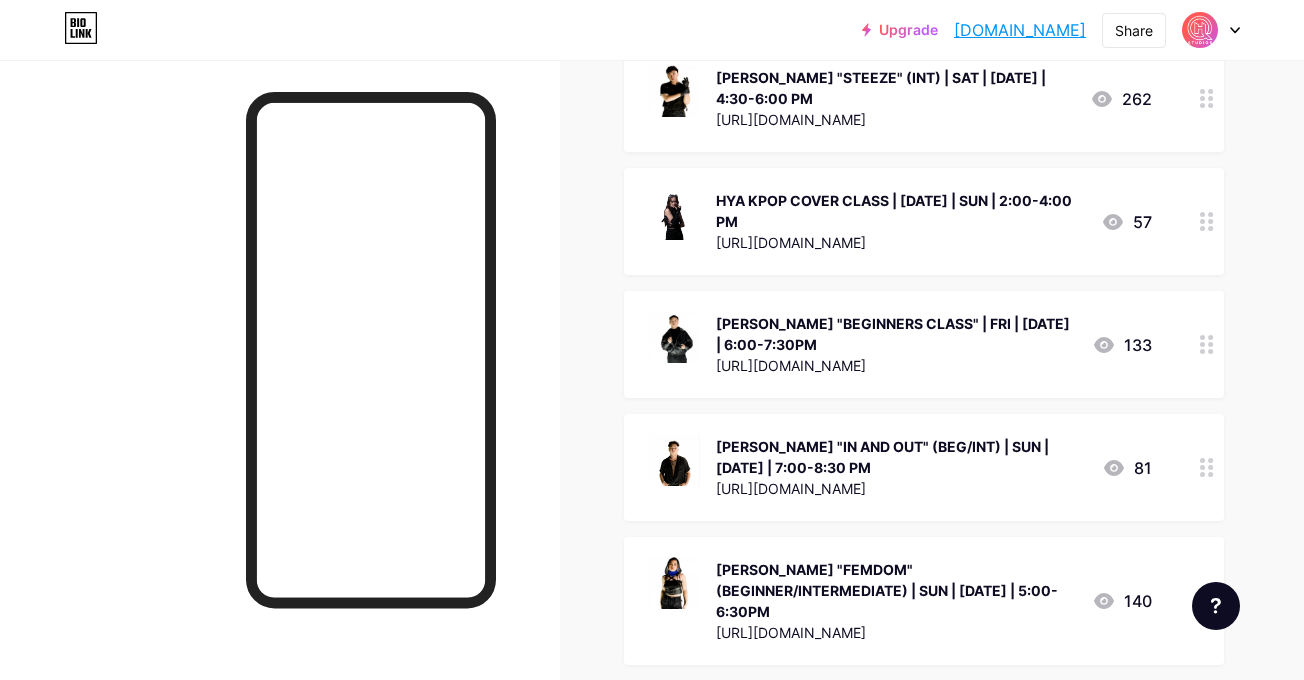 scroll, scrollTop: 2884, scrollLeft: 0, axis: vertical 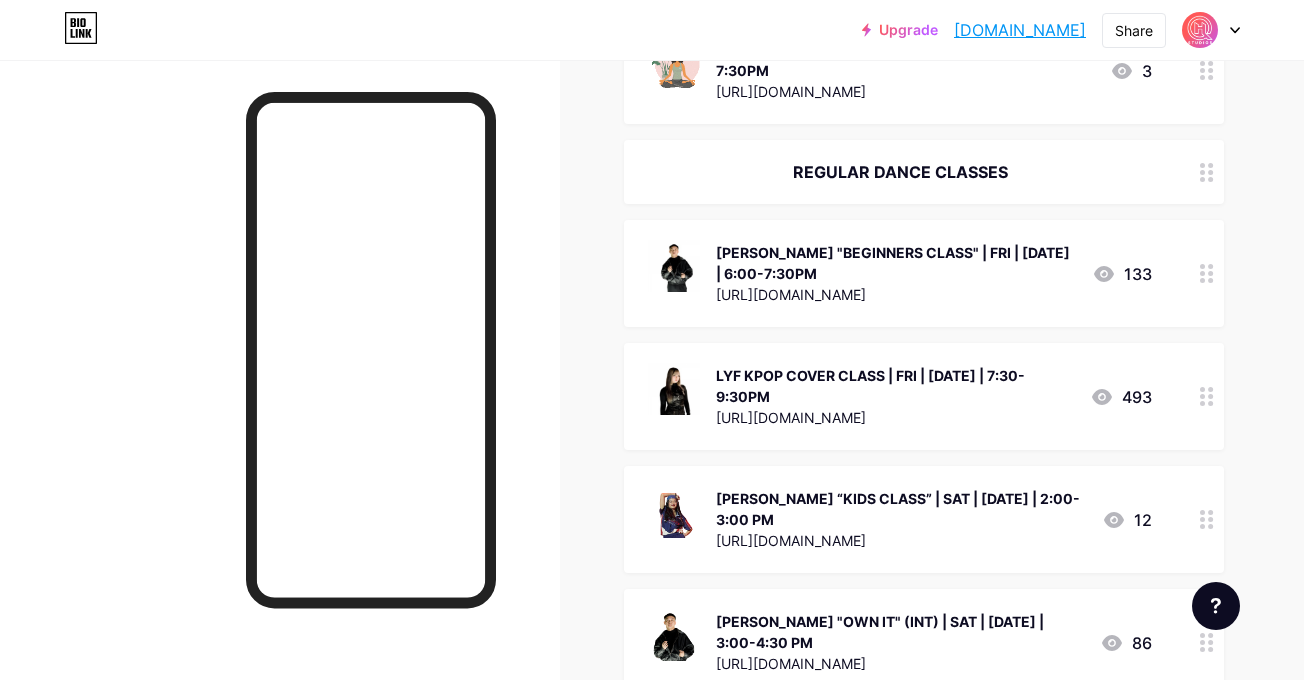 click 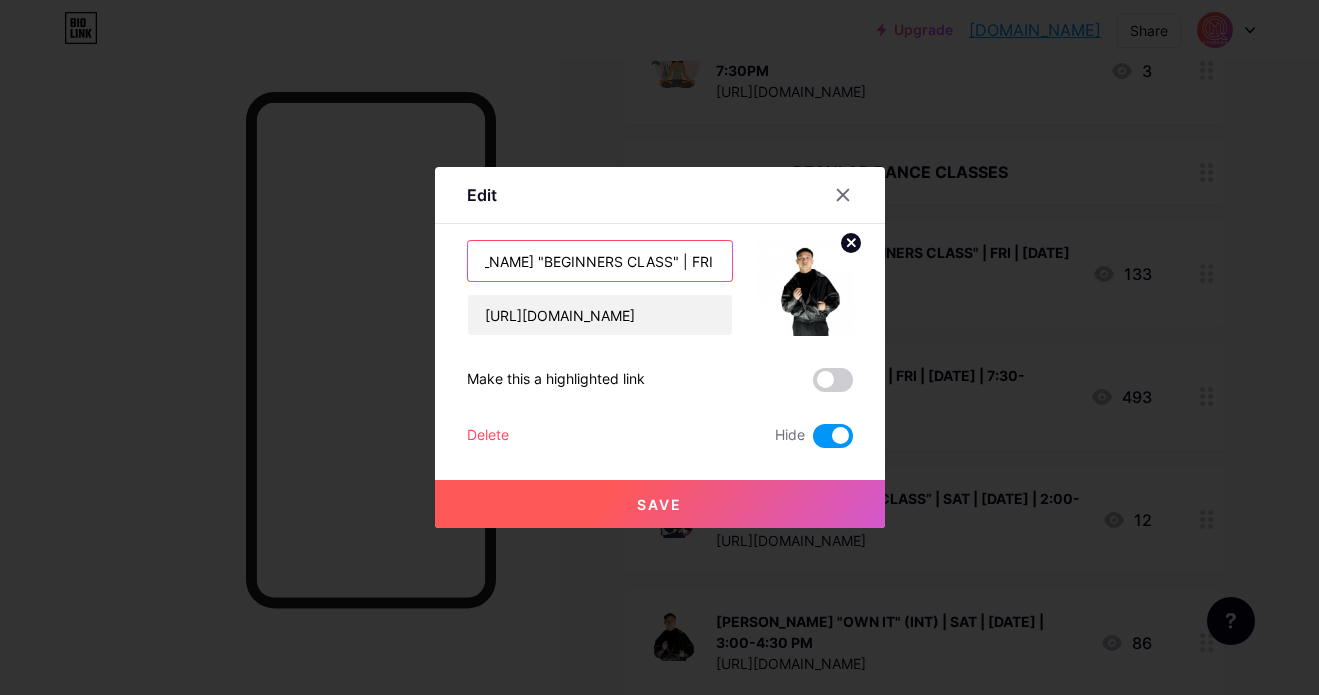 scroll, scrollTop: 0, scrollLeft: 155, axis: horizontal 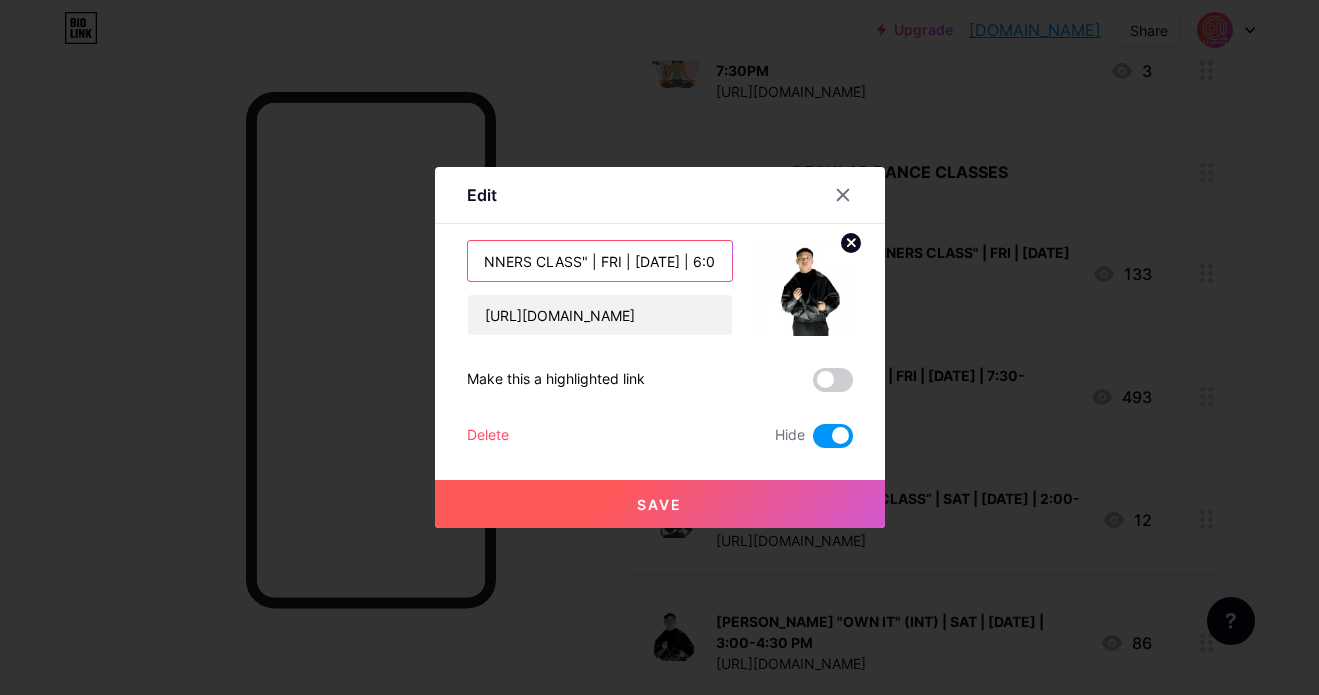 drag, startPoint x: 697, startPoint y: 259, endPoint x: 681, endPoint y: 263, distance: 16.492422 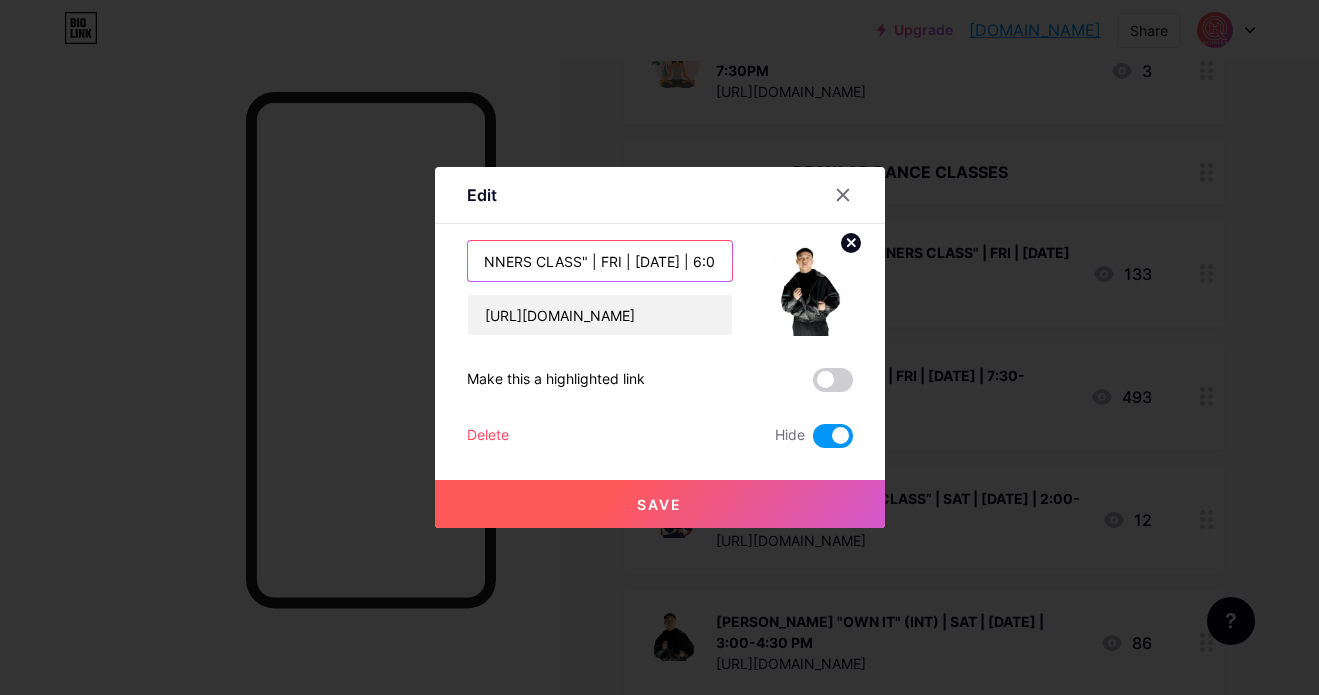 click on "[PERSON_NAME] "BEGINNERS CLASS" | FRI | [DATE] | 6:00-7:30PM" at bounding box center (600, 261) 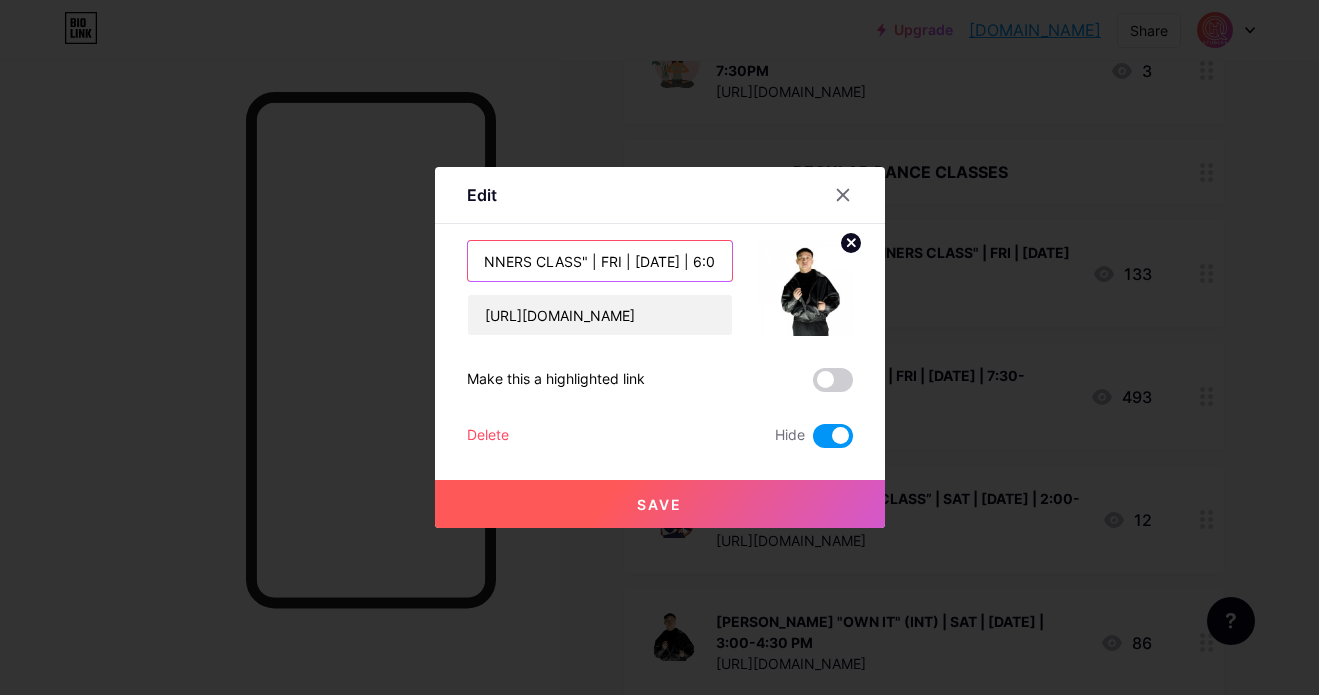 drag, startPoint x: 607, startPoint y: 257, endPoint x: 571, endPoint y: 256, distance: 36.013885 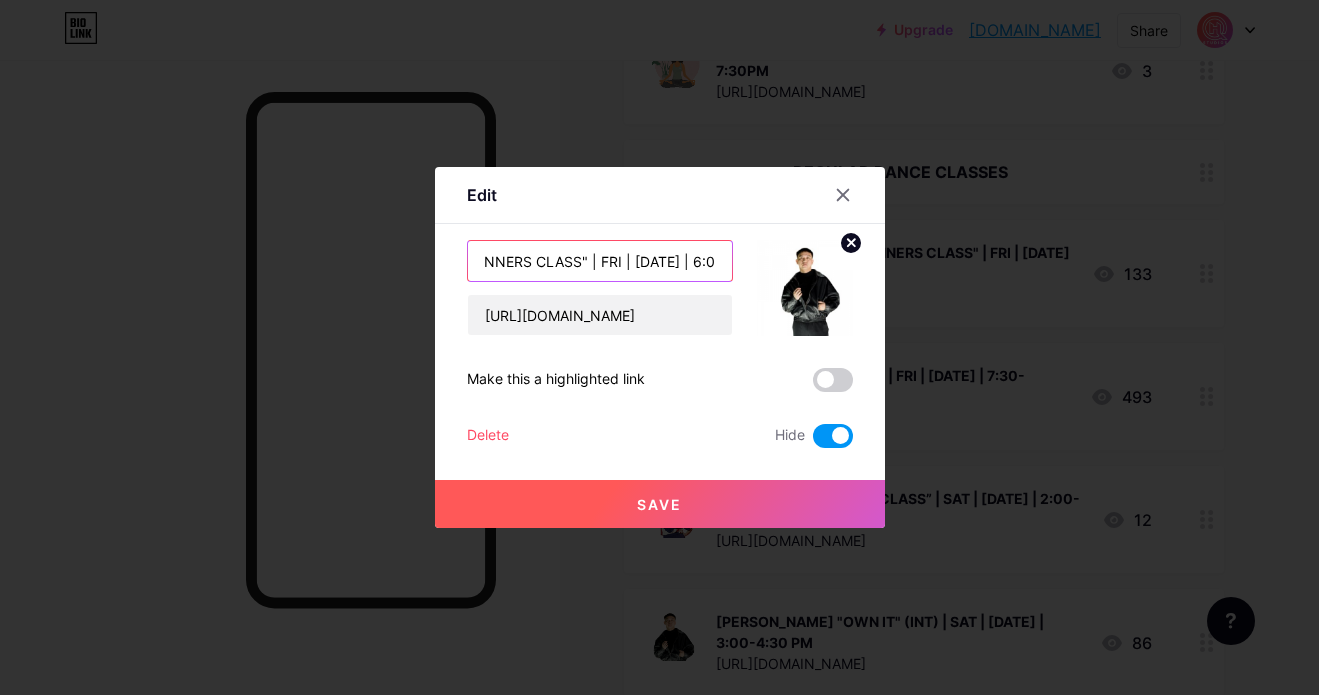 click on "[PERSON_NAME] "BEGINNERS CLASS" | FRI | [DATE] | 6:00-7:30PM" at bounding box center [600, 261] 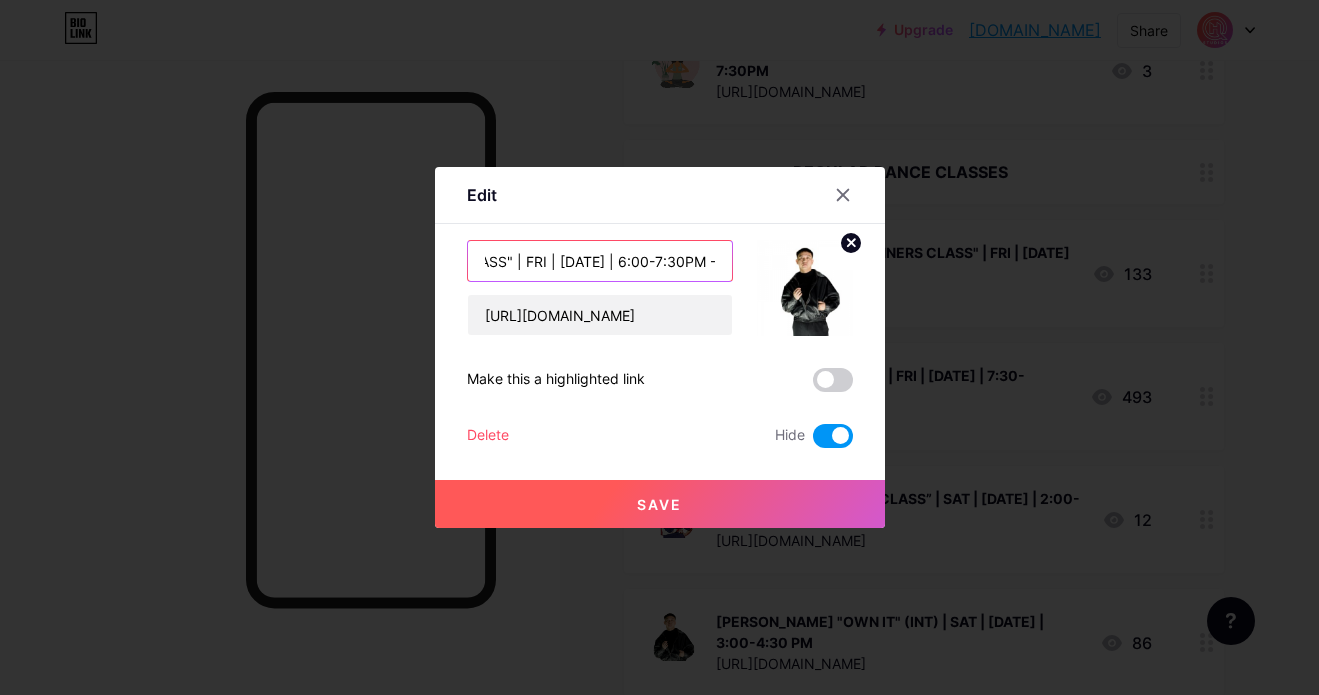 scroll, scrollTop: 0, scrollLeft: 240, axis: horizontal 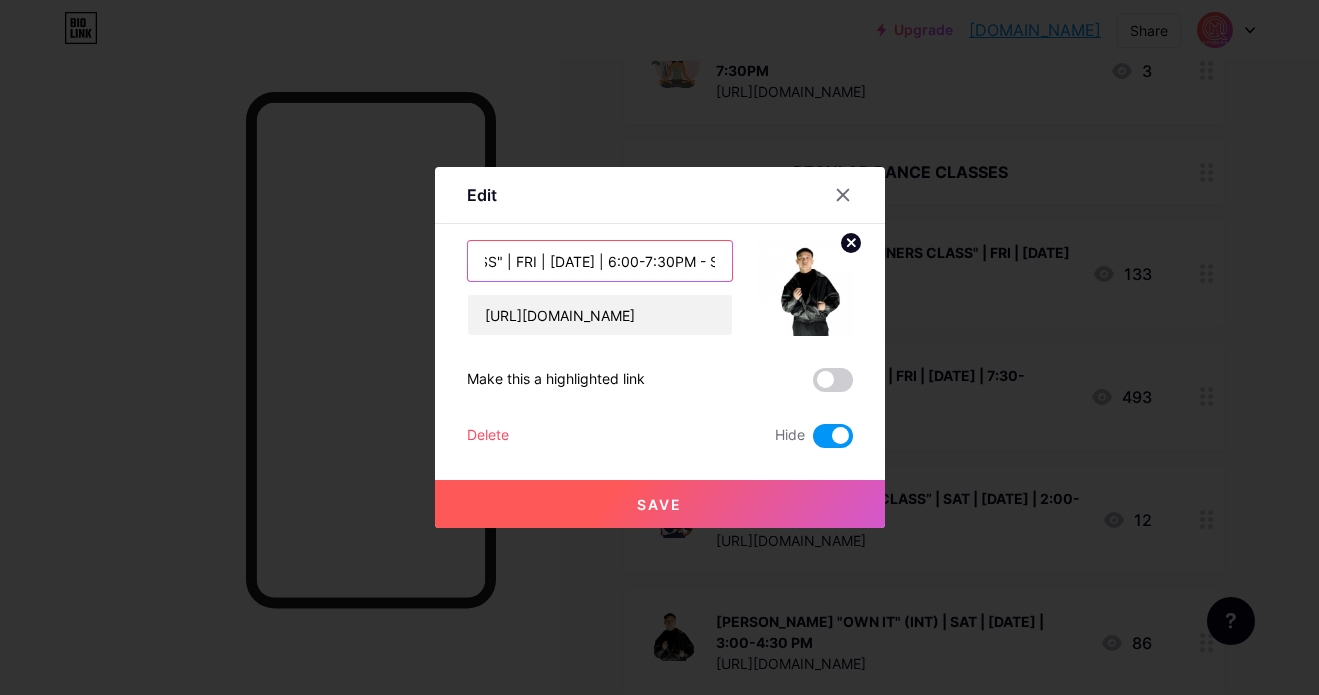 type on "[PERSON_NAME] "BEGINNERS CLASS" | FRI | [DATE] | 6:00-7:30PM - STUDIO B" 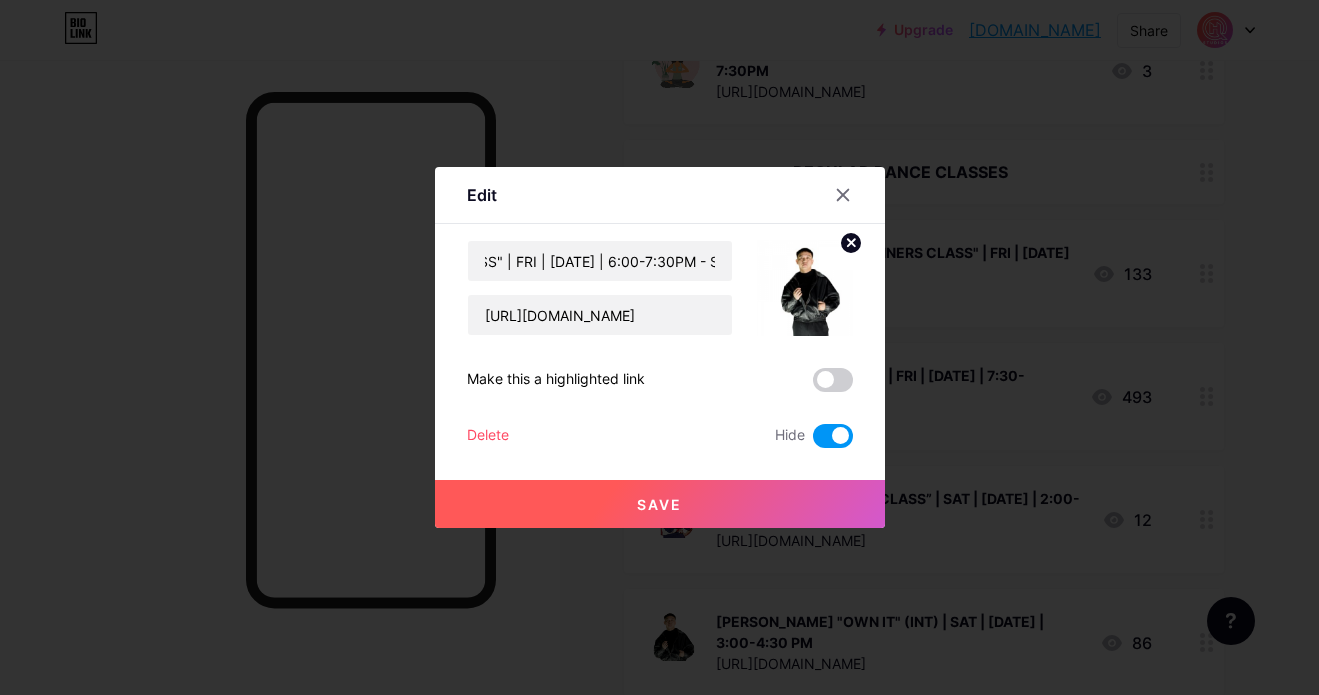 click on "Save" at bounding box center [659, 504] 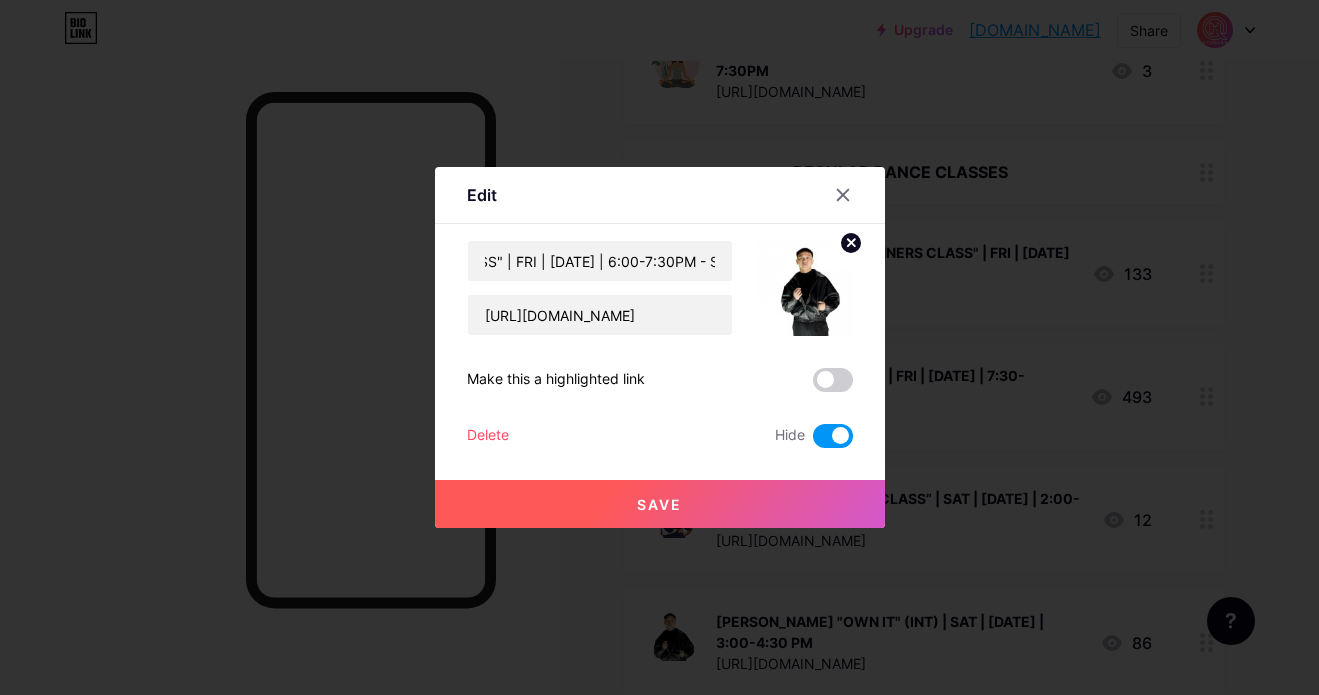 scroll, scrollTop: 0, scrollLeft: 0, axis: both 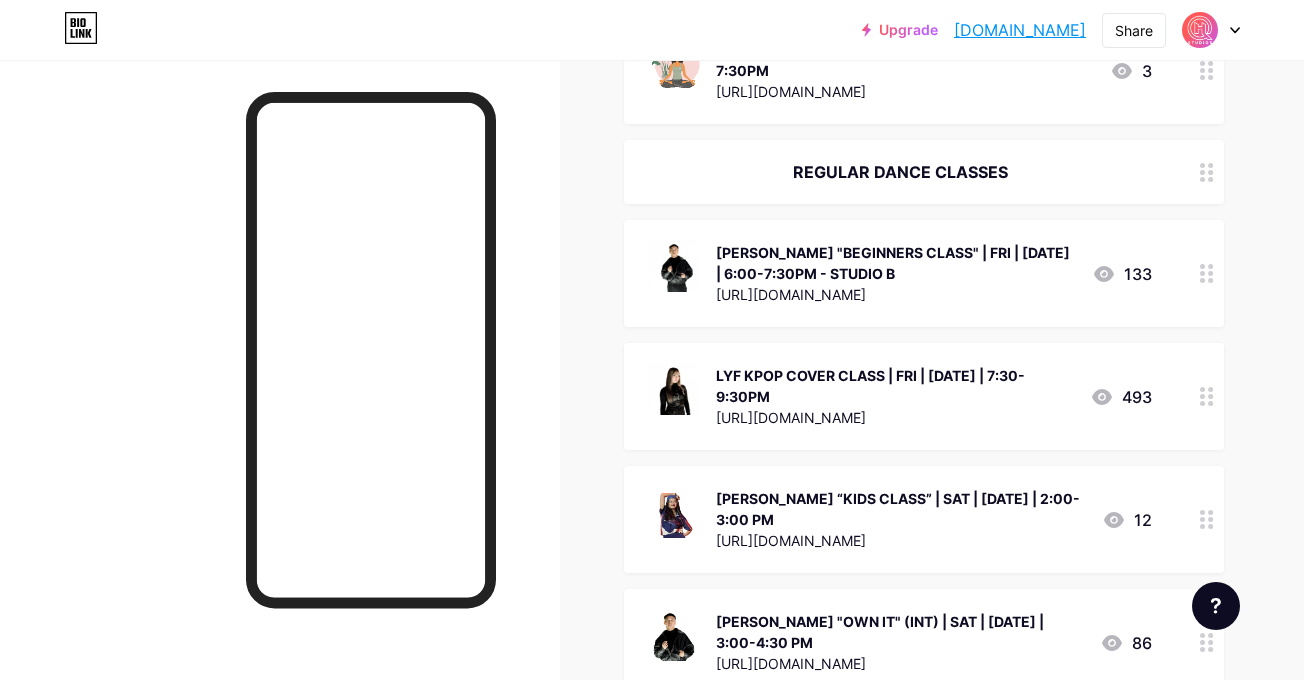 click 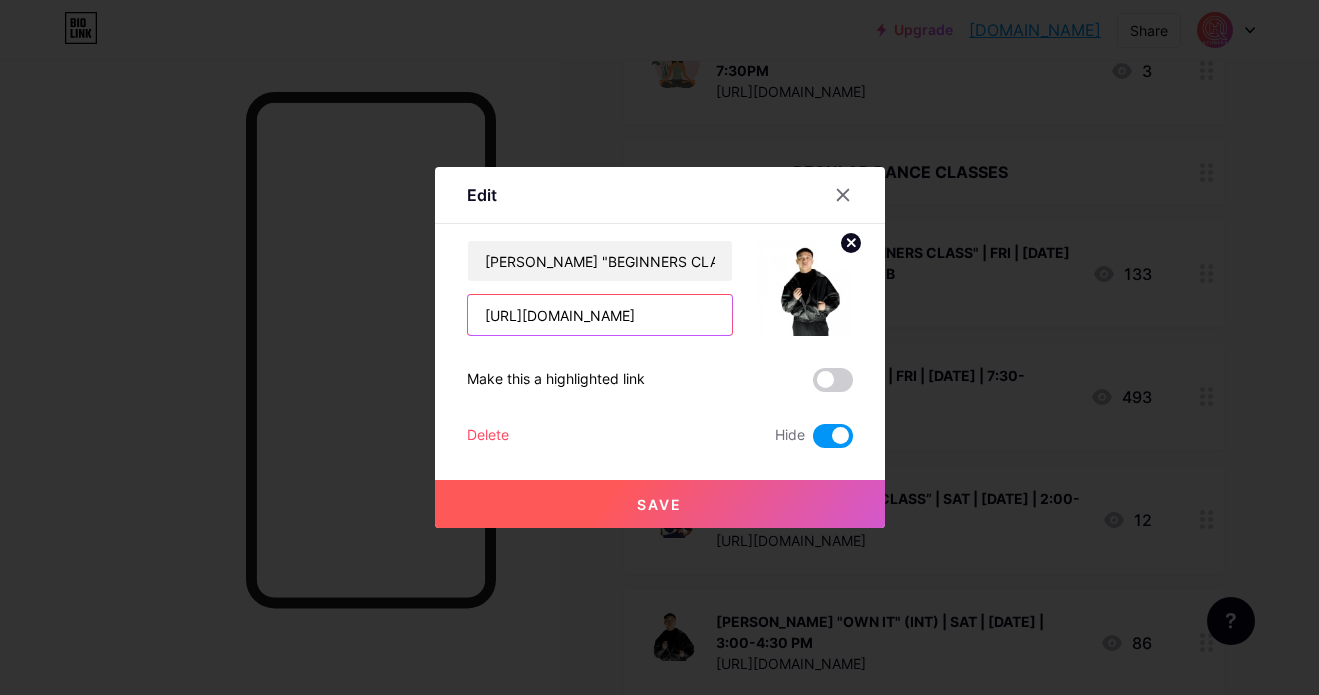 click on "[URL][DOMAIN_NAME]" at bounding box center [600, 315] 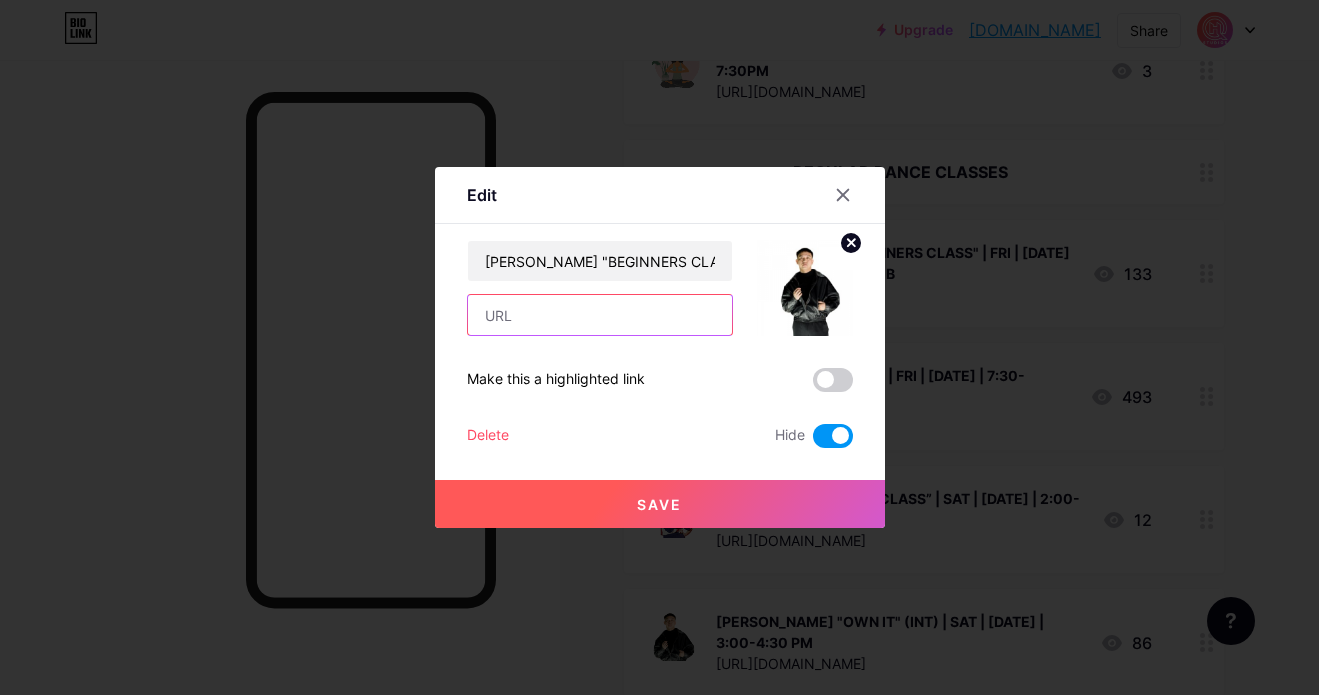 paste on "[URL][DOMAIN_NAME]" 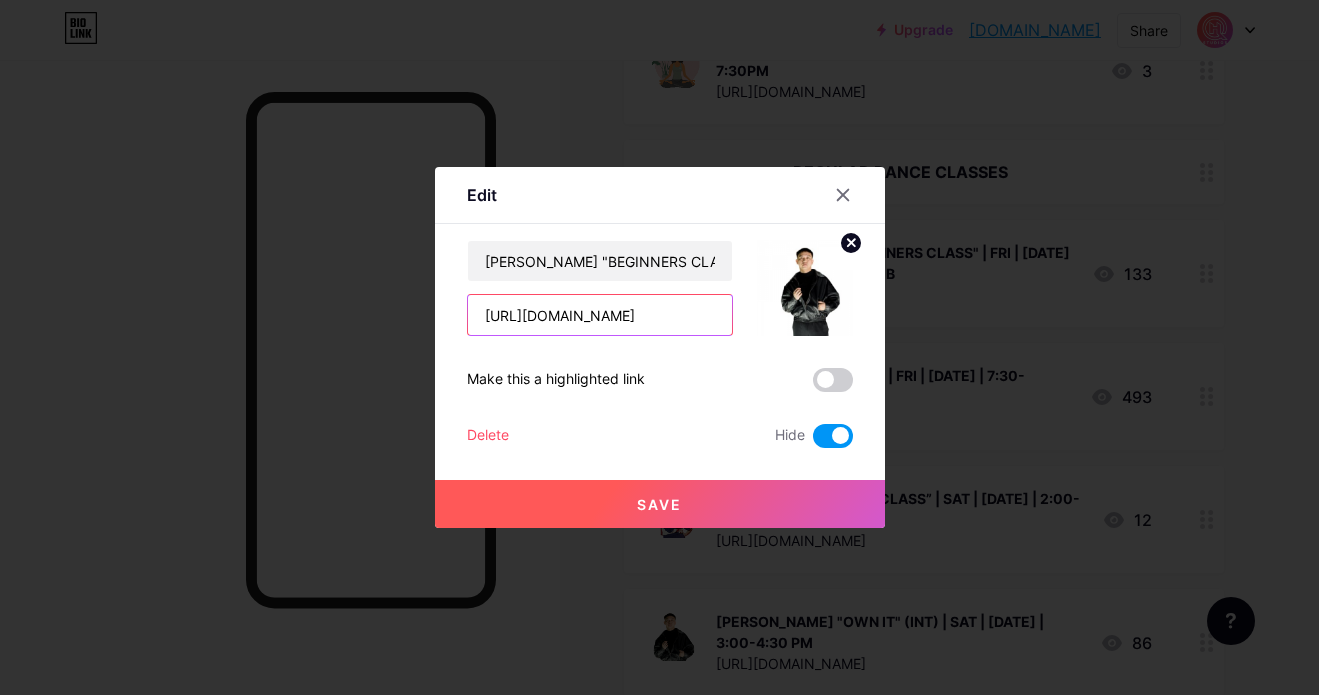 scroll, scrollTop: 0, scrollLeft: 34, axis: horizontal 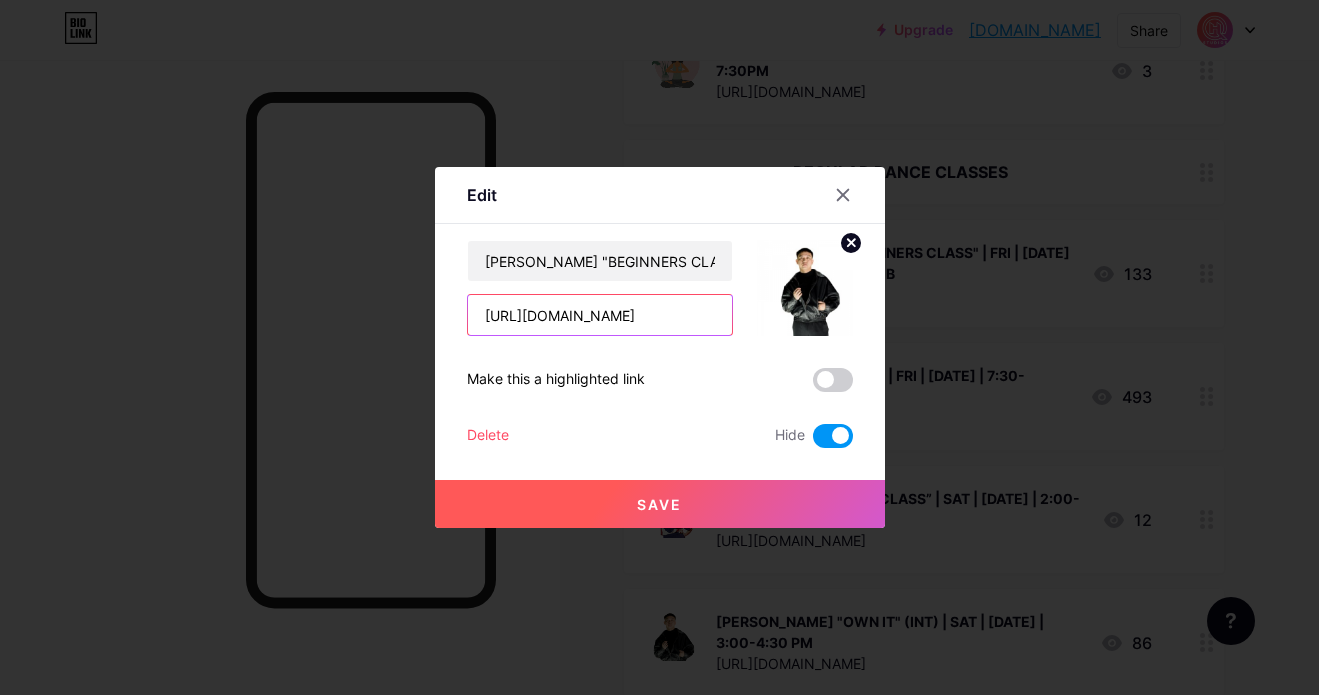 type on "[URL][DOMAIN_NAME]" 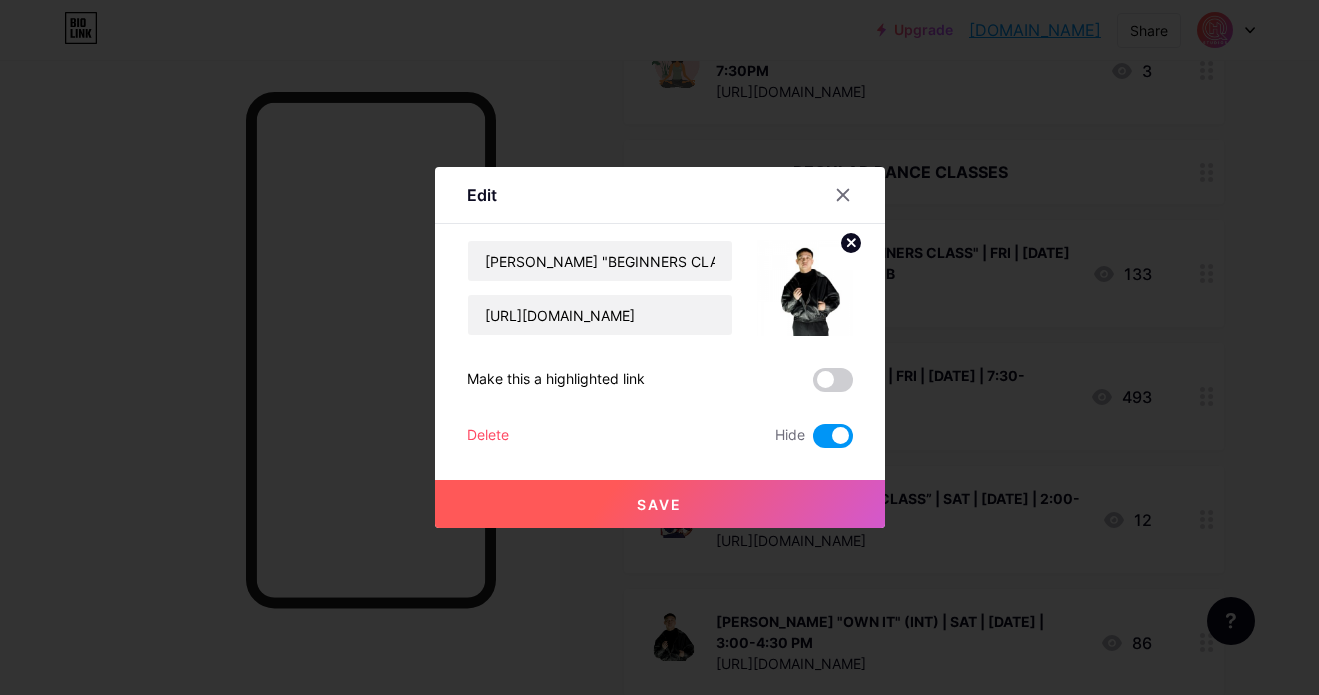 click on "Save" at bounding box center (660, 504) 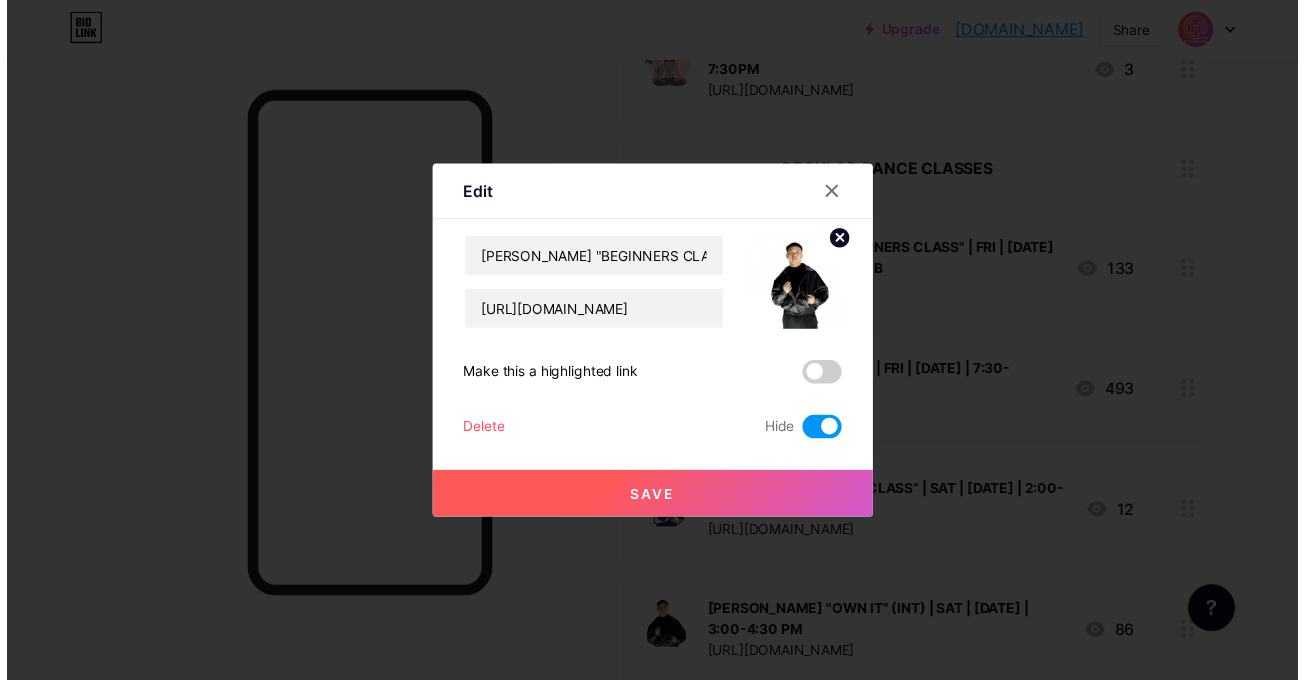 scroll, scrollTop: 0, scrollLeft: 0, axis: both 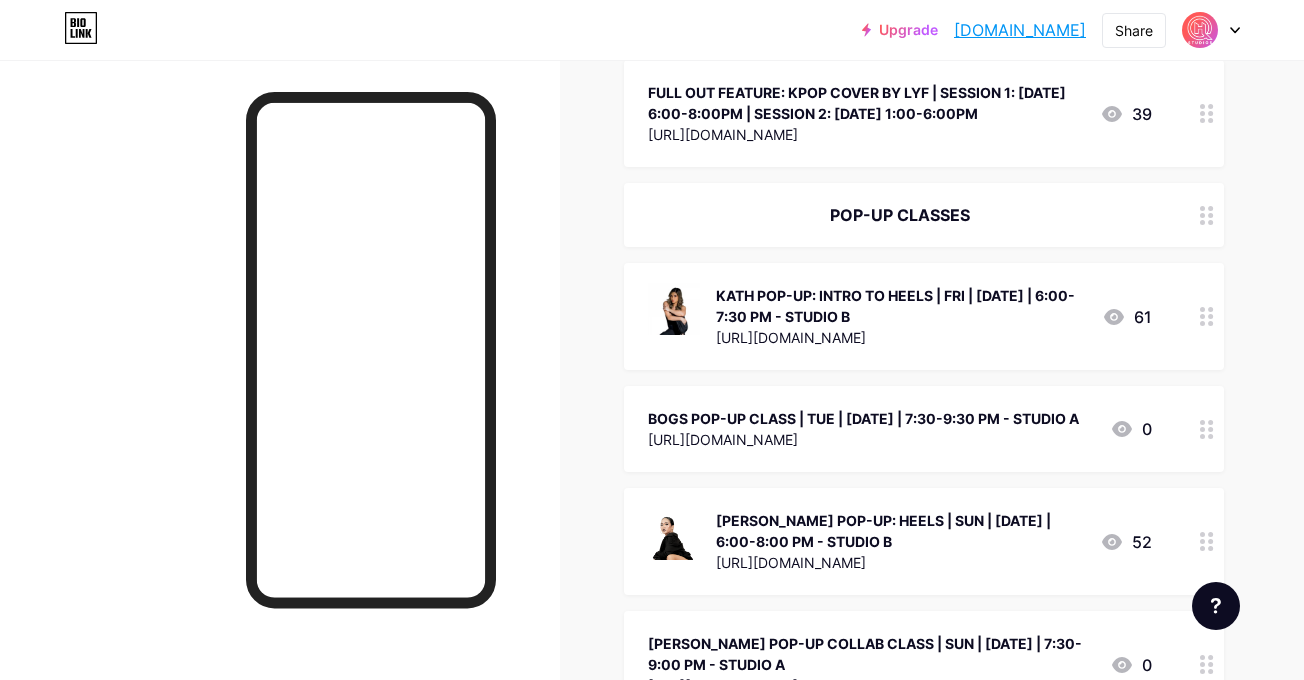 click at bounding box center [1207, 541] 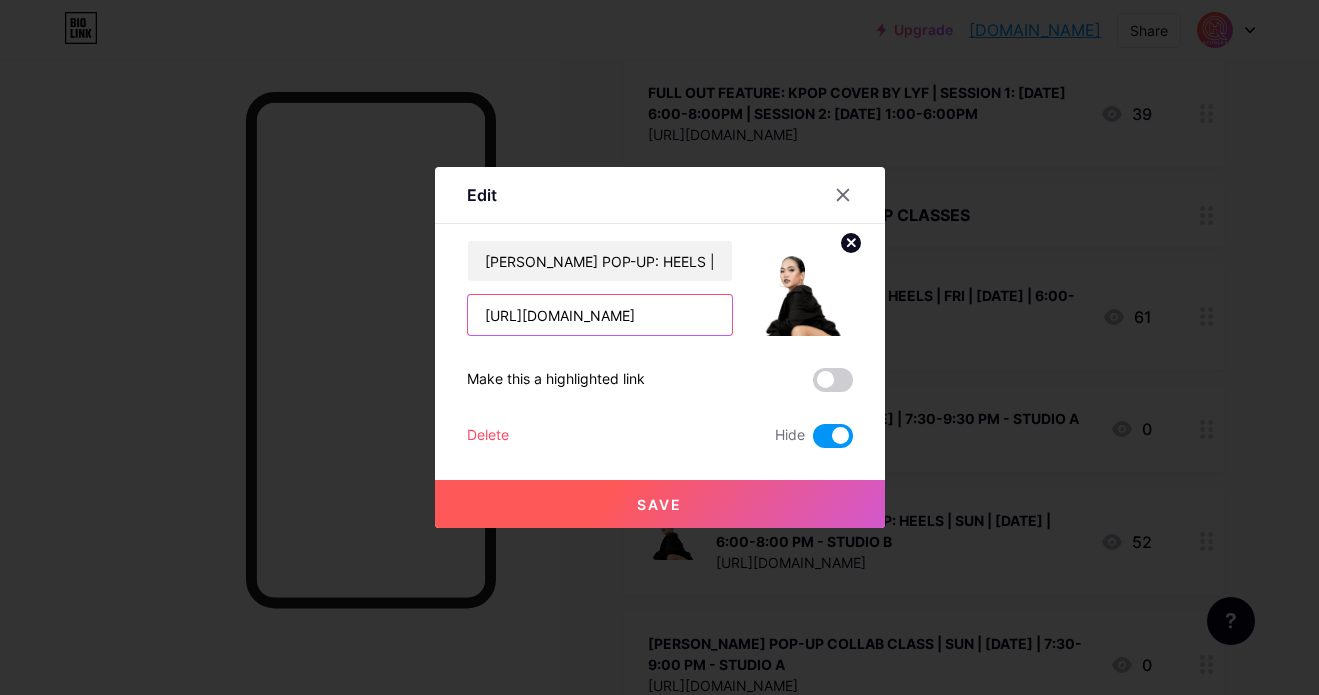 click on "[URL][DOMAIN_NAME]" at bounding box center [600, 315] 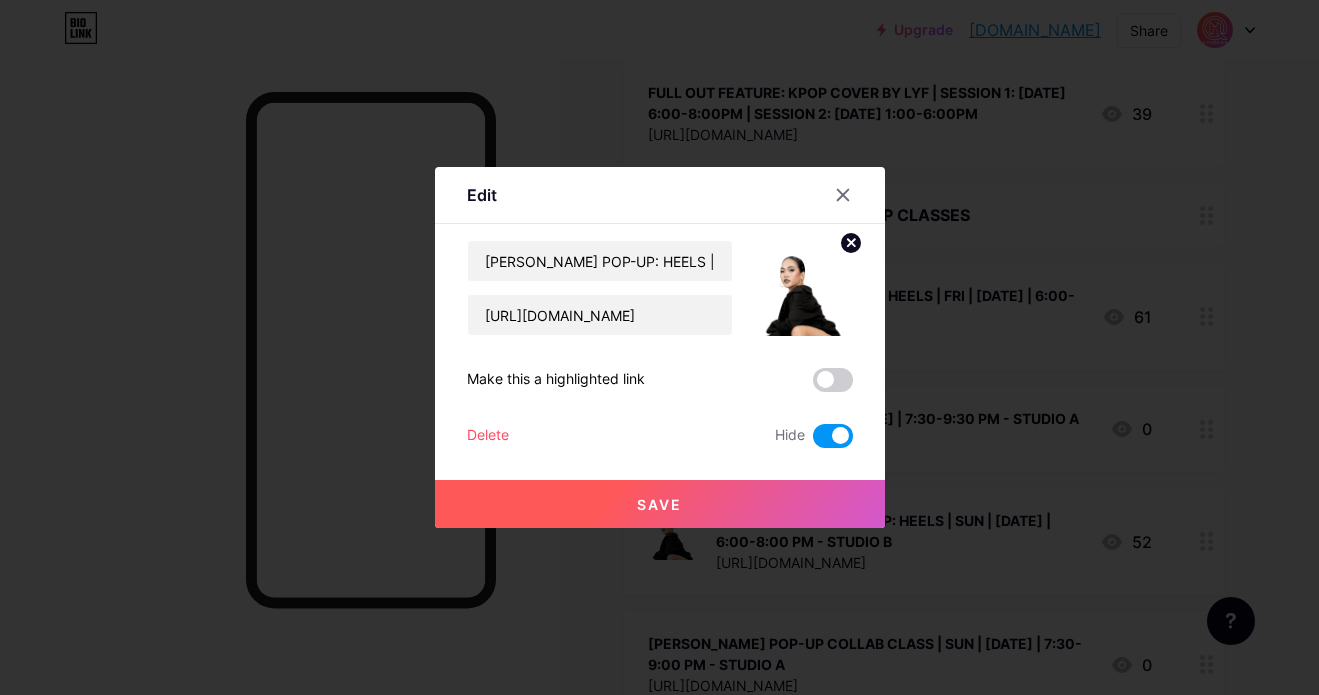 click 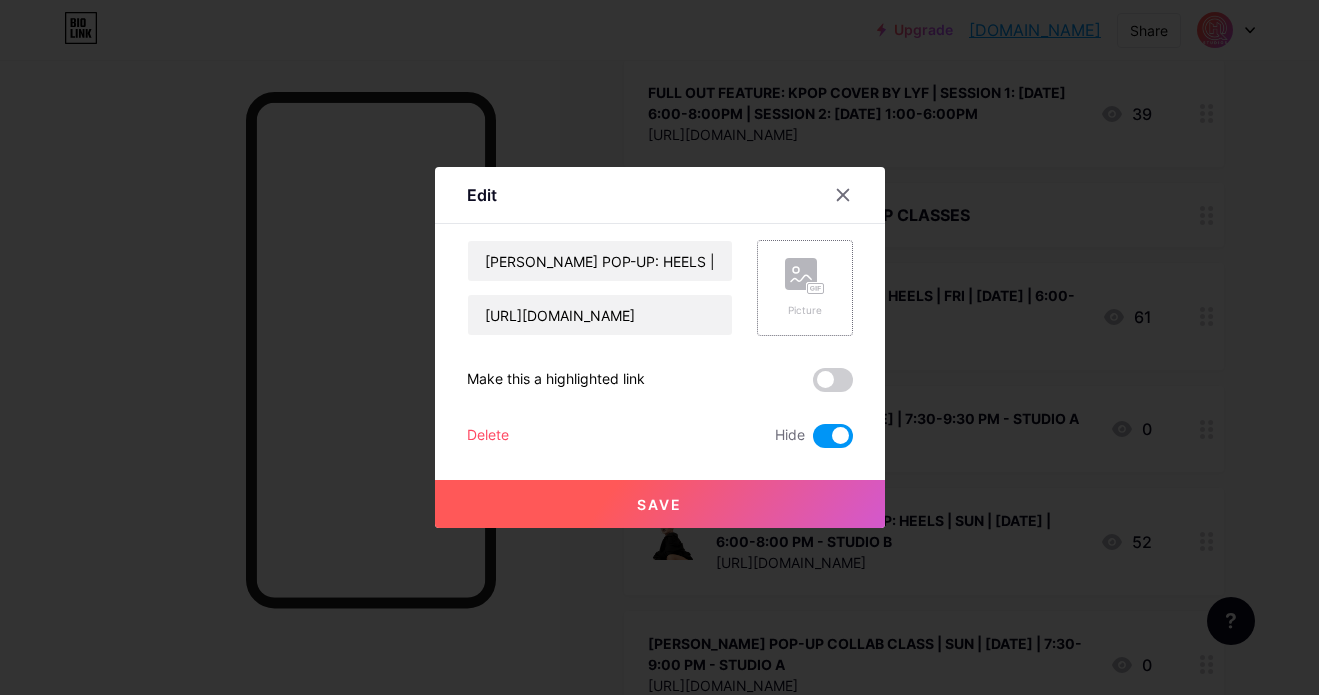 scroll, scrollTop: 0, scrollLeft: 0, axis: both 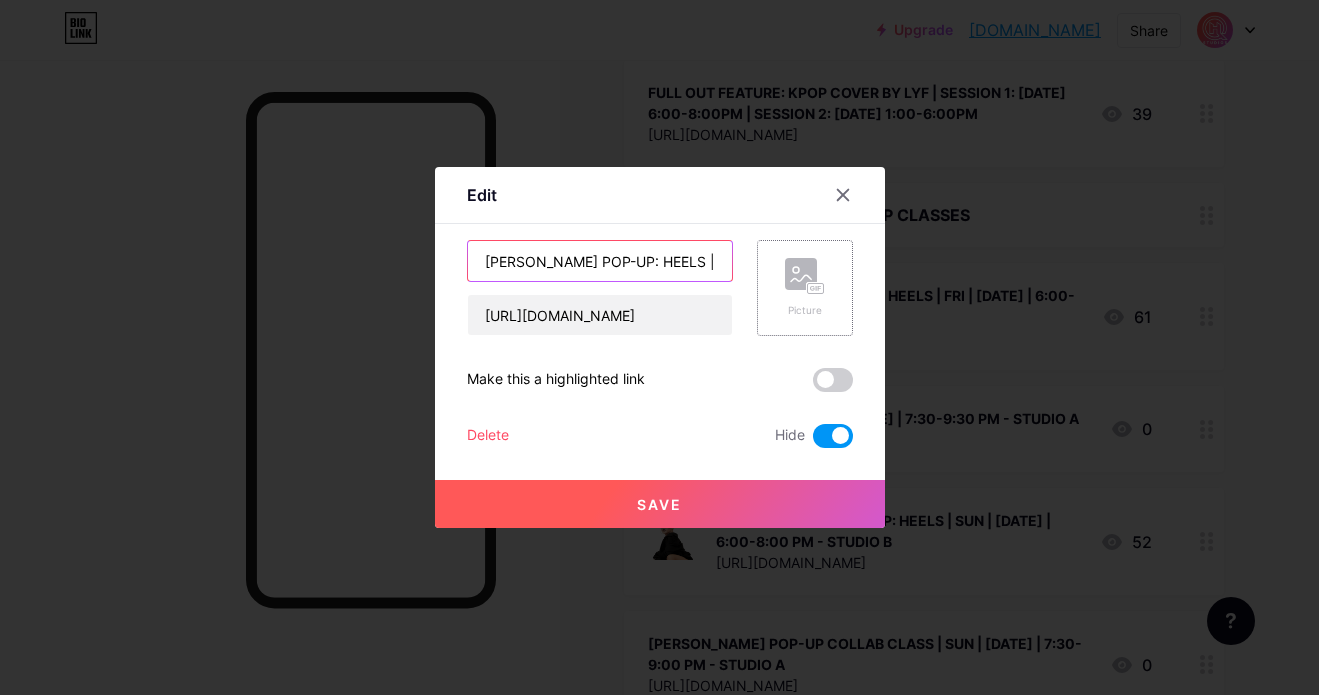 click on "[PERSON_NAME] POP-UP: HEELS | SUN | [DATE] | 6:00-8:00 PM - STUDIO B" at bounding box center (600, 261) 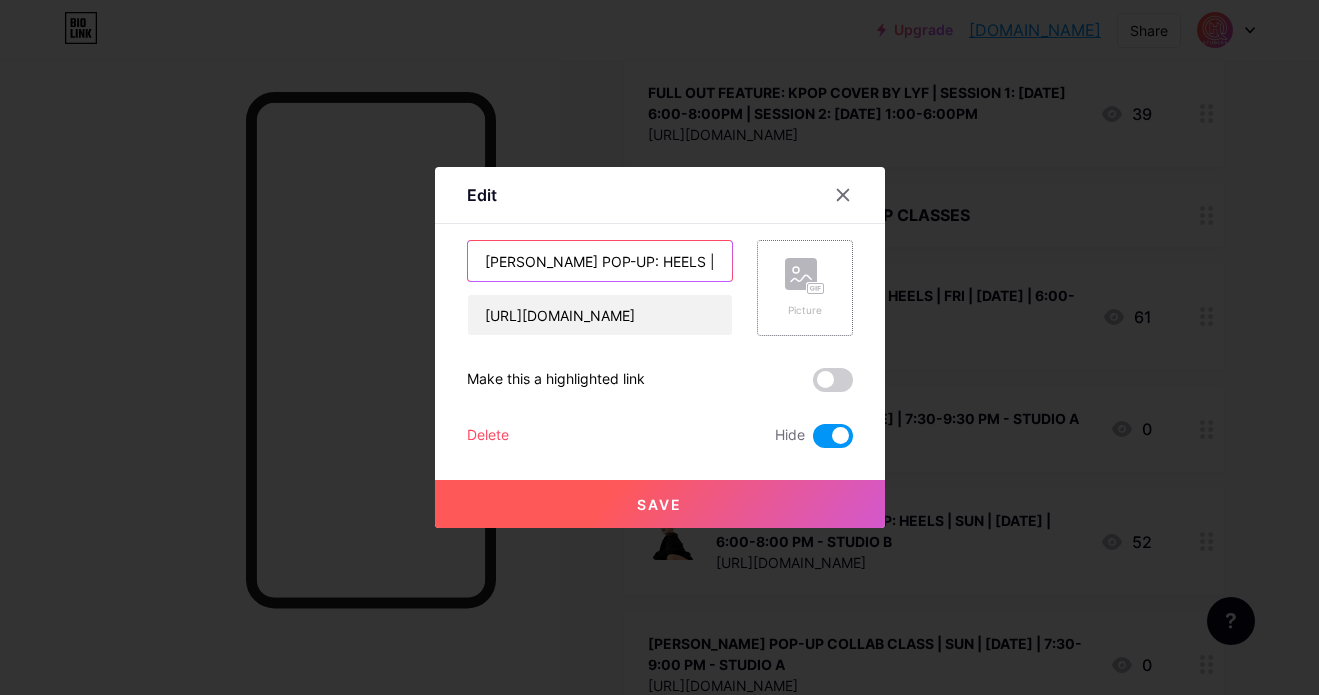 drag, startPoint x: 641, startPoint y: 260, endPoint x: 416, endPoint y: 263, distance: 225.02 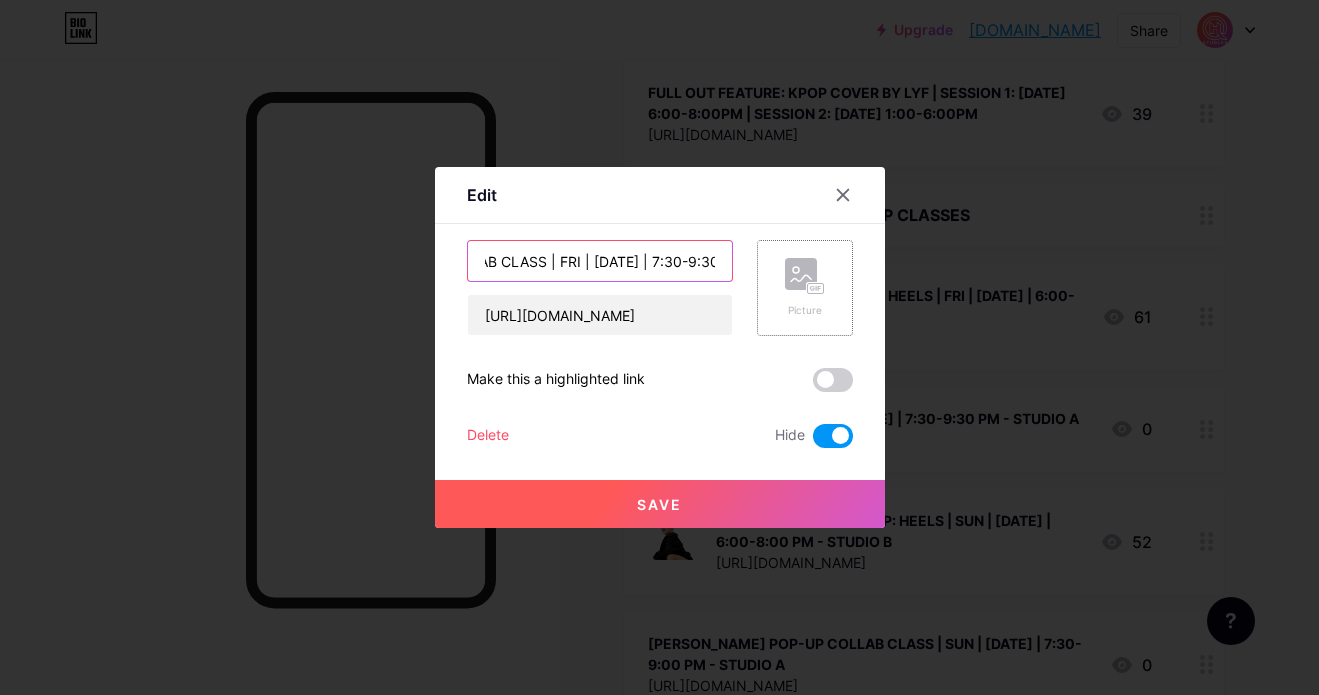scroll, scrollTop: 0, scrollLeft: 305, axis: horizontal 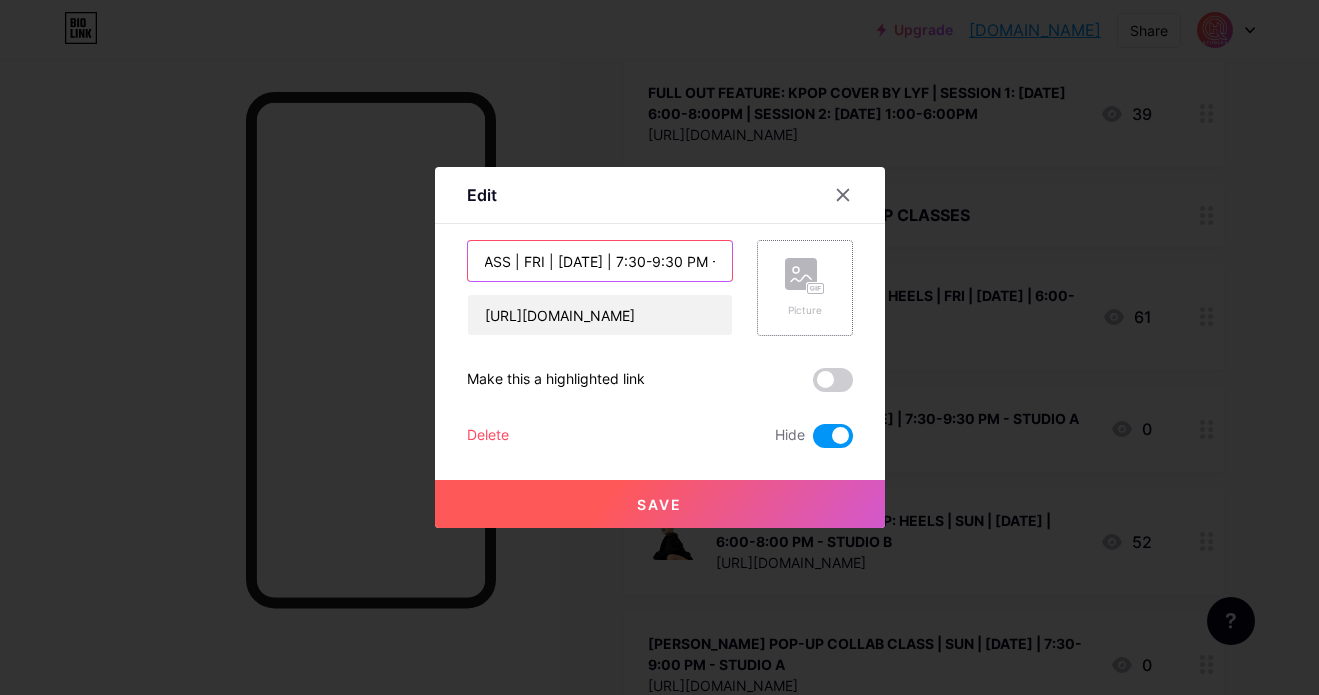 type on "JAZY X [PERSON_NAME] POP UP COLLAB CLASS | FRI | [DATE] | 7:30-9:30 PM - STUDIO B" 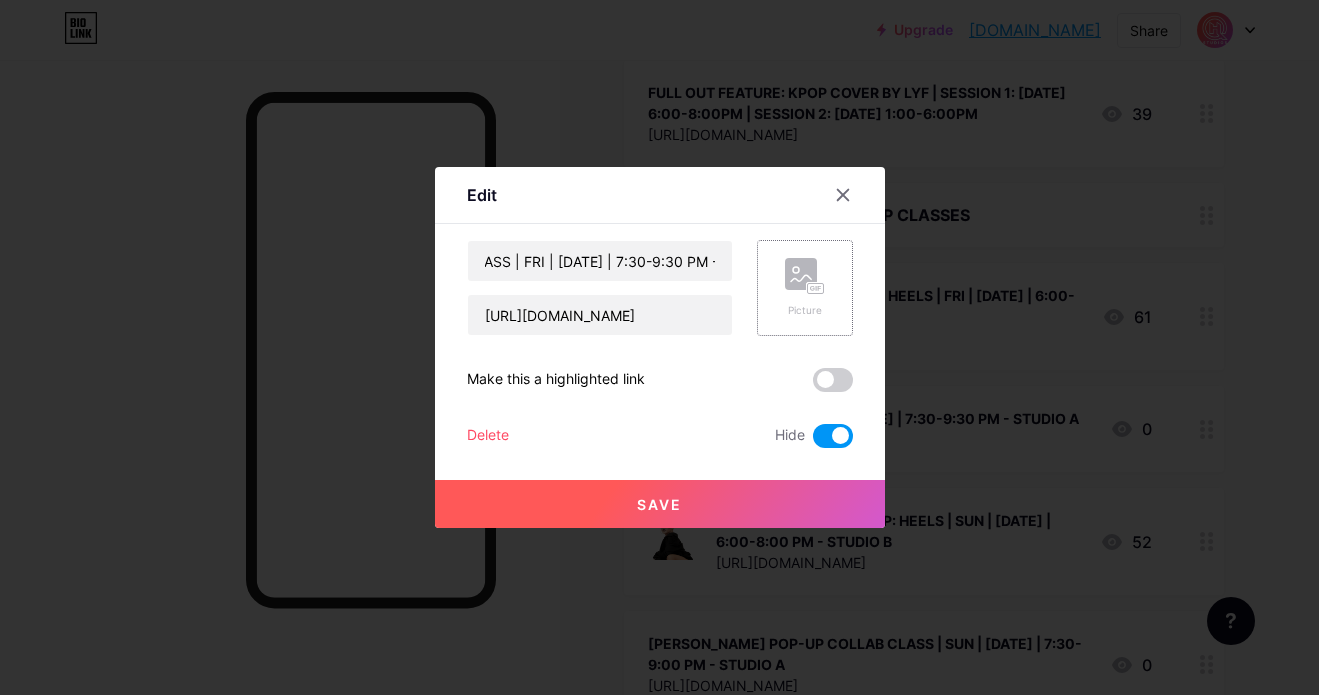 click on "Save" at bounding box center (660, 504) 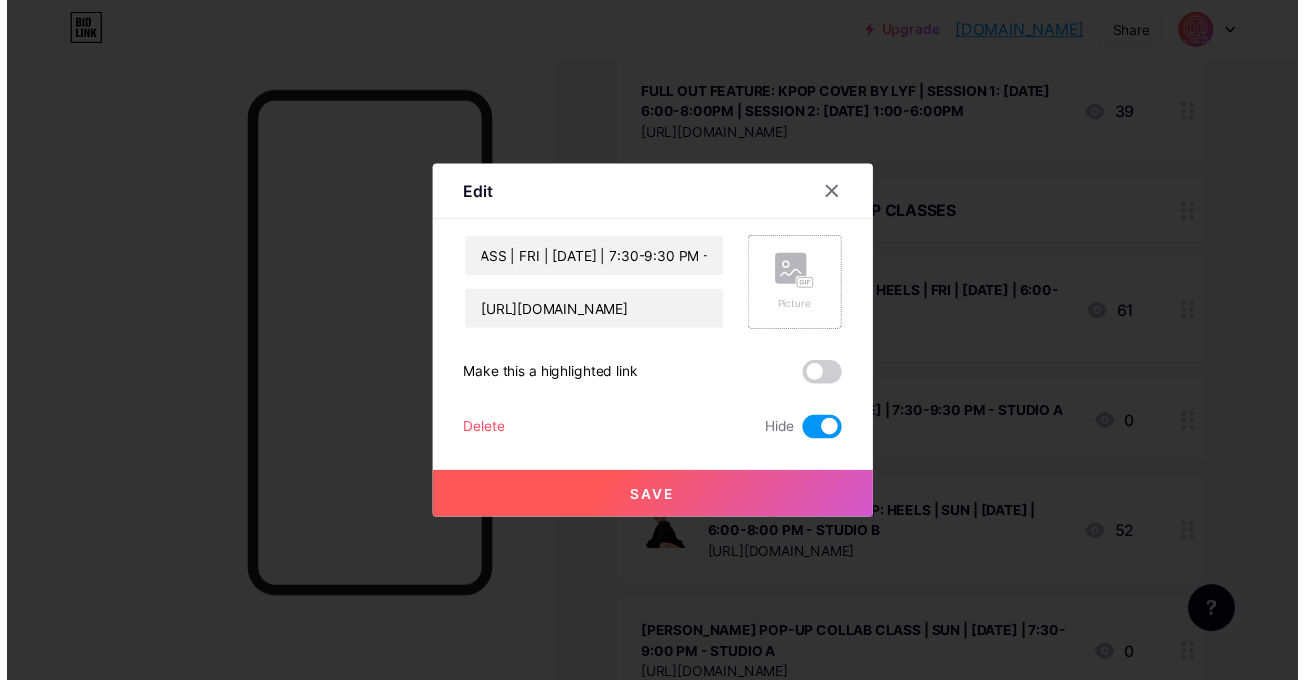 scroll, scrollTop: 0, scrollLeft: 0, axis: both 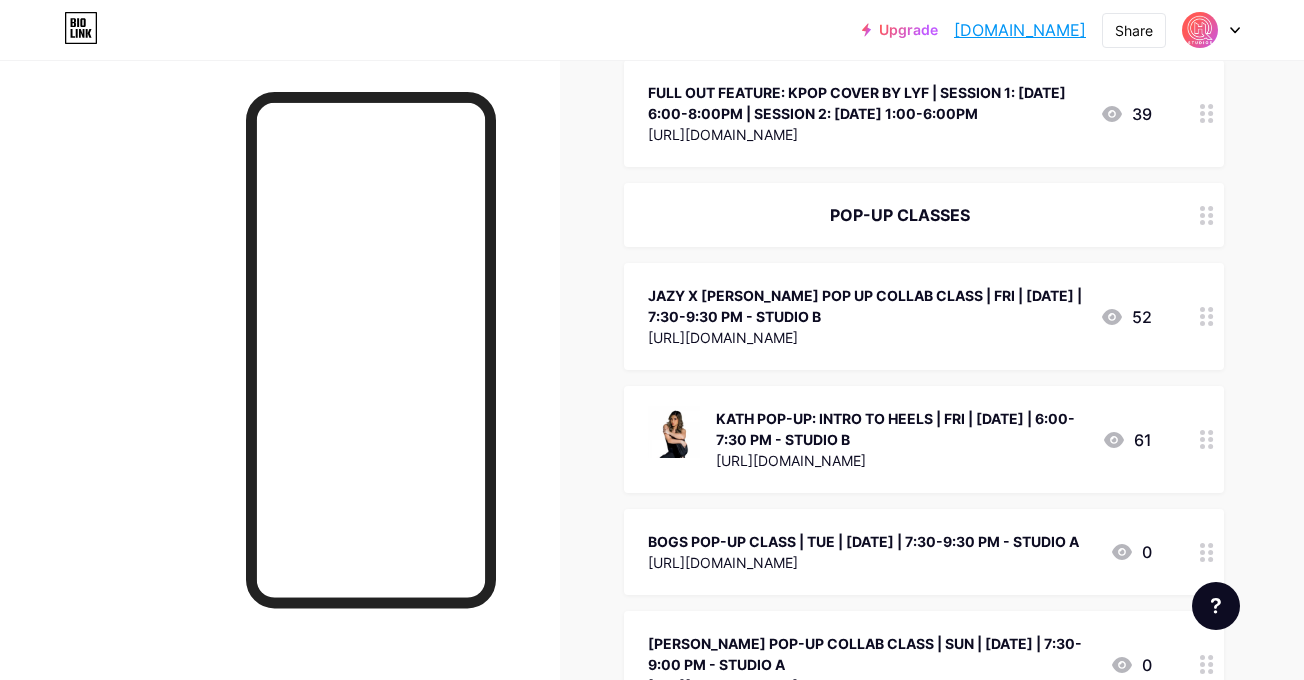drag, startPoint x: 1200, startPoint y: 531, endPoint x: 369, endPoint y: 2, distance: 985.08984 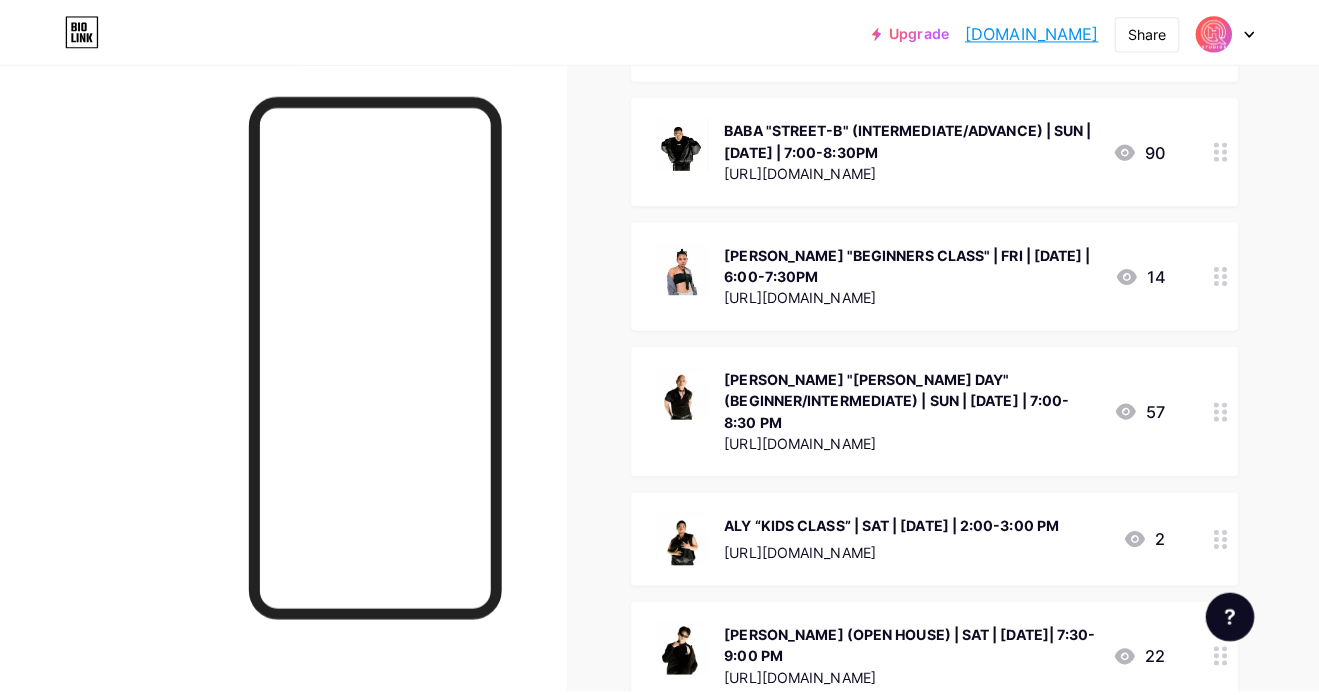 scroll, scrollTop: 3558, scrollLeft: 0, axis: vertical 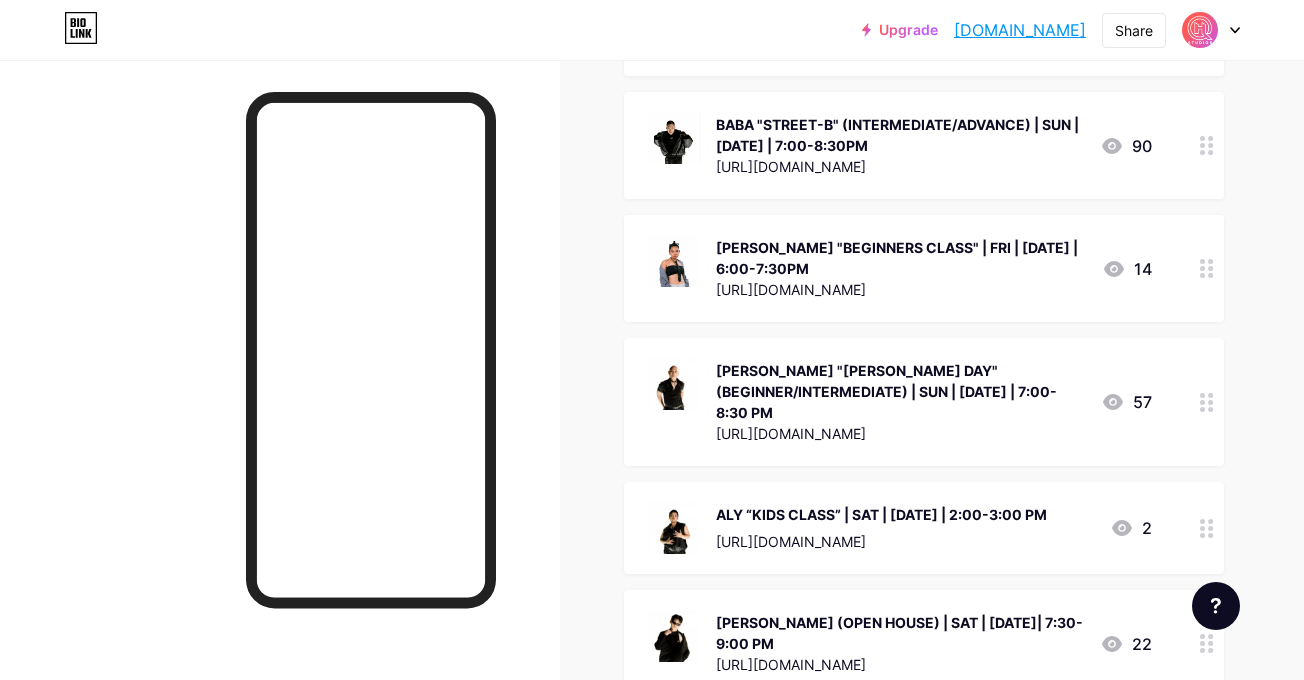 click 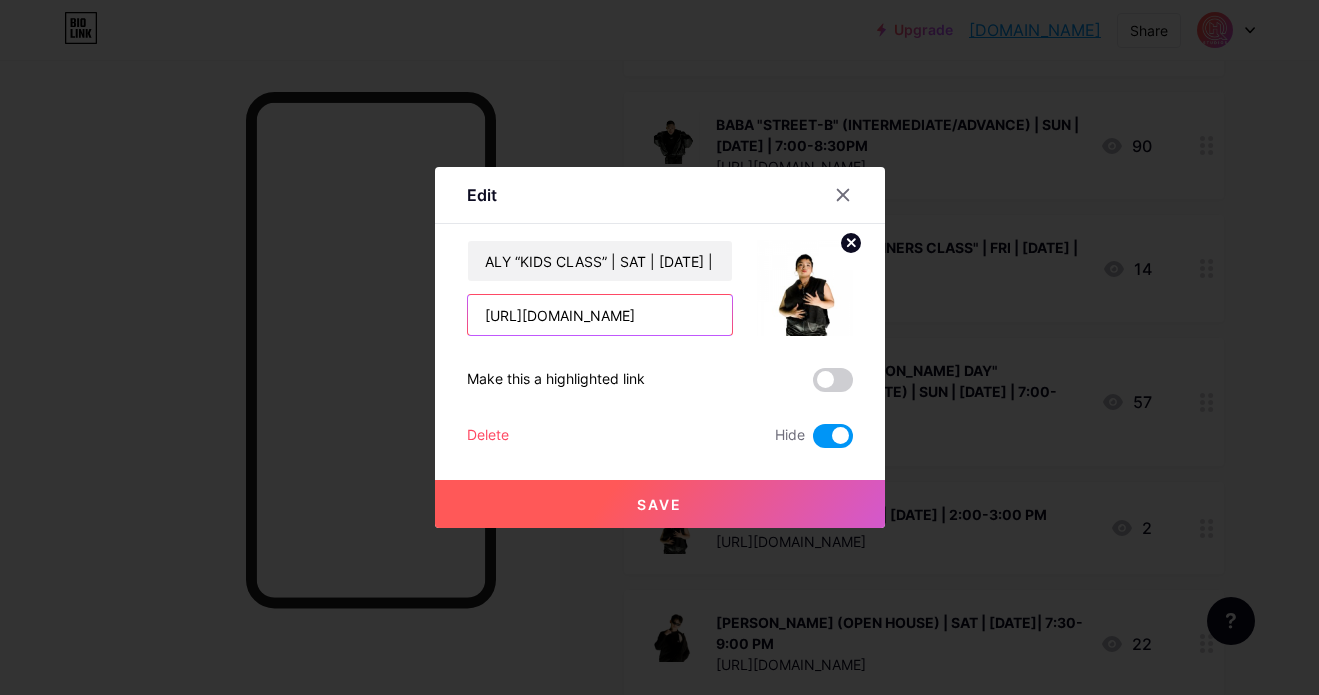 click on "[URL][DOMAIN_NAME]" at bounding box center (600, 315) 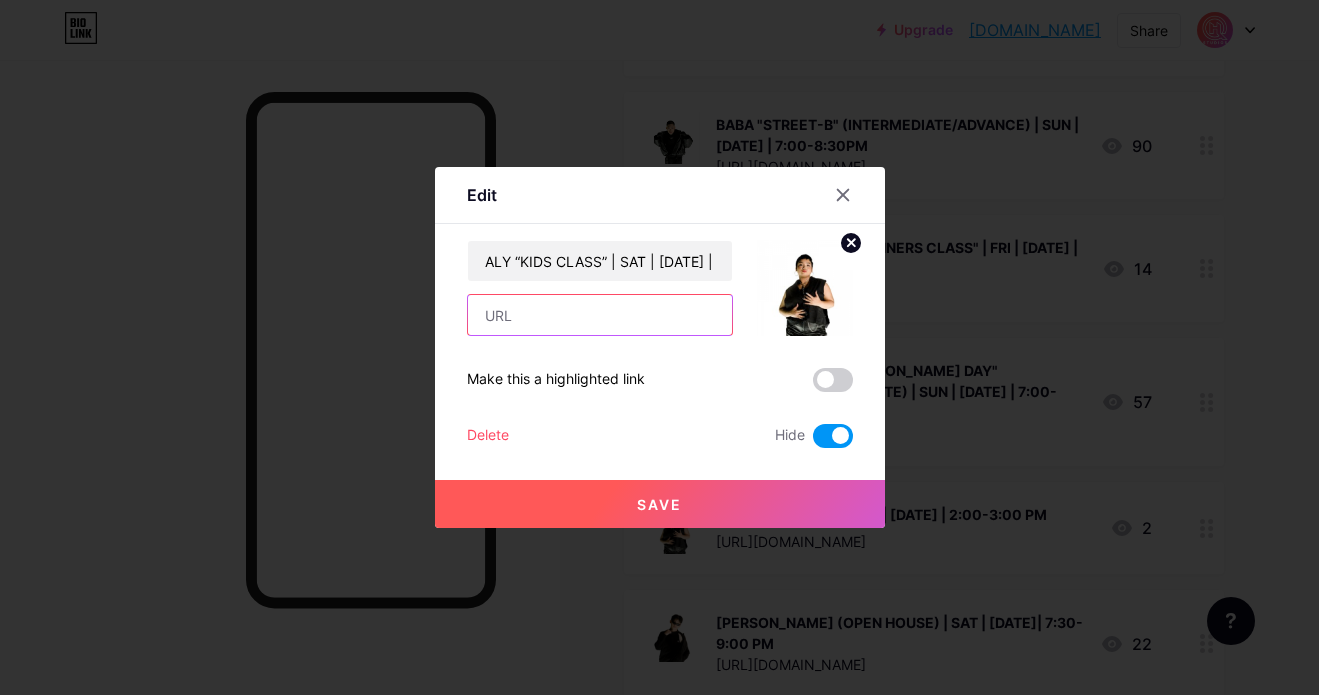 paste on "[URL][DOMAIN_NAME]" 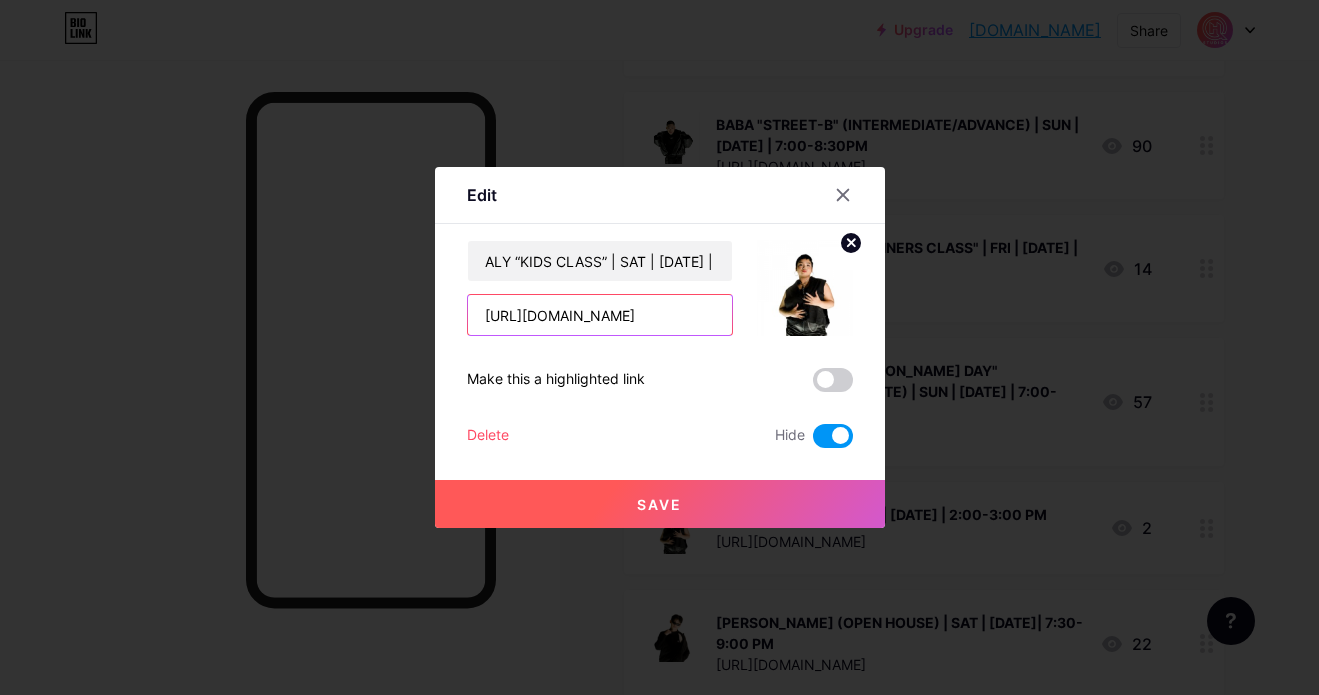 scroll, scrollTop: 0, scrollLeft: 38, axis: horizontal 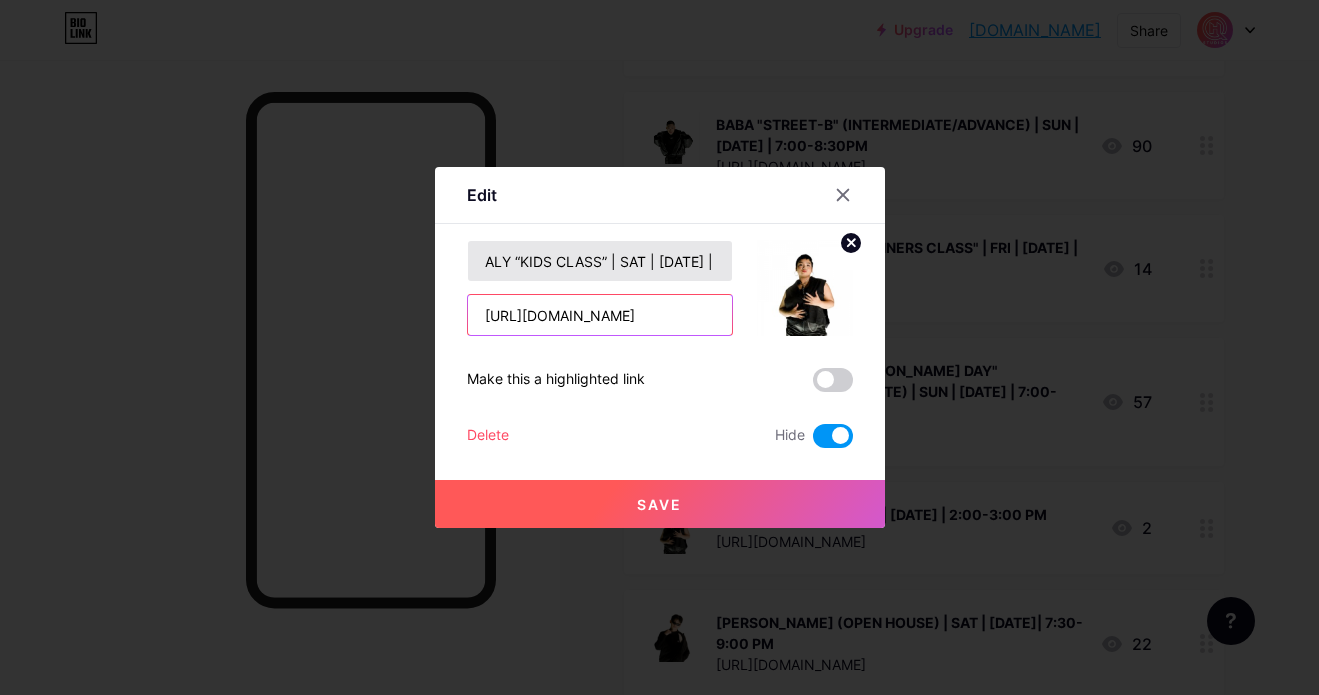 type on "[URL][DOMAIN_NAME]" 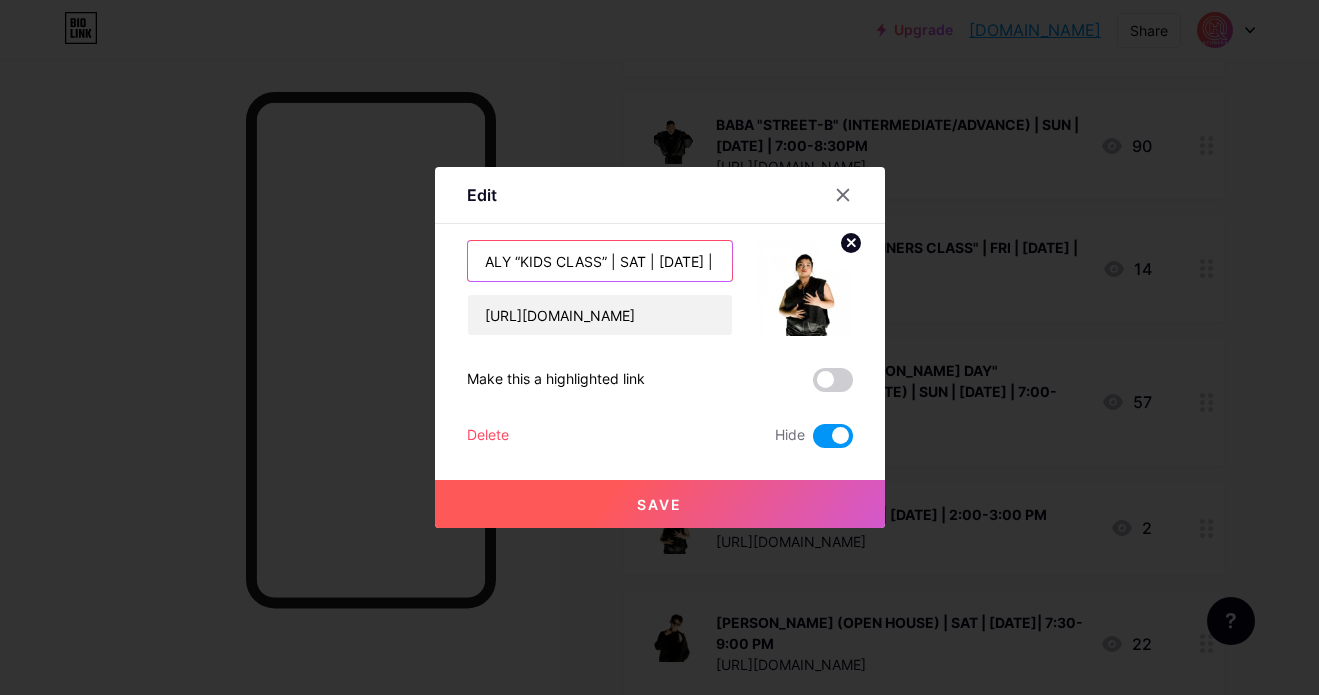 click on "ALY “KIDS CLASS” | SAT | [DATE] | 2:00-3:00 PM" at bounding box center [600, 261] 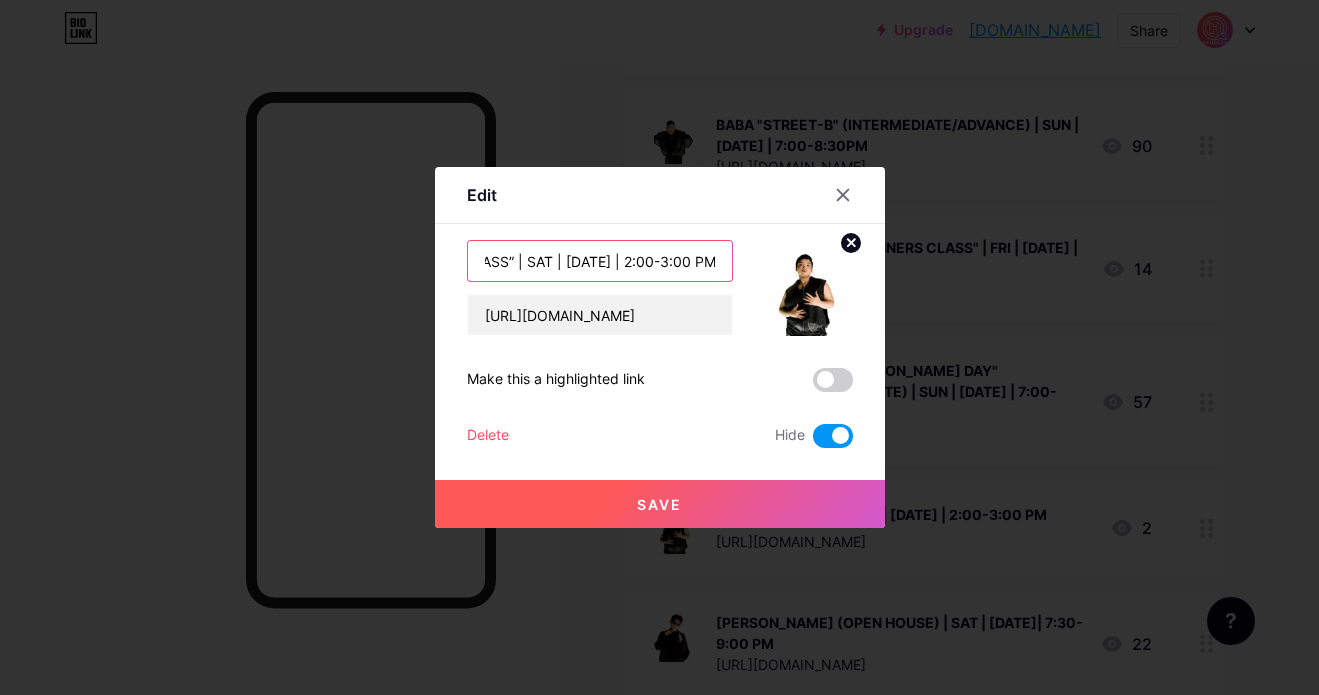 type on "ALY “KIDS CLASS” | SAT | [DATE] | 2:00-3:00 PM" 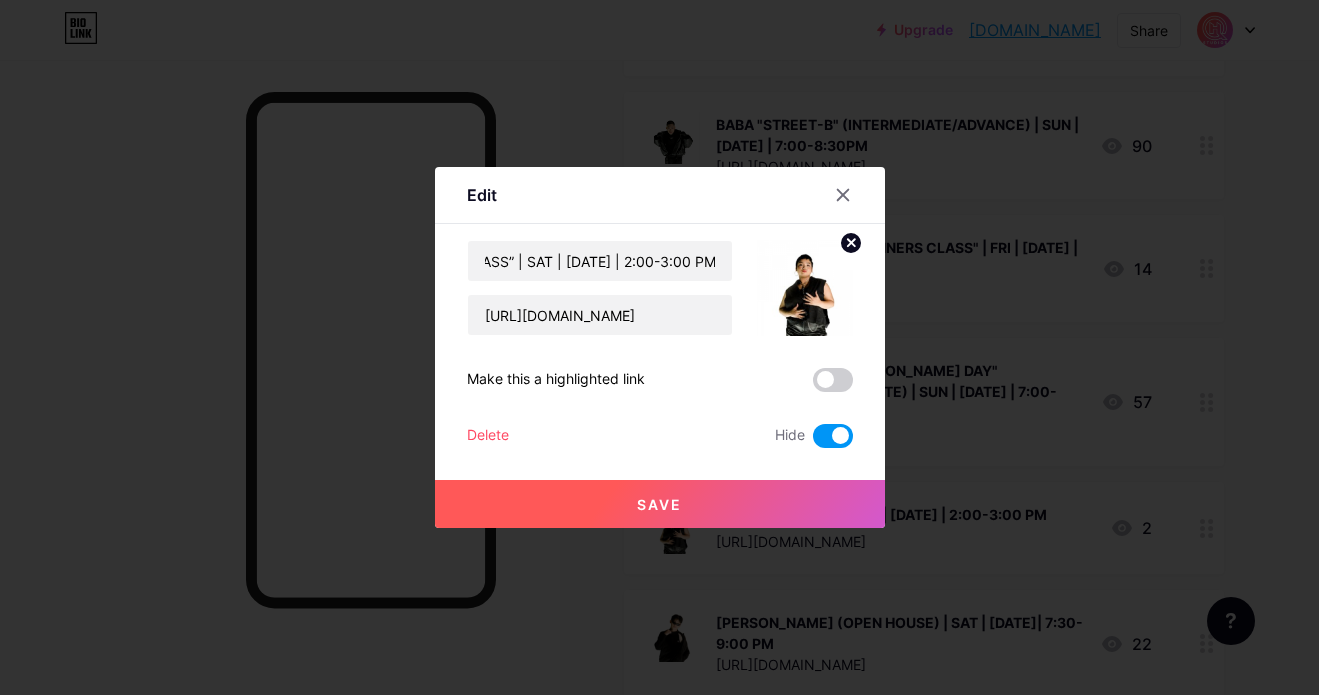 click on "Save" at bounding box center (660, 504) 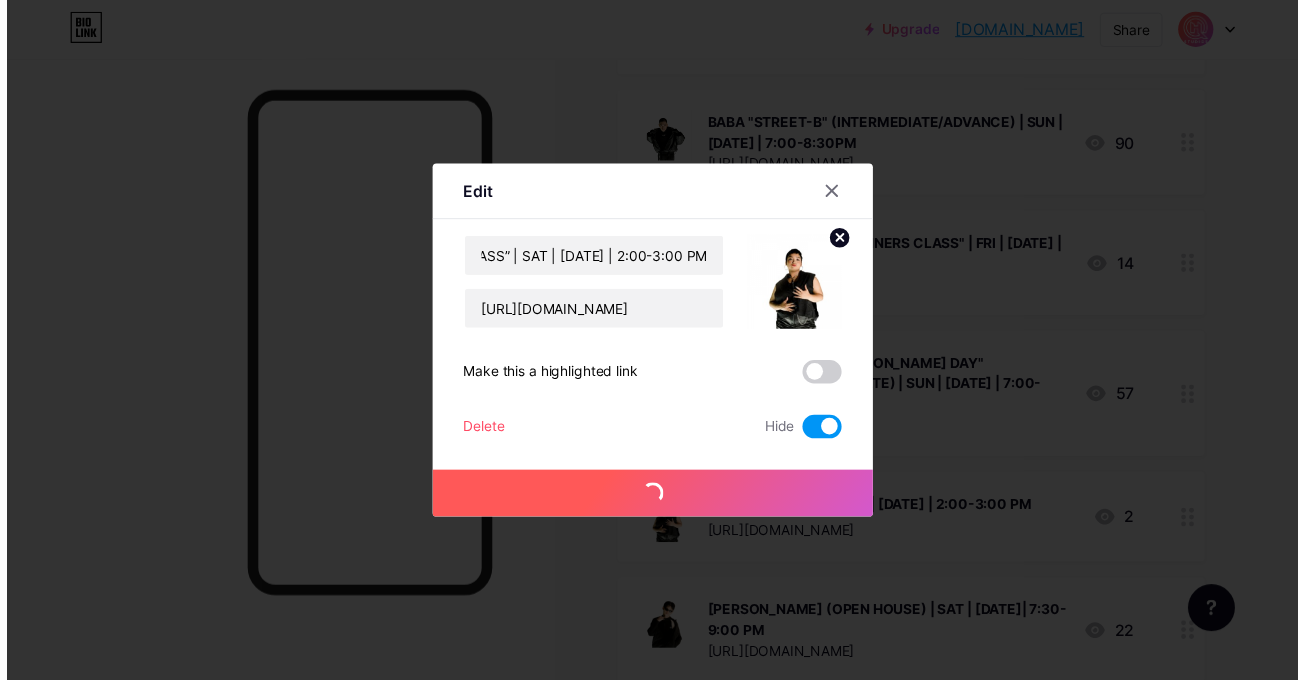 scroll, scrollTop: 0, scrollLeft: 0, axis: both 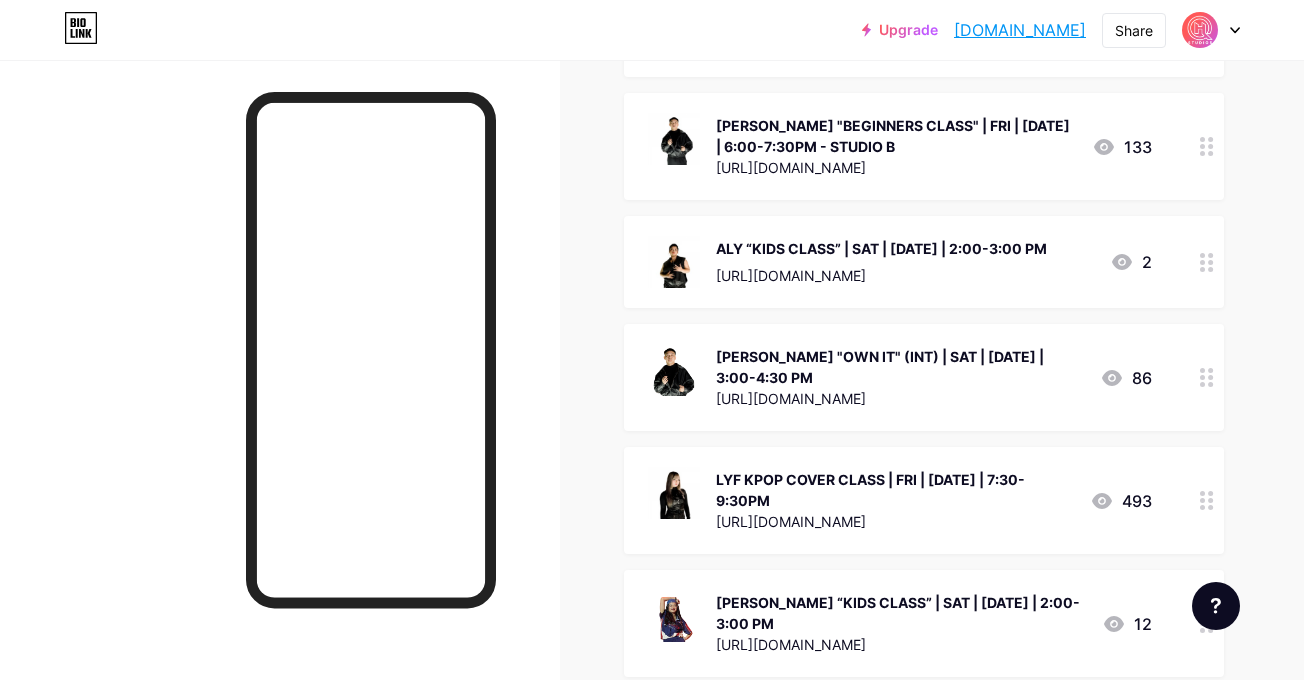click on "[PERSON_NAME] "OWN IT" (INT) | SAT | [DATE] | 3:00-4:30 PM" at bounding box center [900, 367] 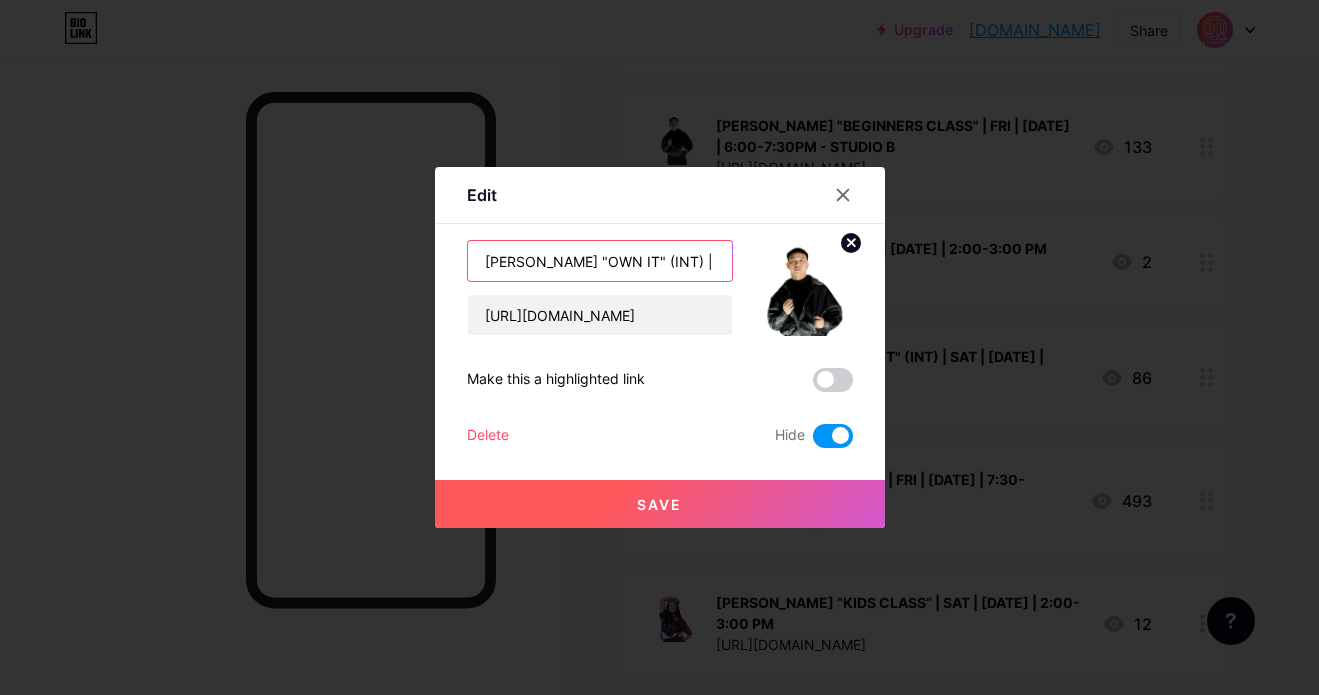 click on "[PERSON_NAME] "OWN IT" (INT) | SAT | [DATE] | 3:00-4:30 PM" at bounding box center [600, 261] 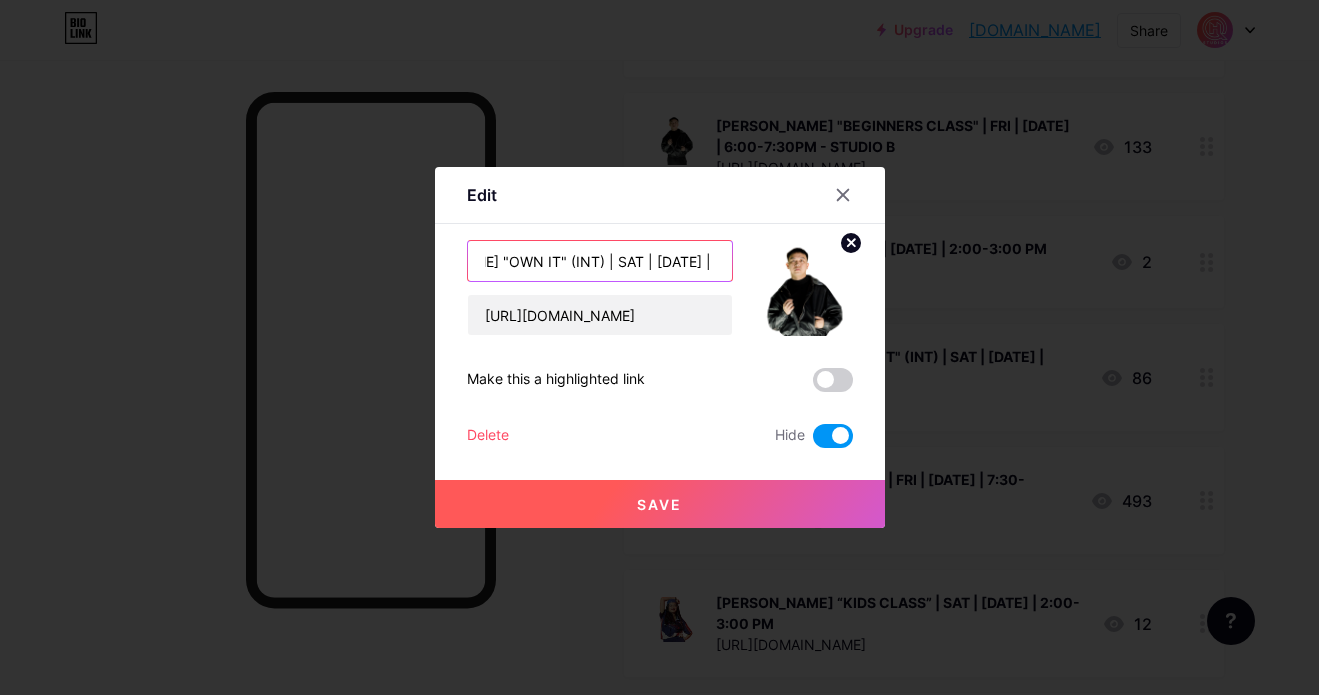 click on "[PERSON_NAME] "OWN IT" (INT) | SAT | [DATE] | 3:00-4:30 PM" at bounding box center (600, 261) 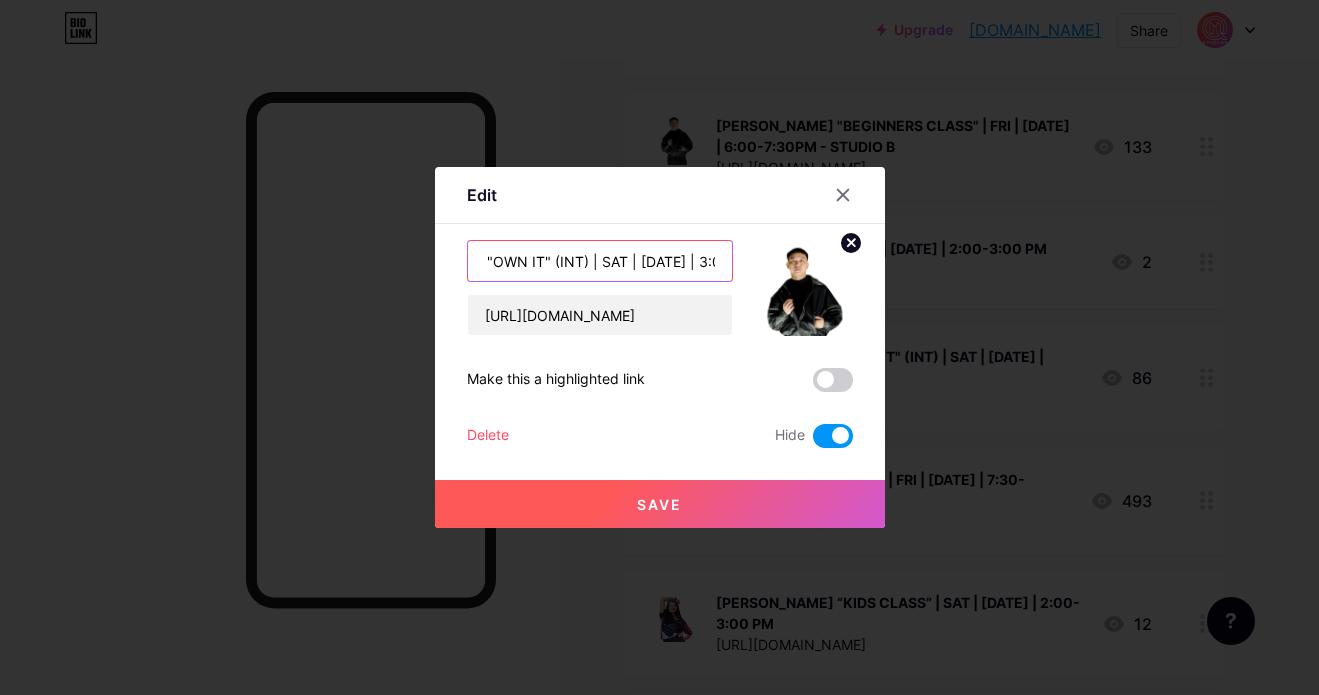 click on "[PERSON_NAME] "OWN IT" (INT) | SAT | [DATE] | 3:00-4:30 PM" at bounding box center [600, 261] 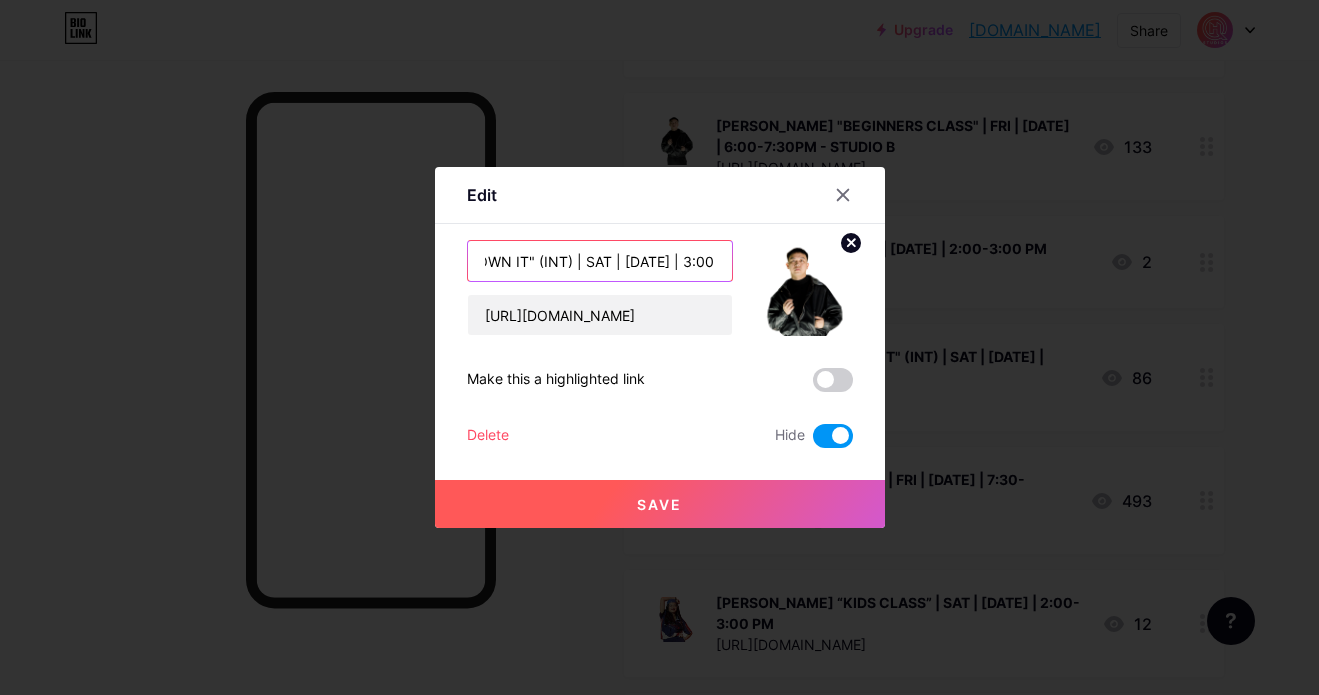 drag, startPoint x: 615, startPoint y: 254, endPoint x: 739, endPoint y: 260, distance: 124.14507 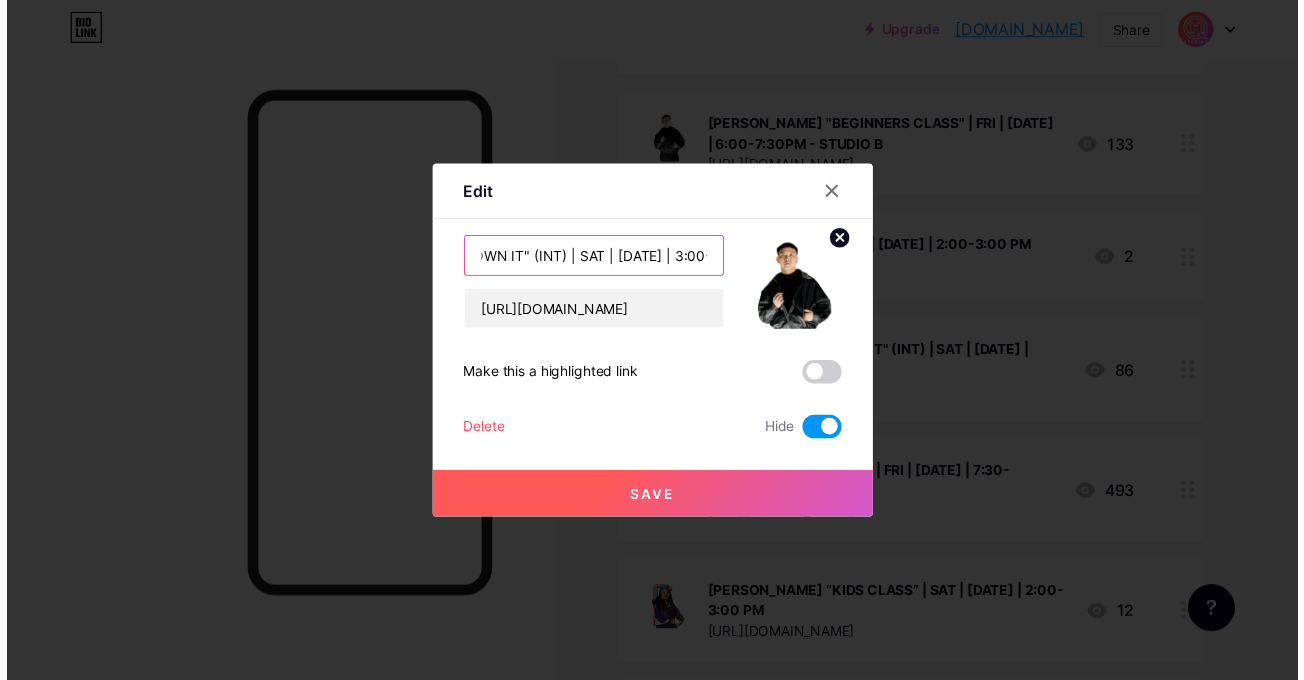 scroll, scrollTop: 0, scrollLeft: 0, axis: both 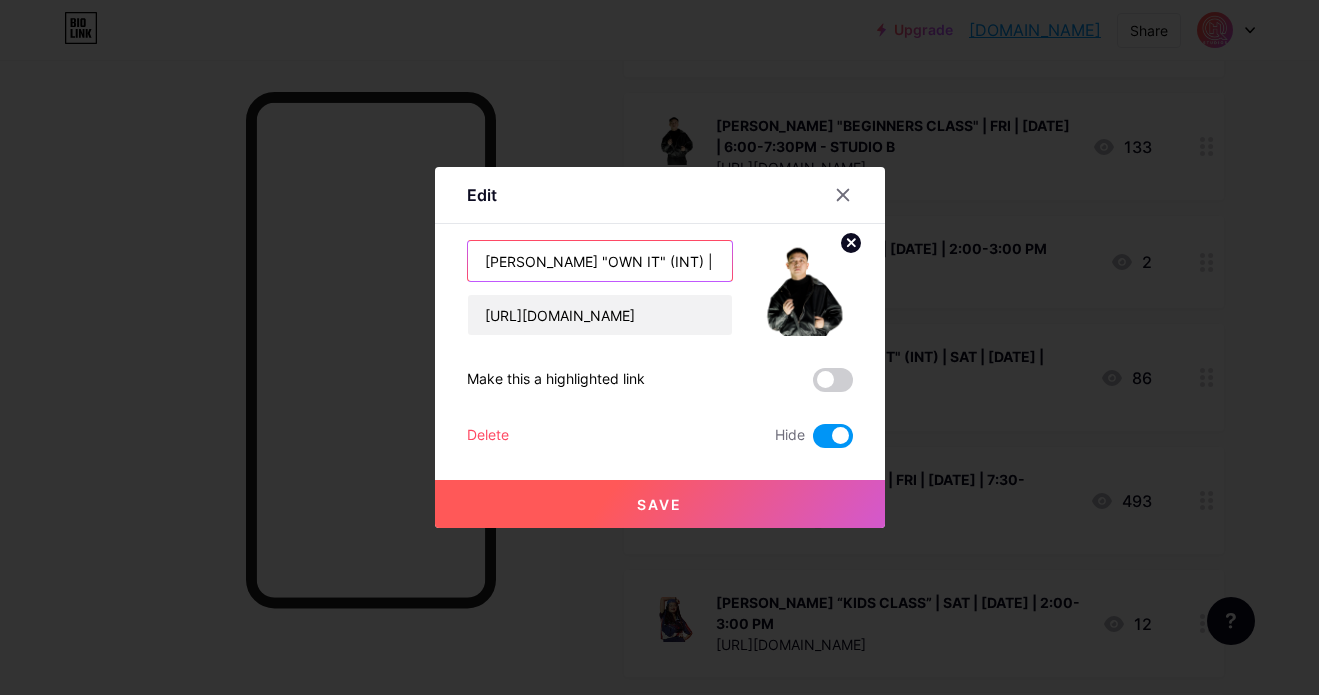 drag, startPoint x: 574, startPoint y: 270, endPoint x: 429, endPoint y: 263, distance: 145.16887 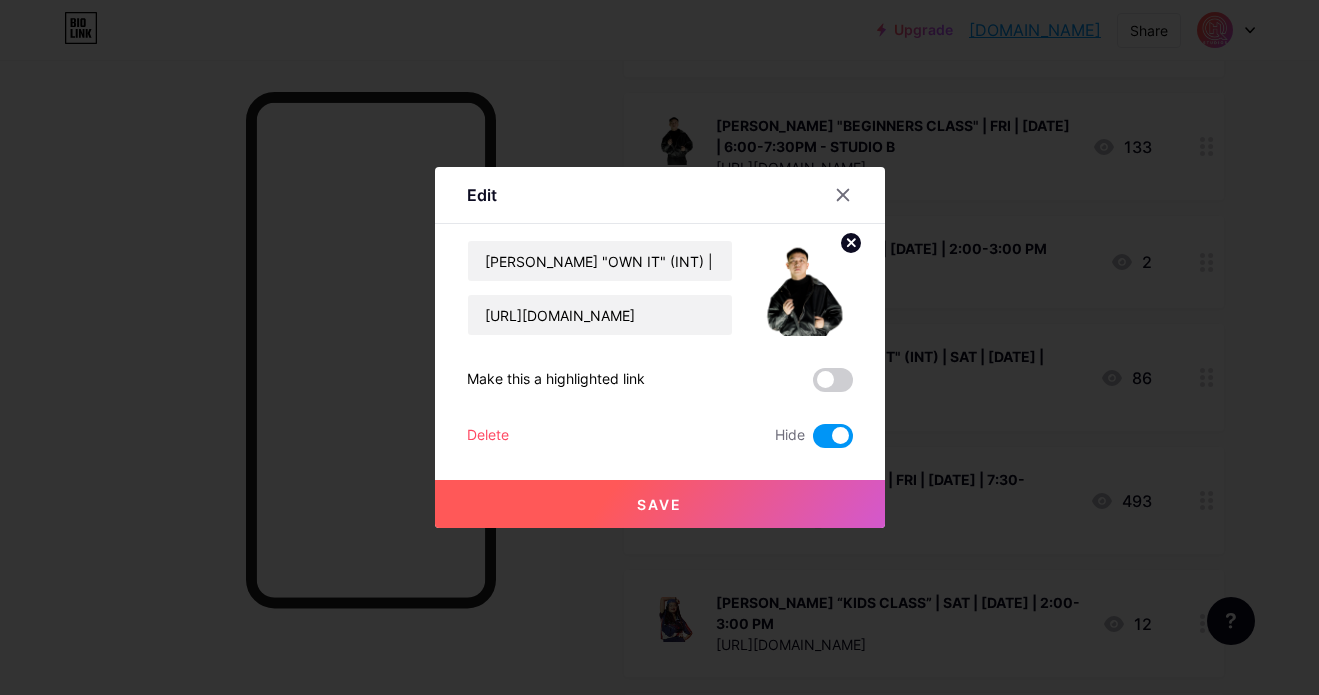 click on "Save" at bounding box center (659, 504) 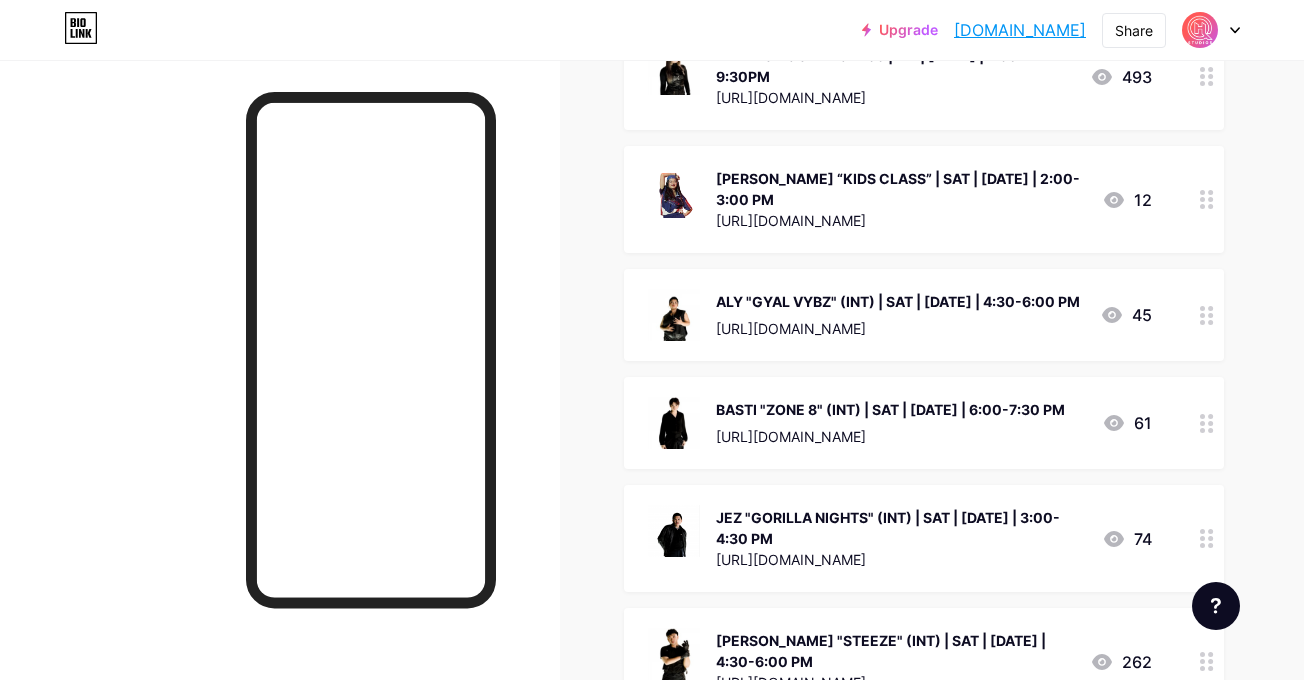 scroll, scrollTop: 2655, scrollLeft: 0, axis: vertical 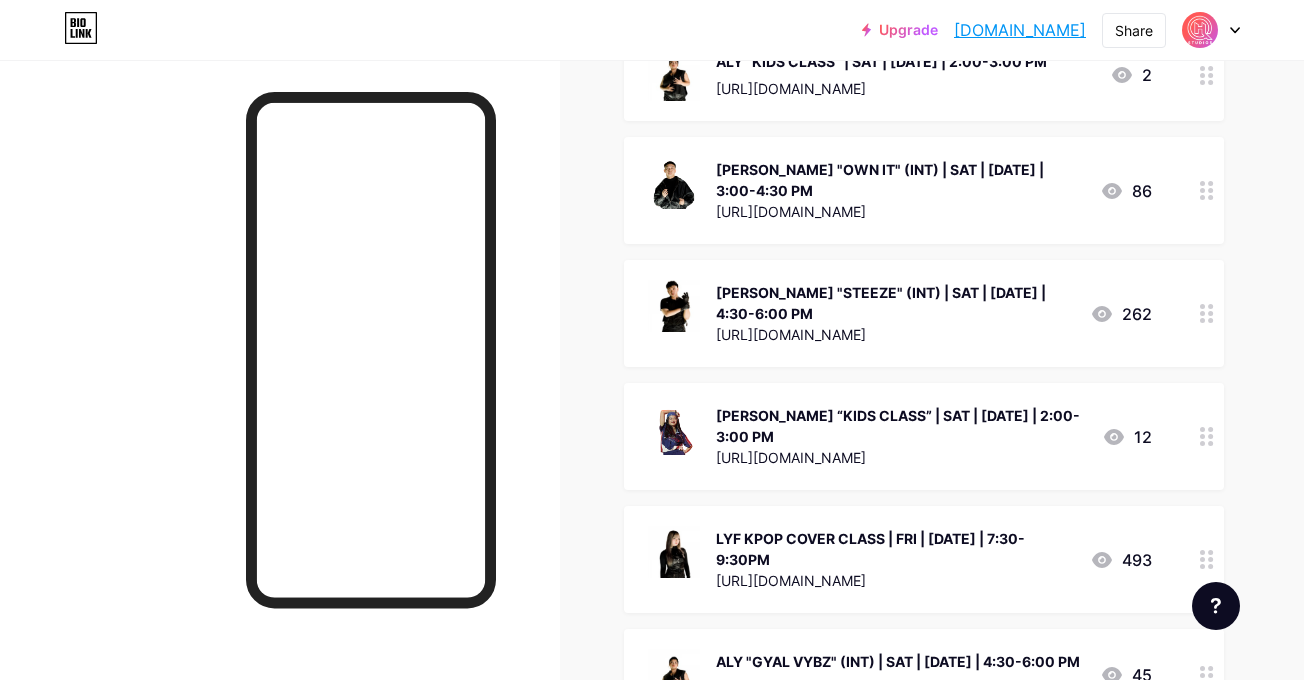 click on "[PERSON_NAME] "STEEZE" (INT) | SAT | [DATE] | 4:30-6:00 PM" at bounding box center [895, 303] 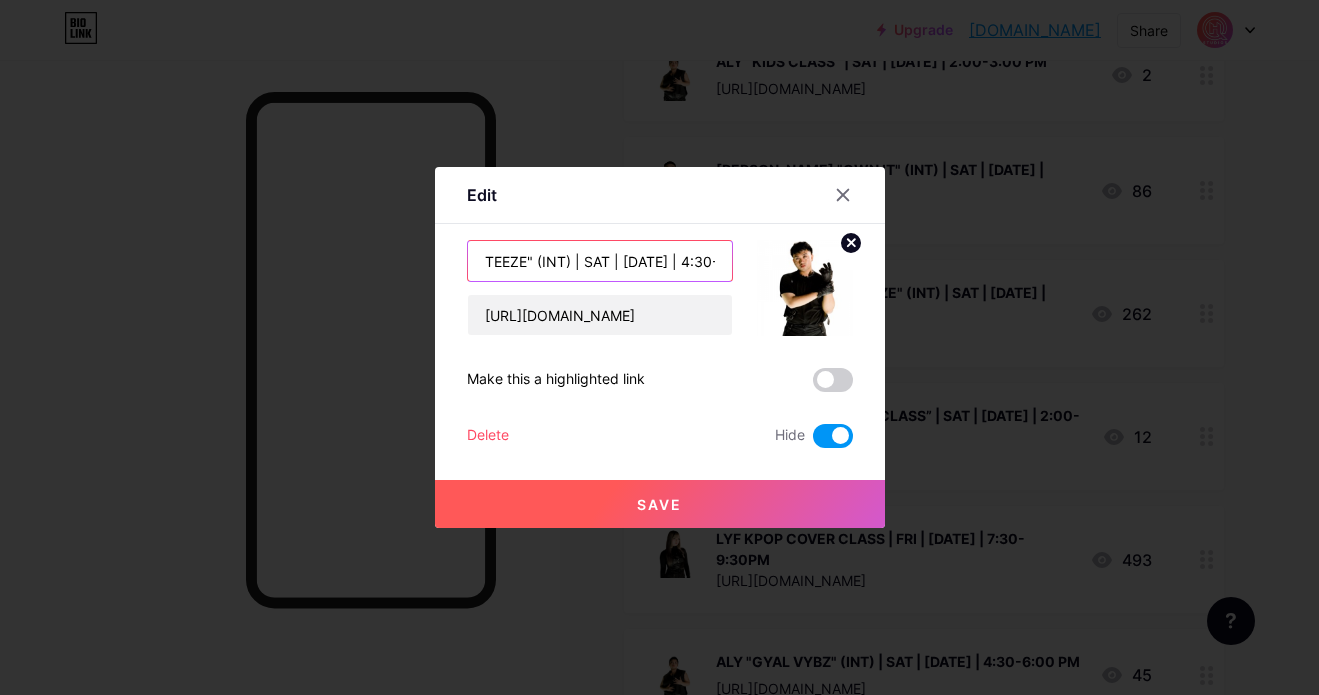 scroll, scrollTop: 0, scrollLeft: 141, axis: horizontal 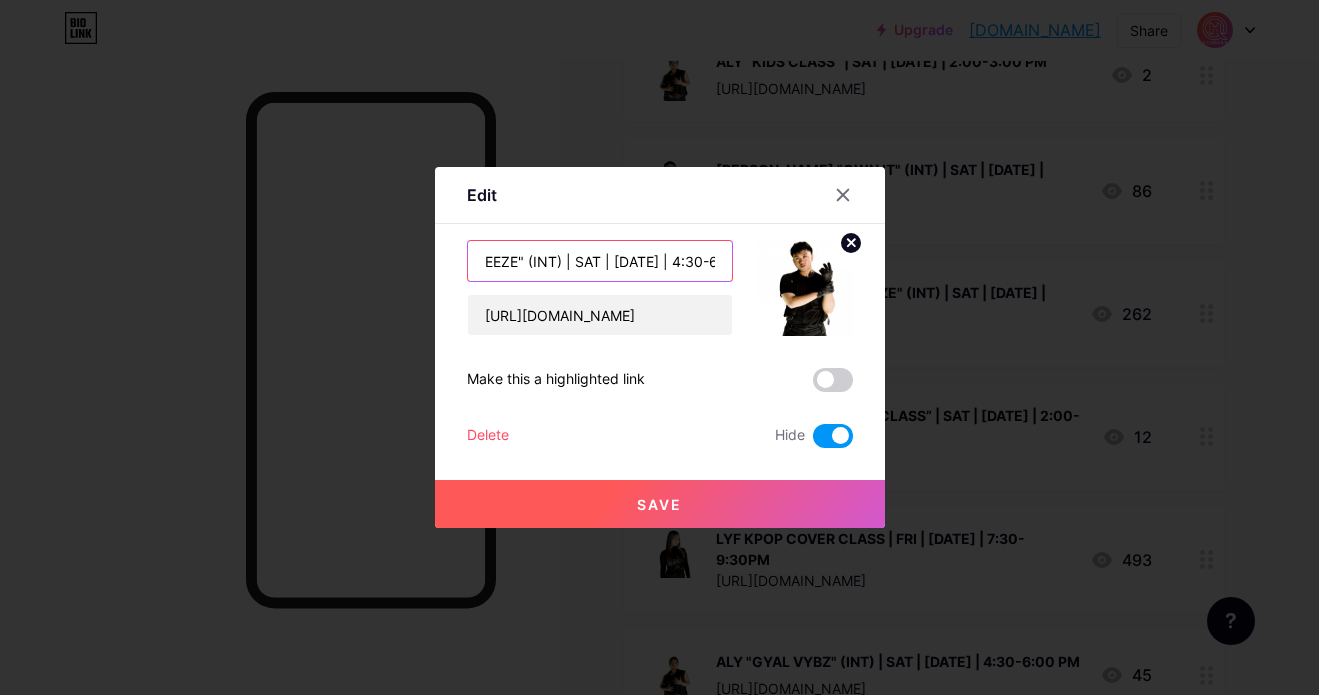 drag, startPoint x: 691, startPoint y: 262, endPoint x: 722, endPoint y: 264, distance: 31.06445 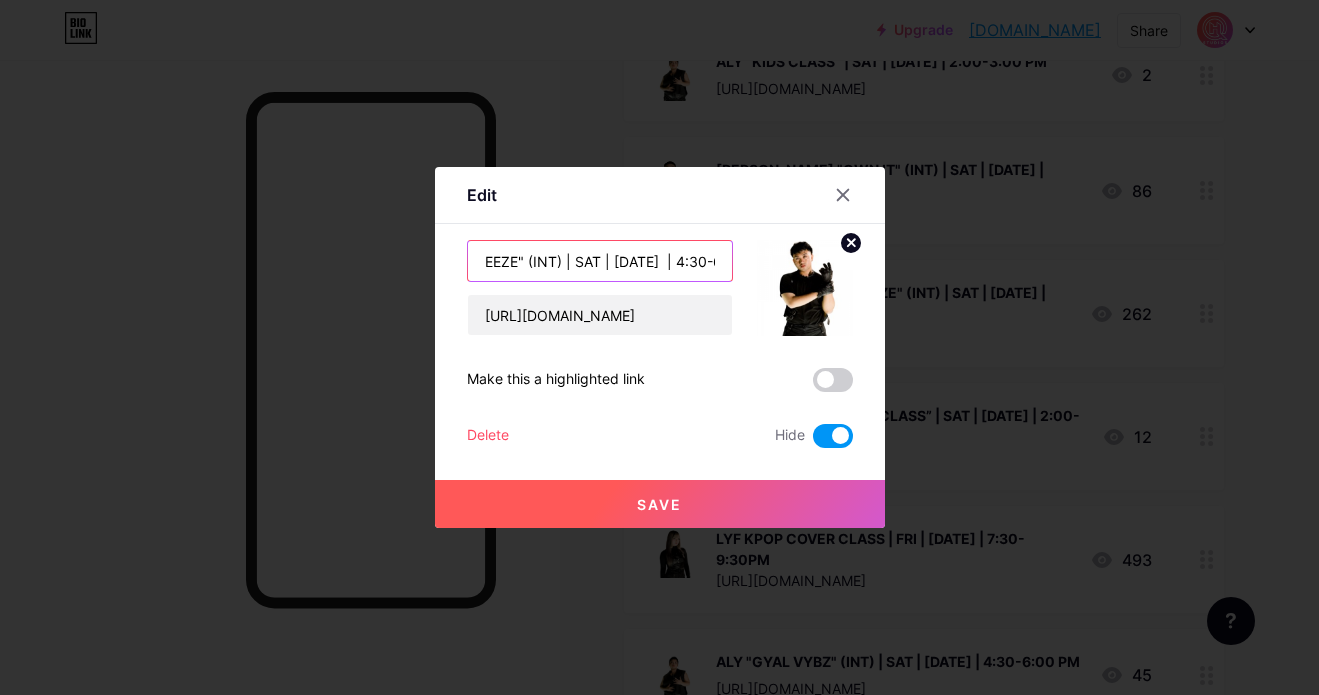 scroll, scrollTop: 0, scrollLeft: 132, axis: horizontal 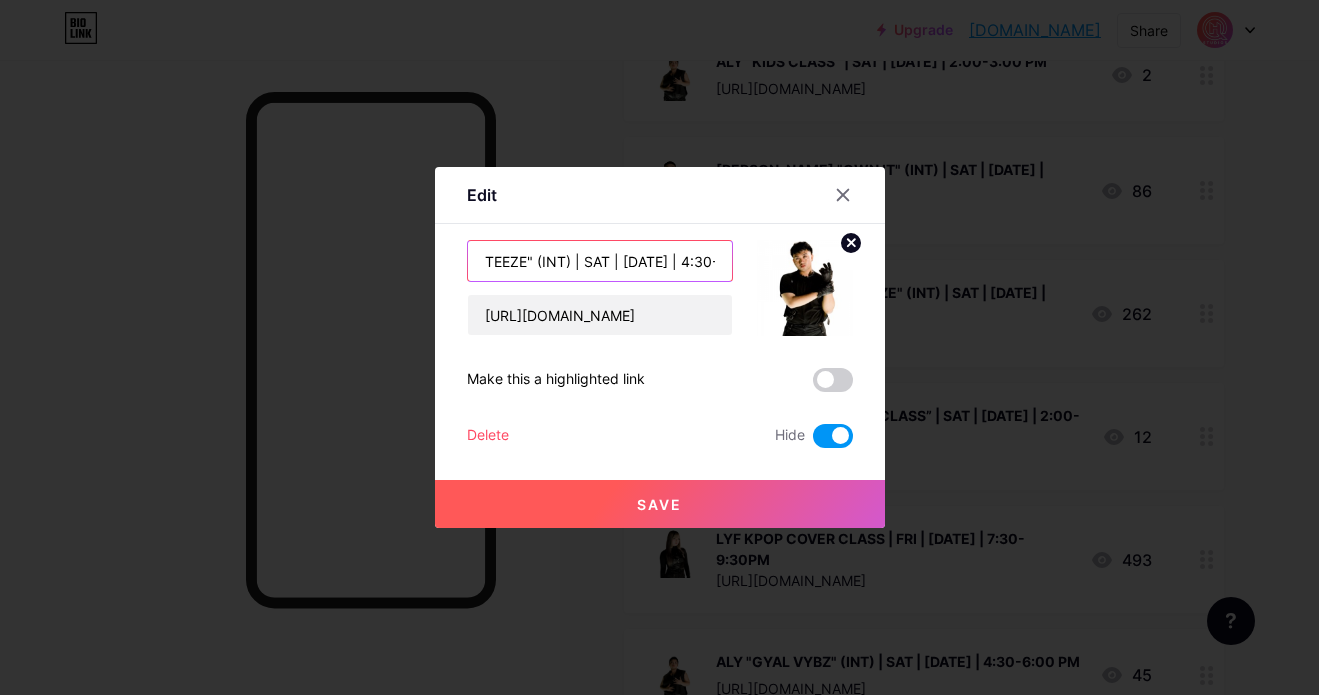 type on "[PERSON_NAME] "STEEZE" (INT) | SAT | [DATE] | 4:30-6:00 PM" 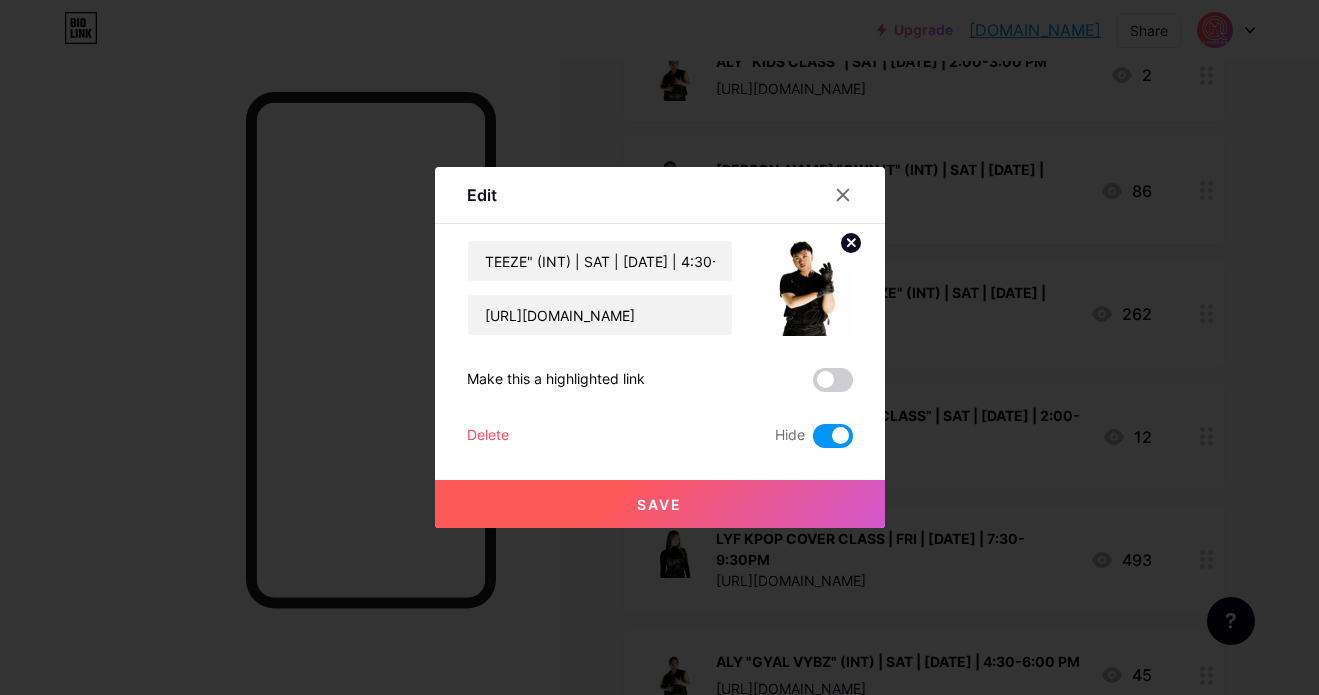 click on "Save" at bounding box center [660, 504] 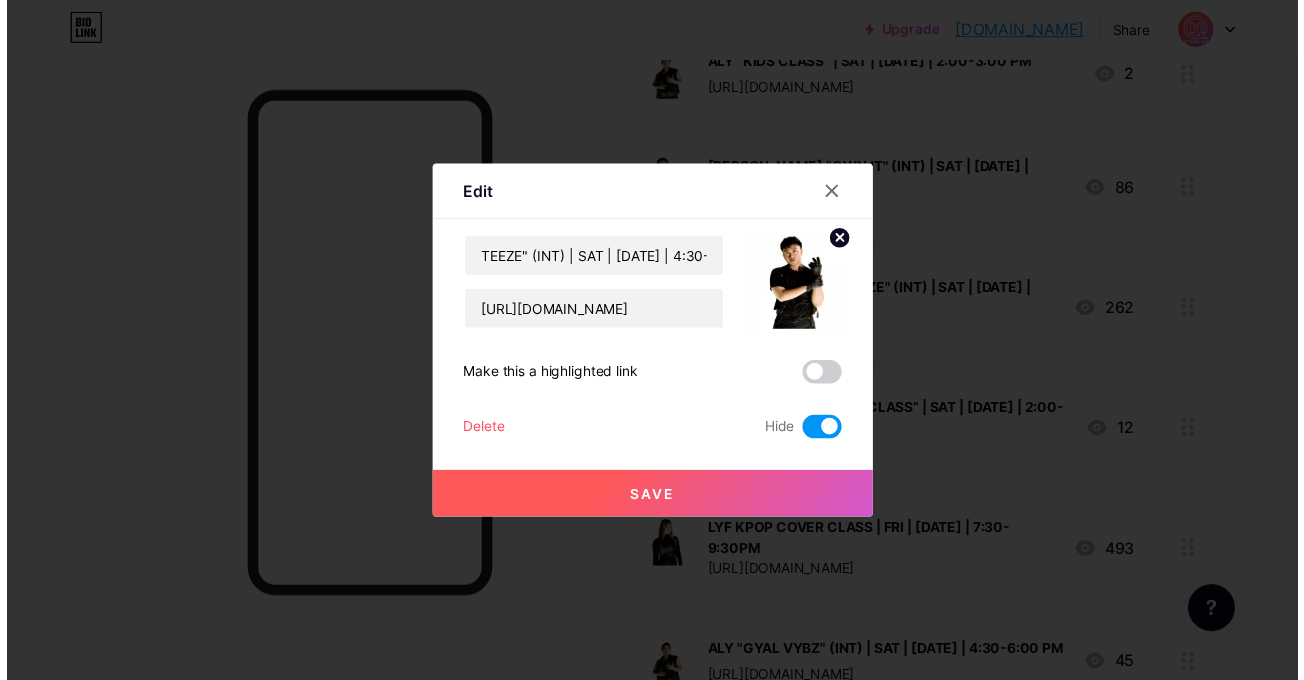scroll, scrollTop: 0, scrollLeft: 0, axis: both 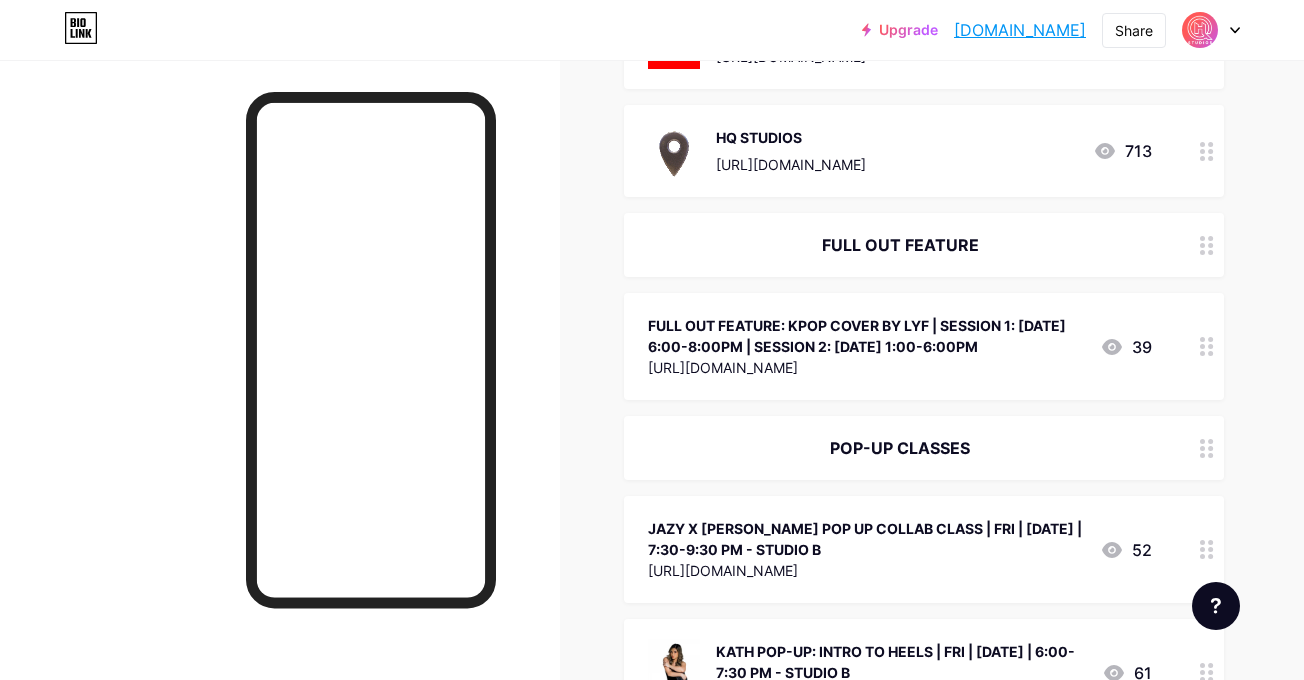 click at bounding box center (1207, 346) 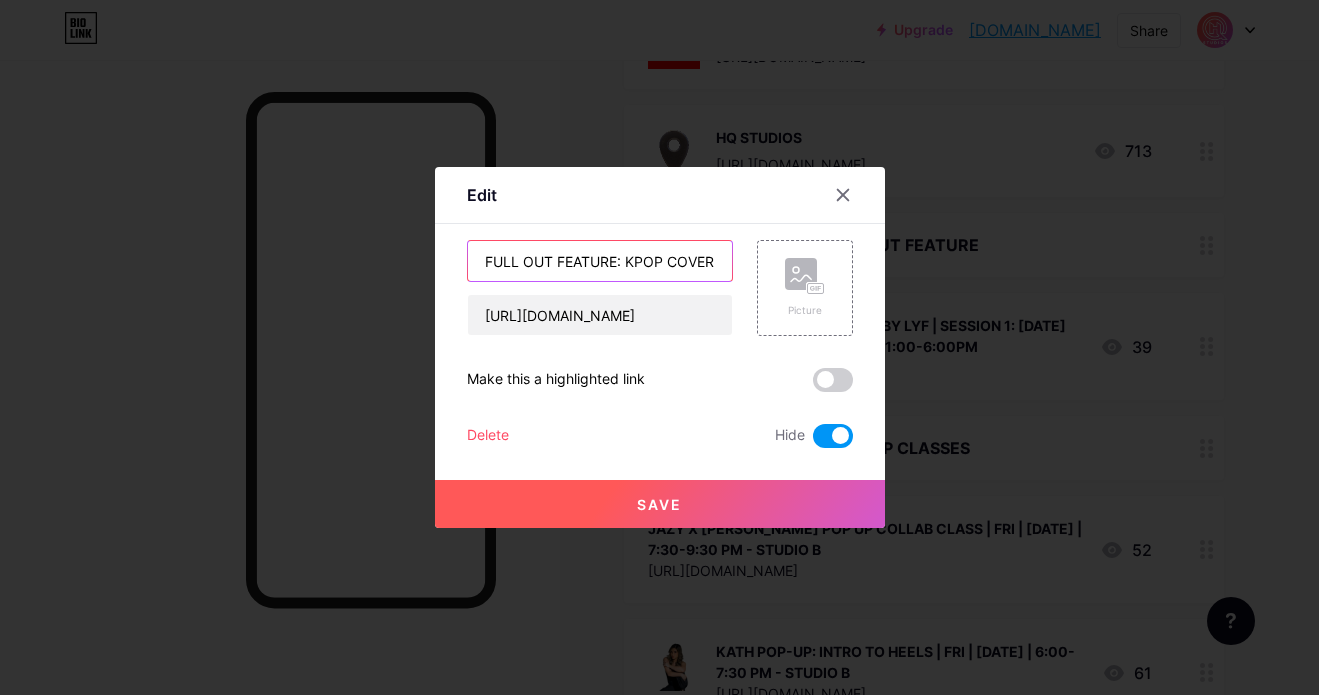 drag, startPoint x: 616, startPoint y: 262, endPoint x: 672, endPoint y: 263, distance: 56.008926 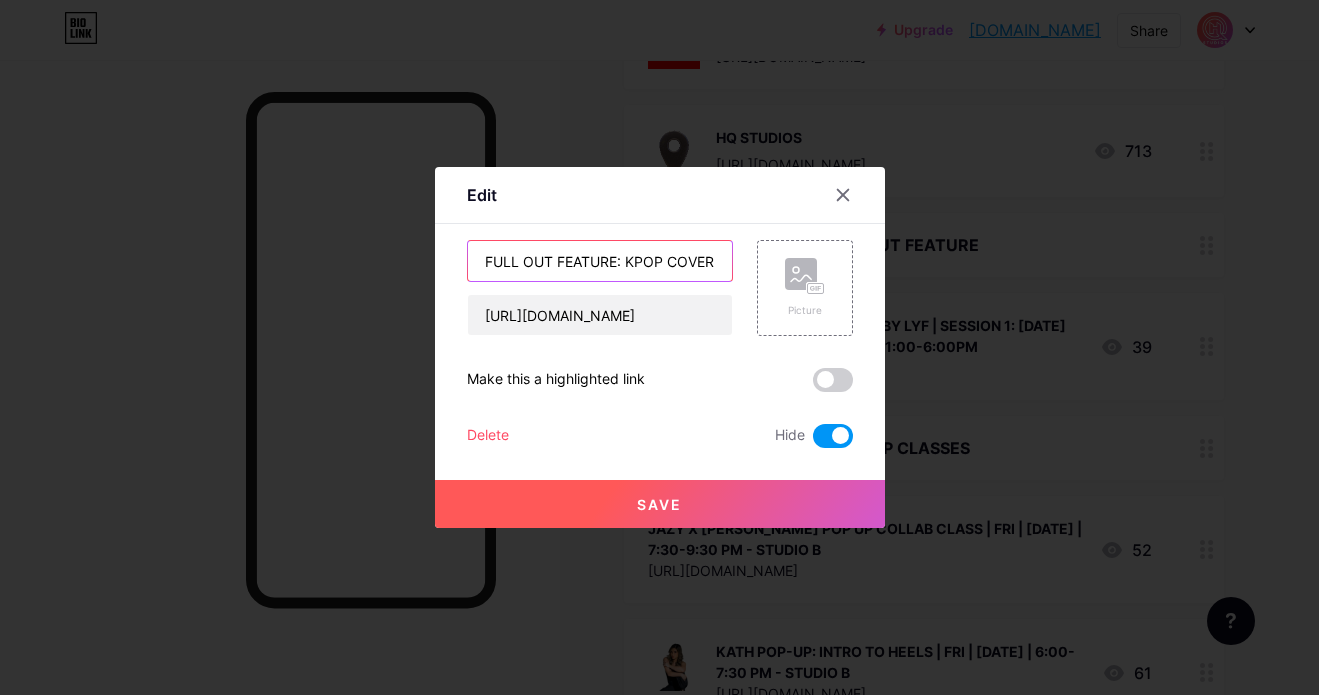 click on "FULL OUT FEATURE: KPOP COVER BY LYF | SESSION 1: [DATE] 6:00-8:00PM | SESSION 2: [DATE] 1:00-6:00PM" at bounding box center (600, 261) 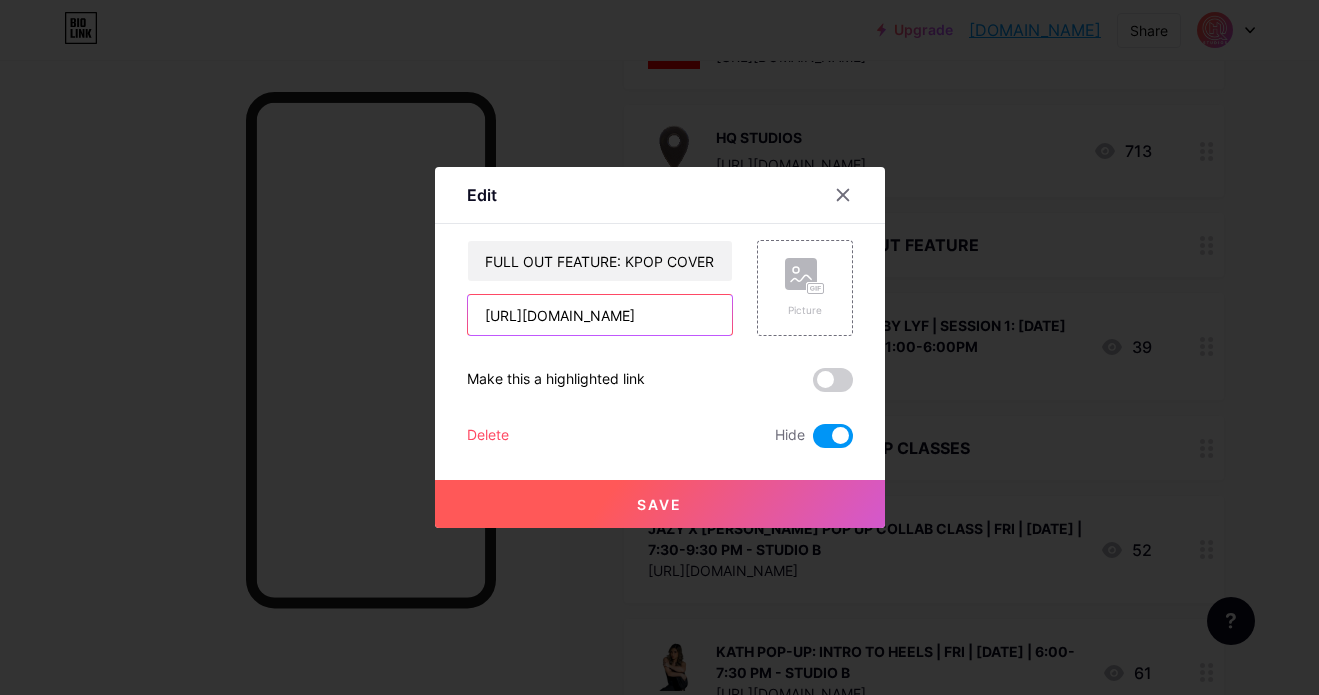 click on "[URL][DOMAIN_NAME]" at bounding box center [600, 315] 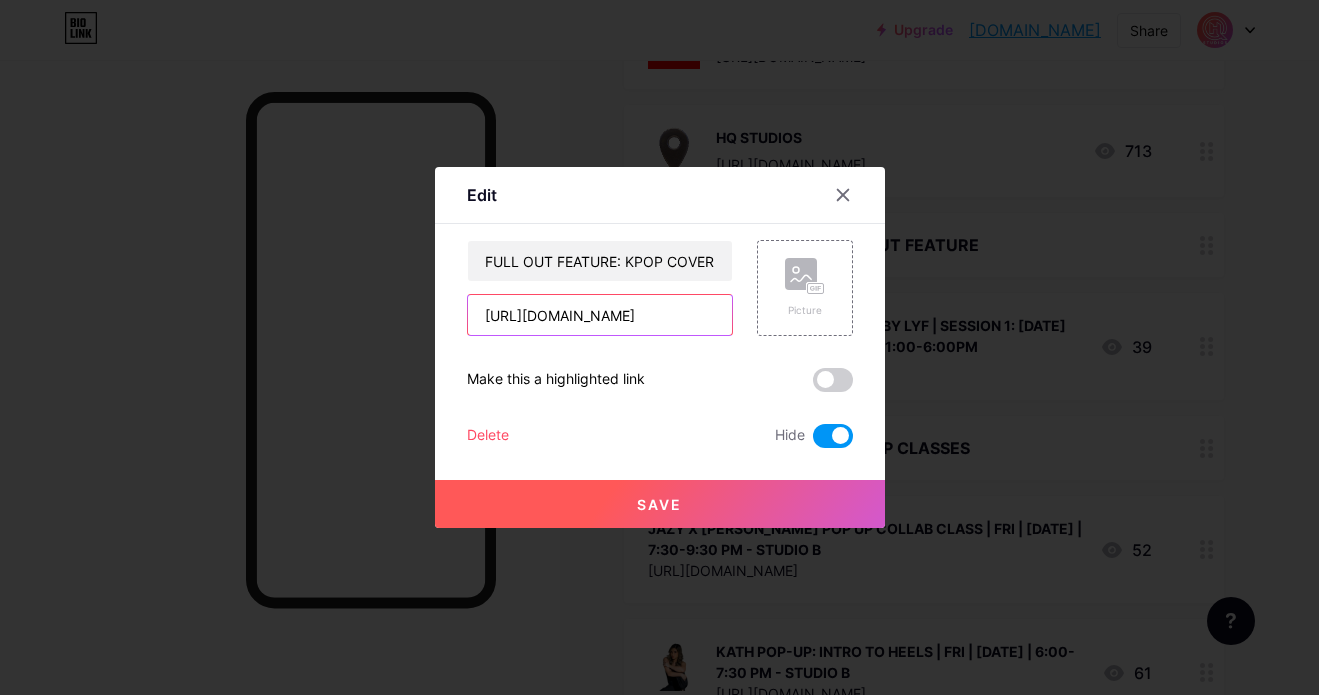 click on "[URL][DOMAIN_NAME]" at bounding box center [600, 315] 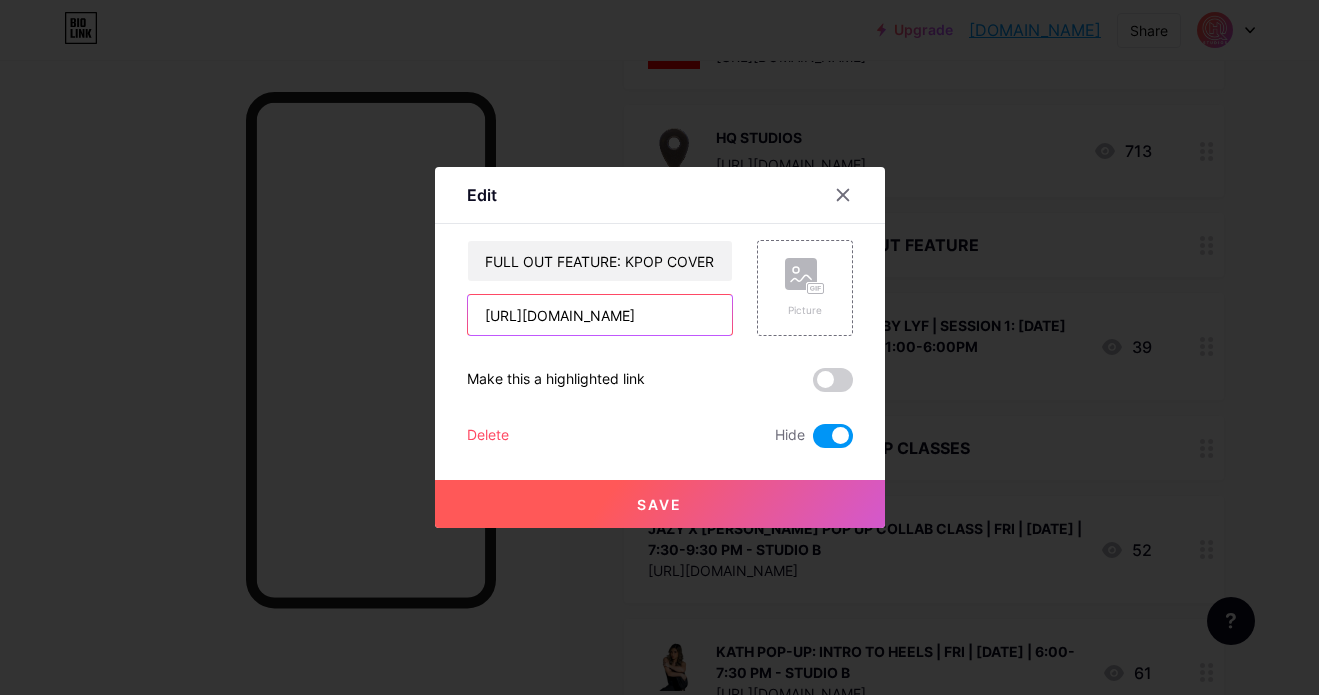 paste on "kx92RgQxRuwDsriV6" 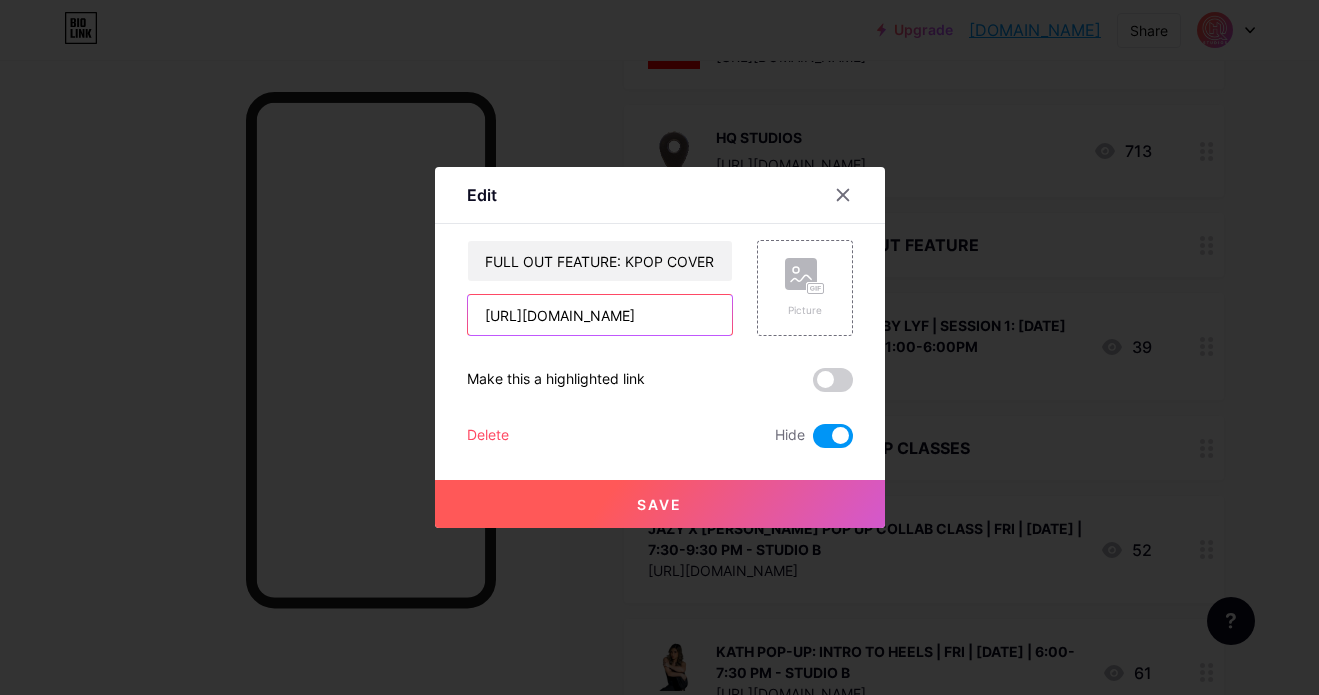 scroll, scrollTop: 0, scrollLeft: 25, axis: horizontal 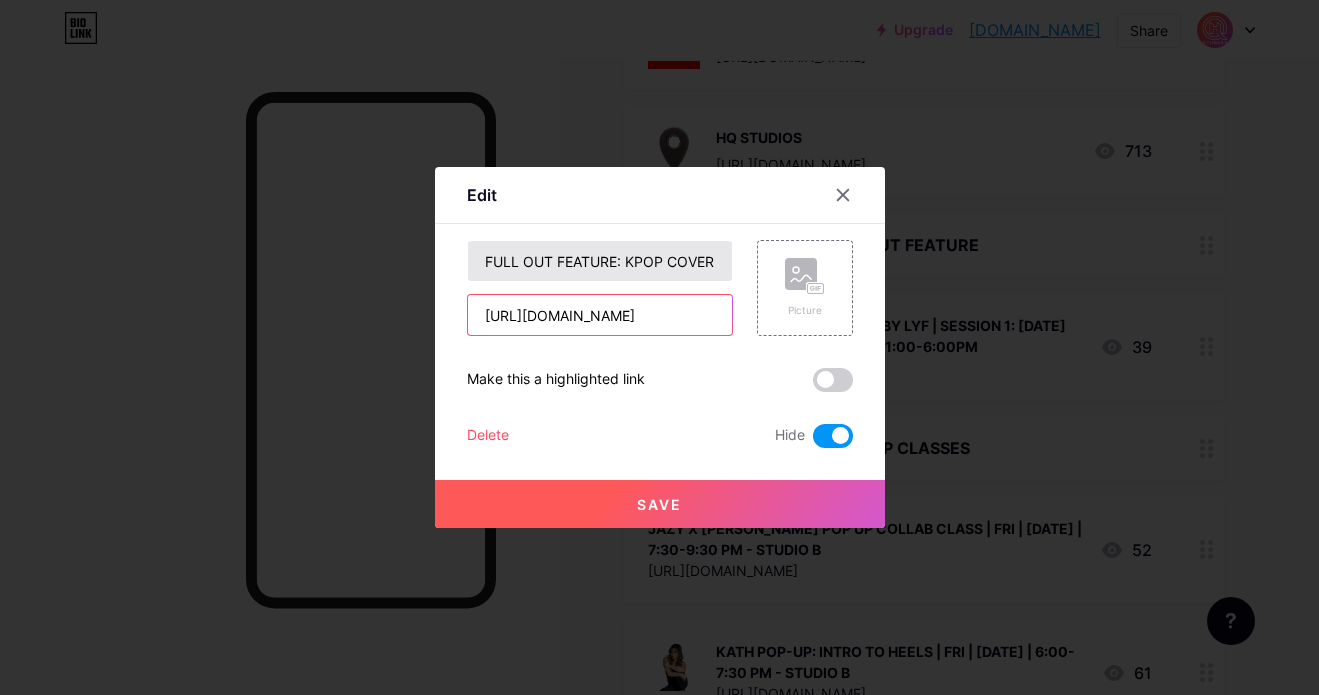 type on "[URL][DOMAIN_NAME]" 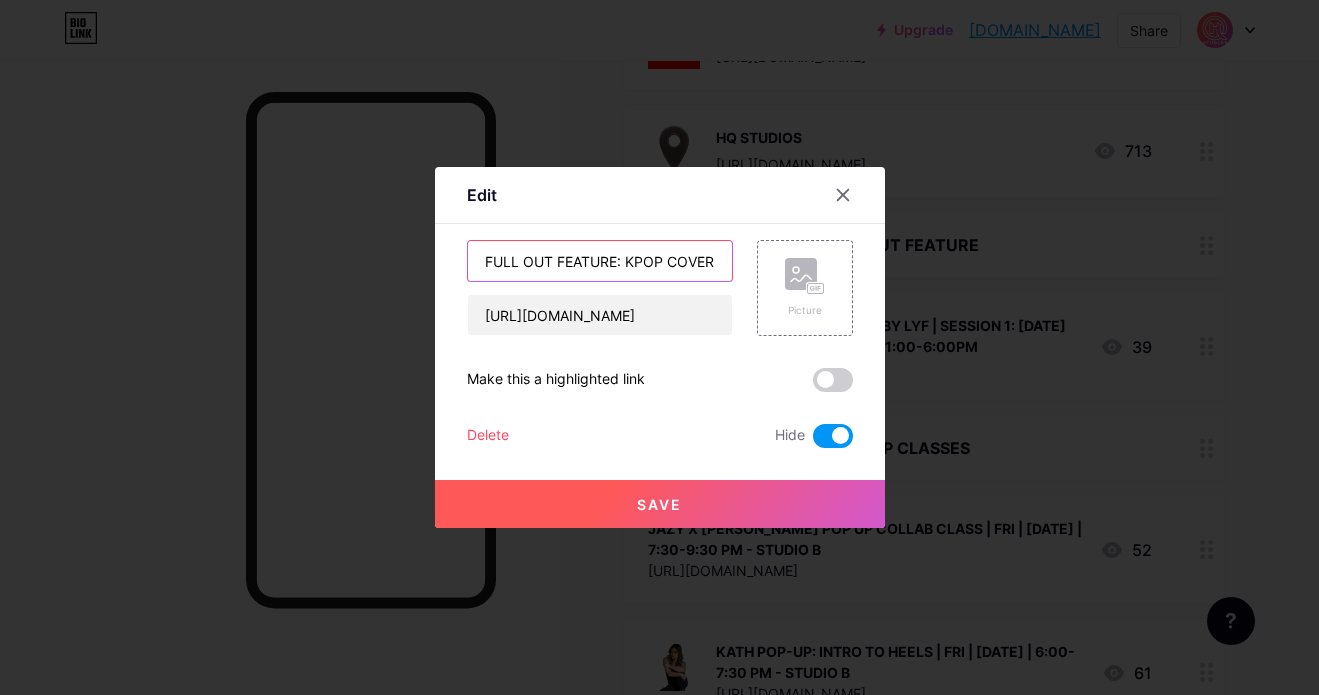 scroll, scrollTop: 0, scrollLeft: 0, axis: both 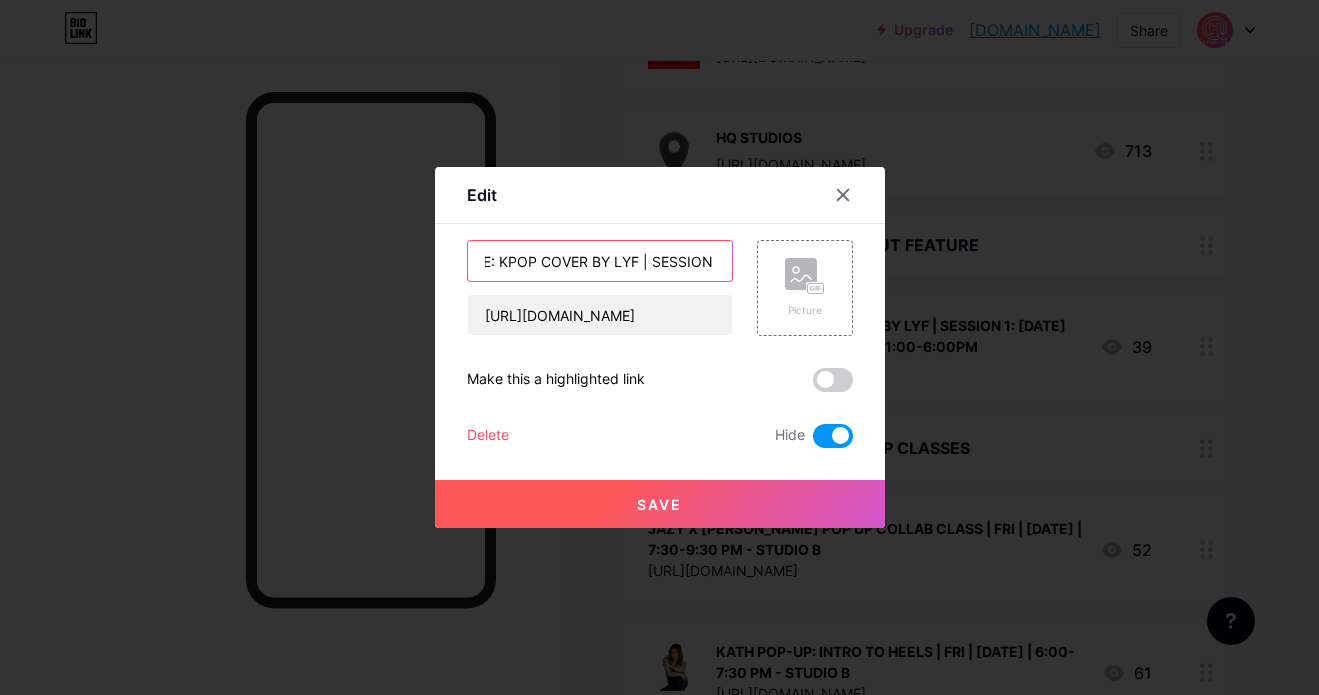 drag, startPoint x: 620, startPoint y: 258, endPoint x: 630, endPoint y: 261, distance: 10.440307 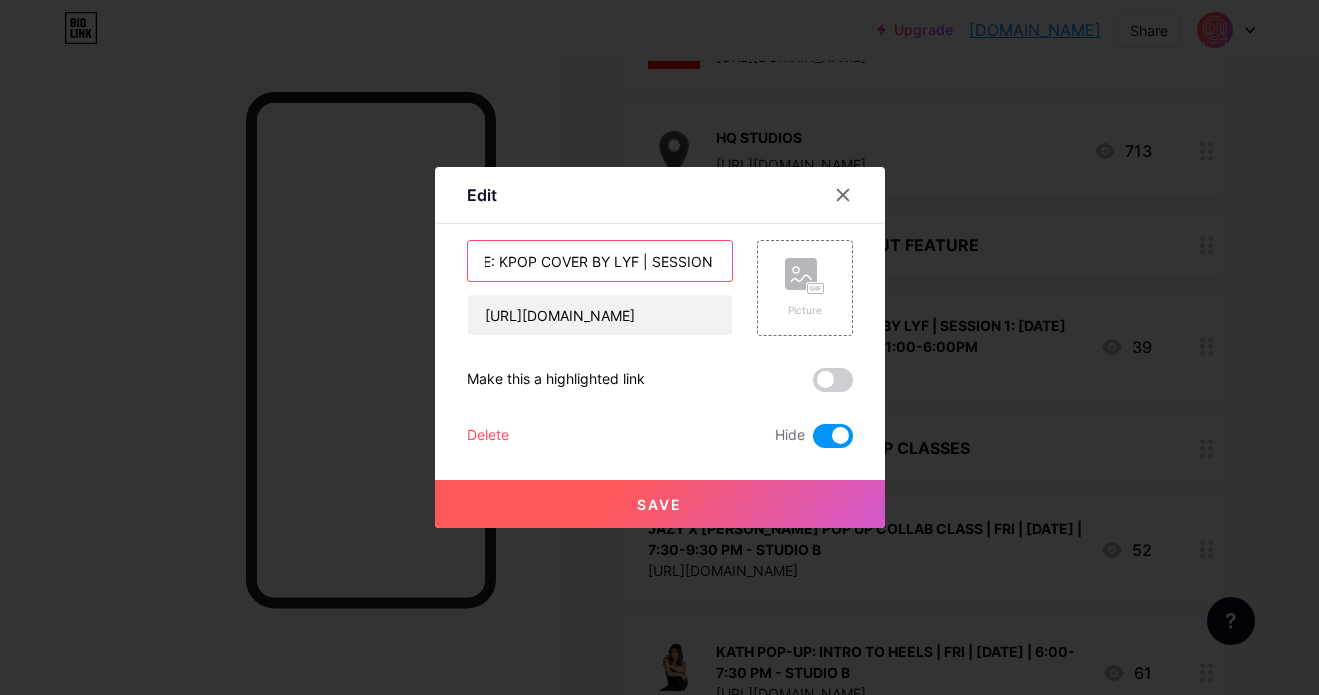 click on "FULL OUT FEATURE: KPOP COVER BY LYF | SESSION 1: [DATE] 6:00-8:00PM | SESSION 2: [DATE] 1:00-6:00PM" at bounding box center (600, 261) 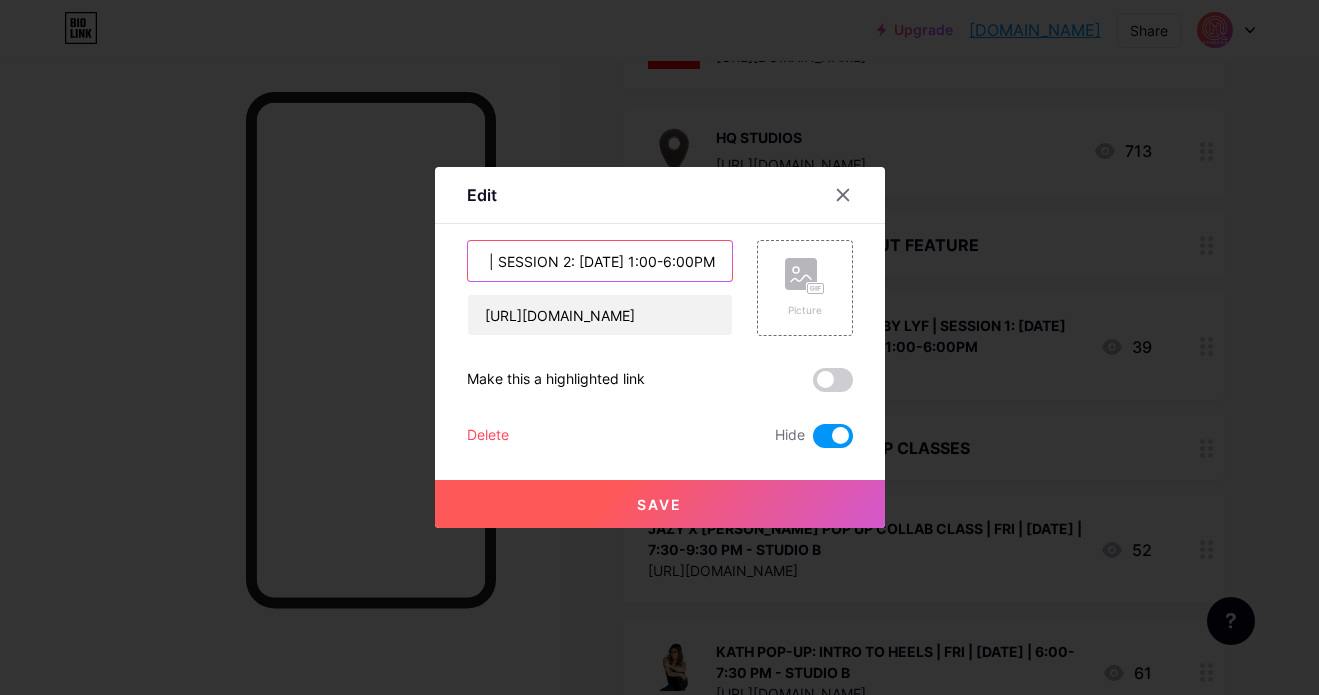 scroll, scrollTop: 0, scrollLeft: 541, axis: horizontal 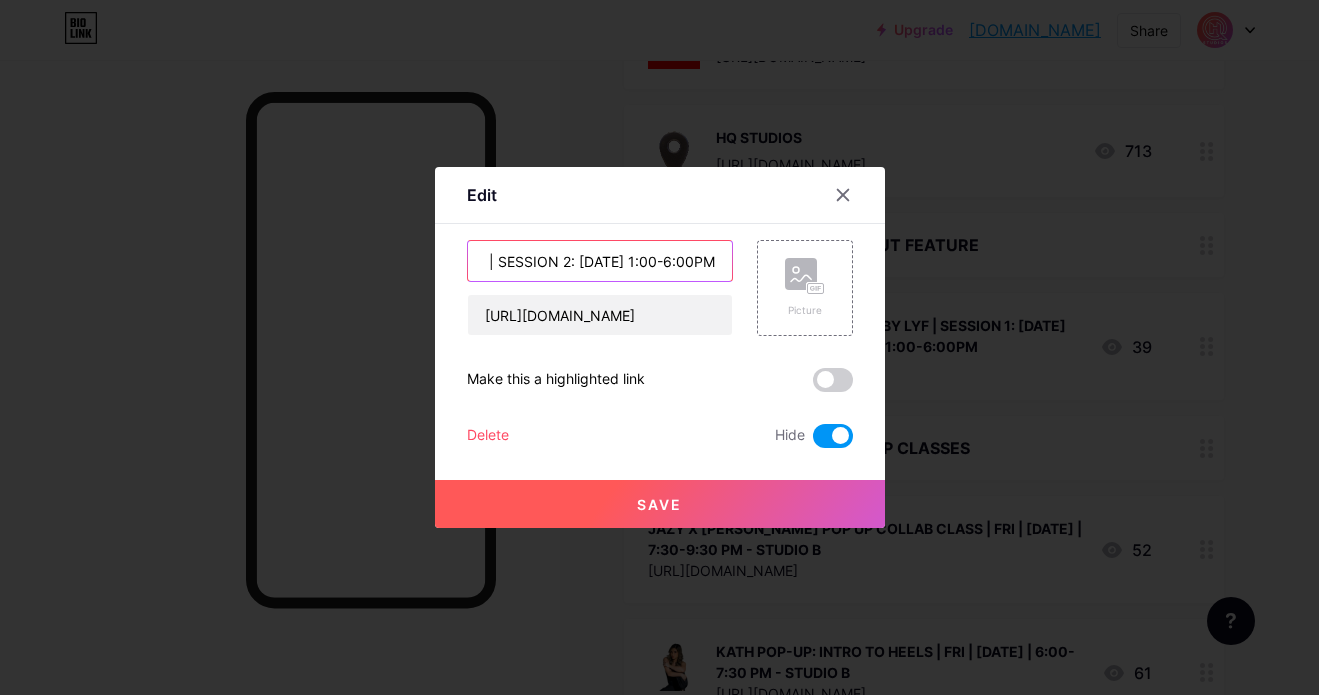 type on "FULL OUT FEATURE: [PERSON_NAME] | SESSION 1: [DATE] 6:00-8:00PM | SESSION 2: [DATE] 1:00-6:00PM" 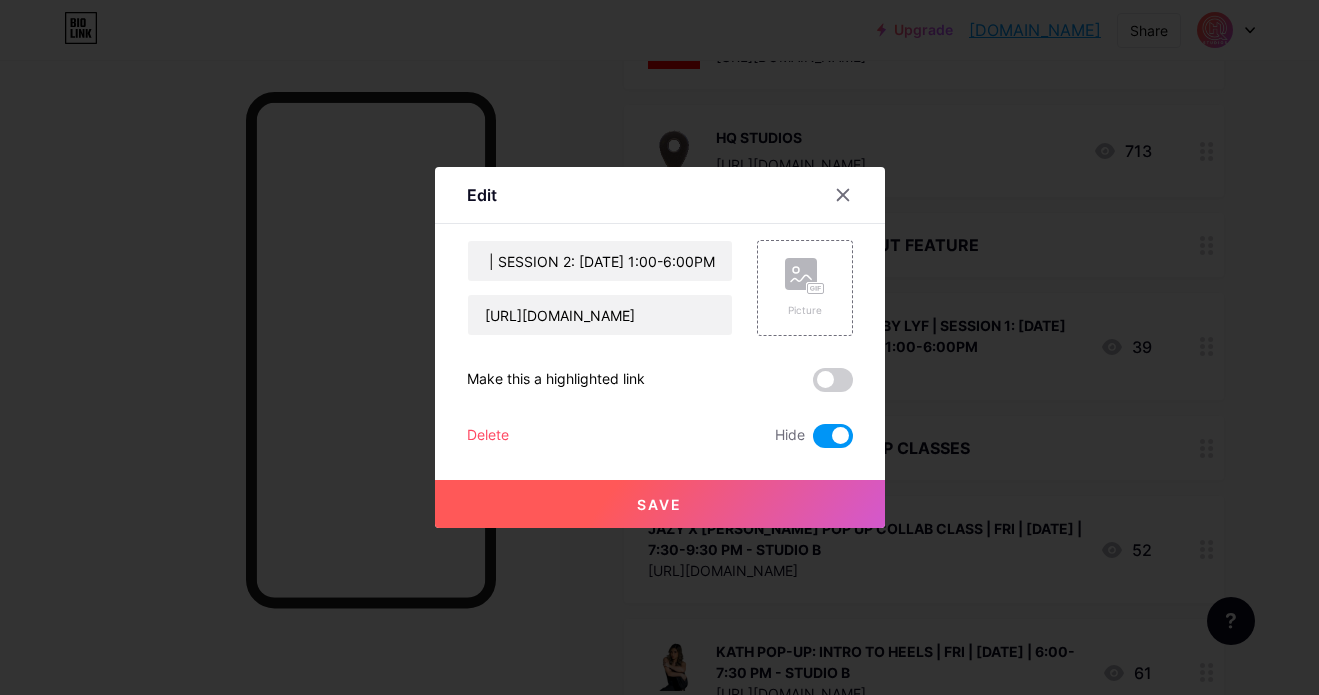 click on "Save" at bounding box center [660, 504] 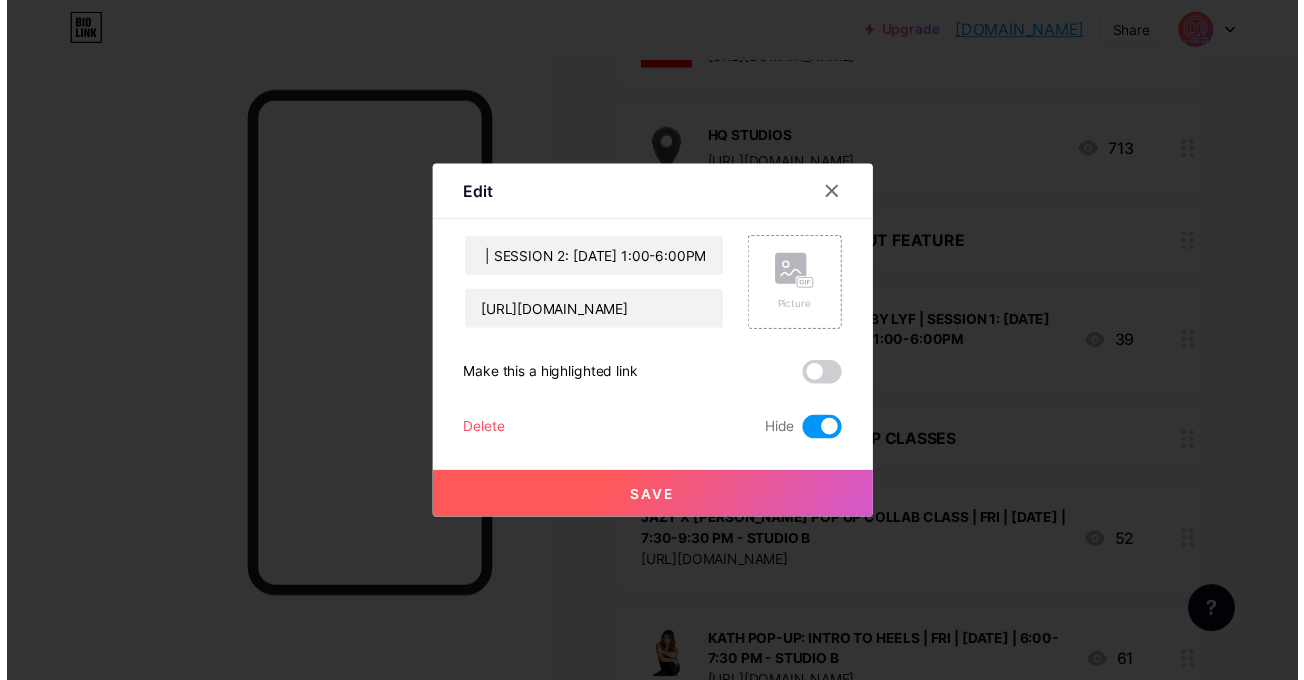 scroll, scrollTop: 0, scrollLeft: 0, axis: both 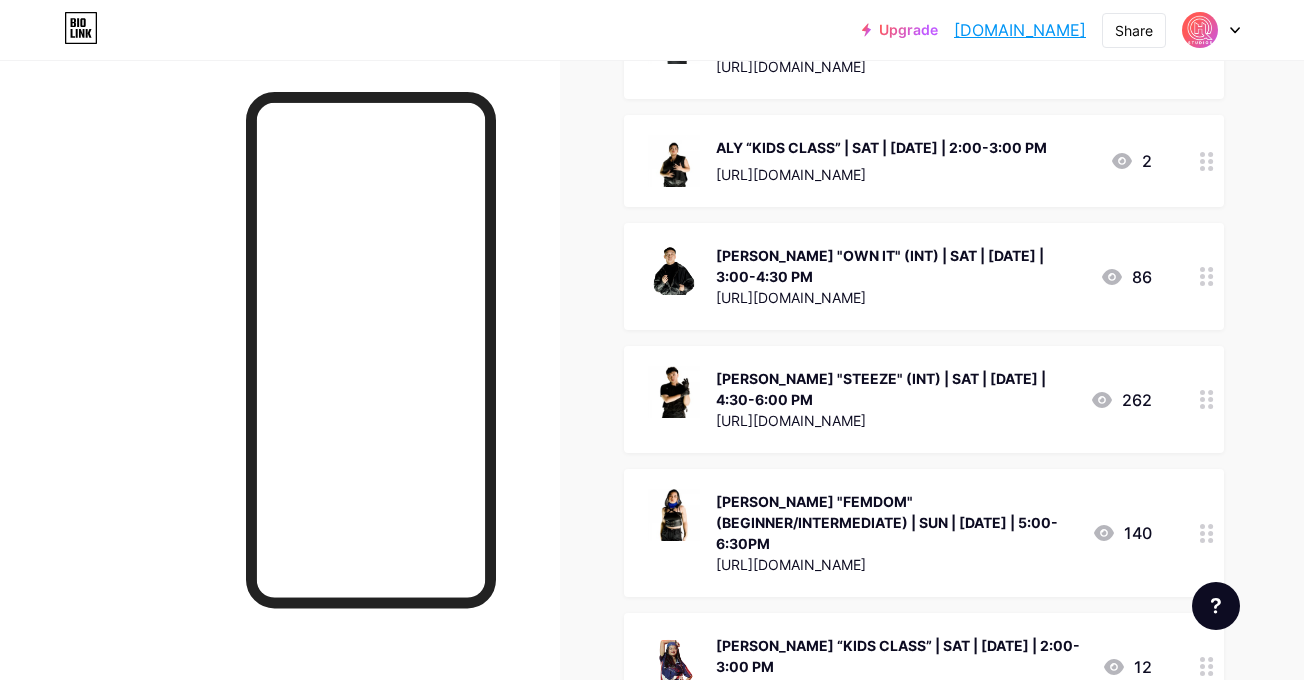 click on "[PERSON_NAME] "FEMDOM" (BEGINNER/INTERMEDIATE) | SUN | [DATE] | 5:00-6:30PM" at bounding box center (896, 522) 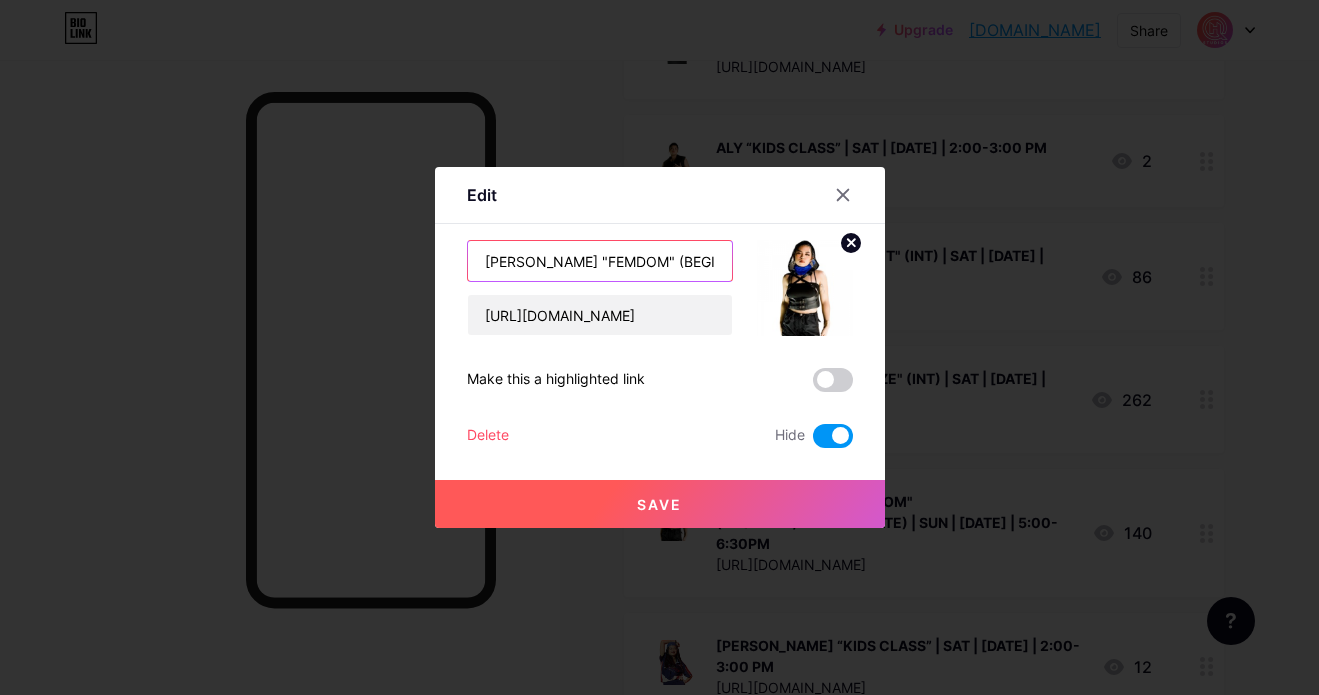 click on "[PERSON_NAME] "FEMDOM" (BEGINNER/INTERMEDIATE) | SUN | [DATE] | 5:00-6:30PM" at bounding box center [600, 261] 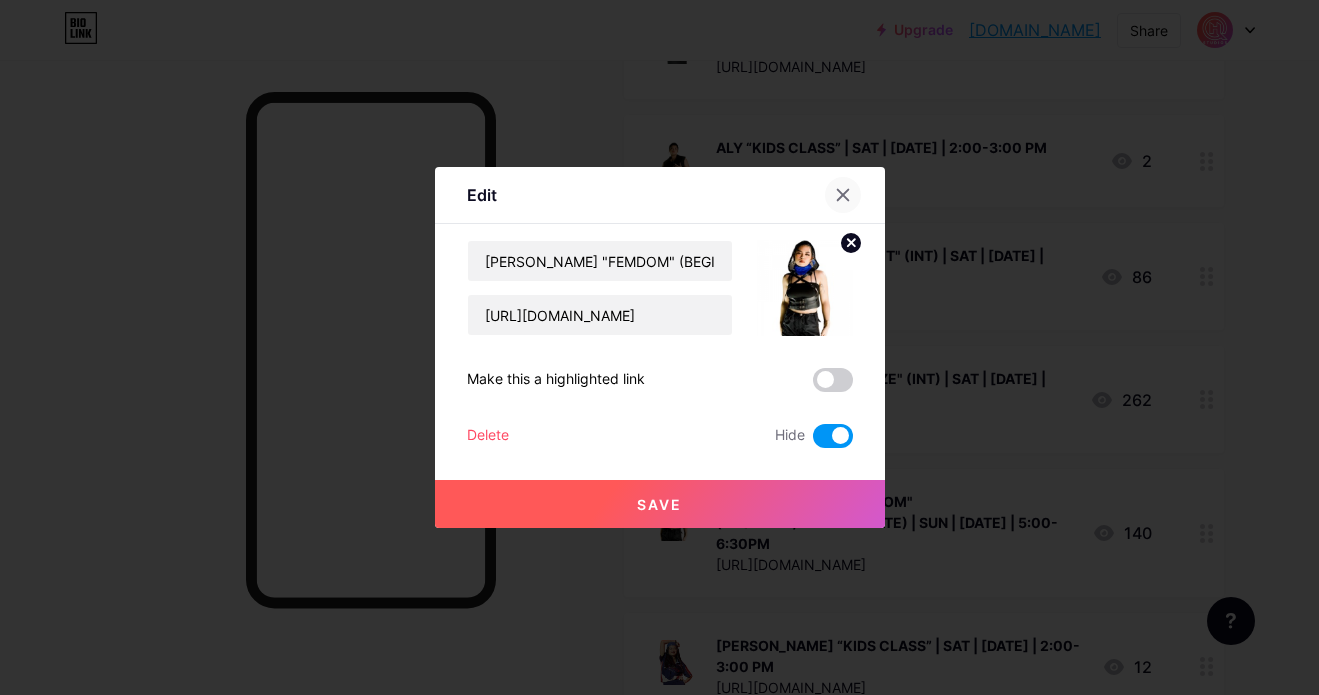 click at bounding box center [843, 195] 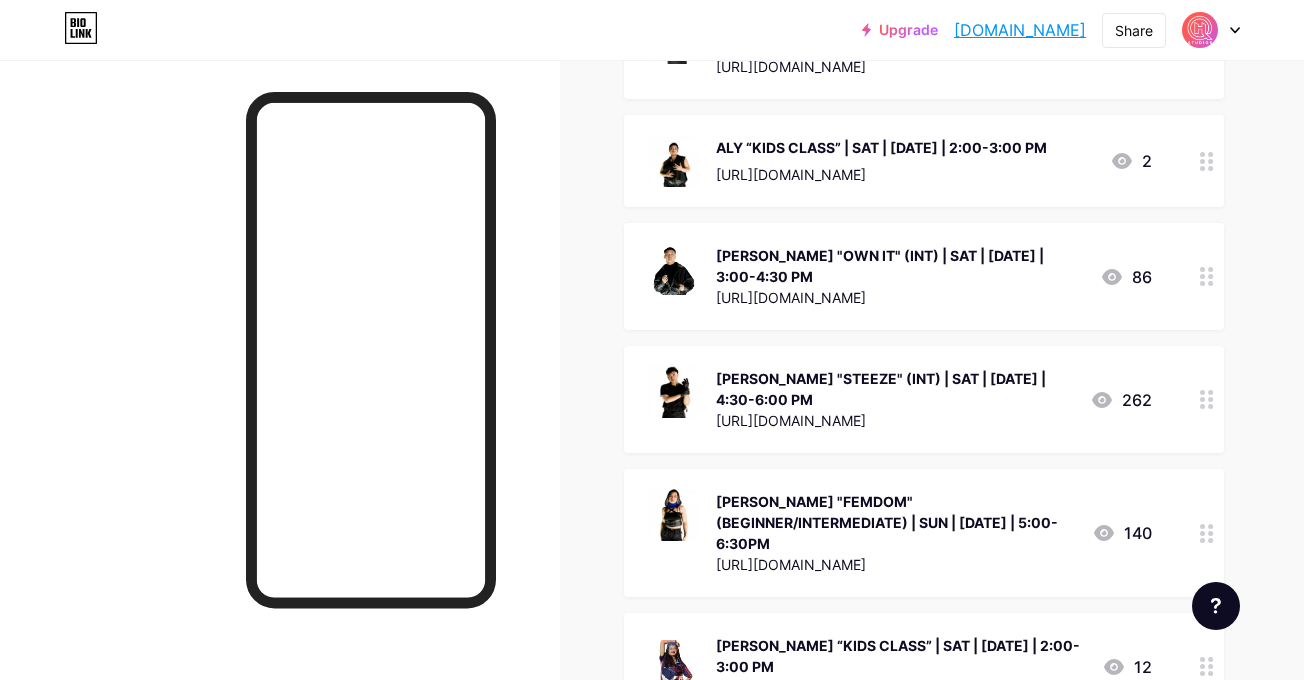click at bounding box center (1207, 533) 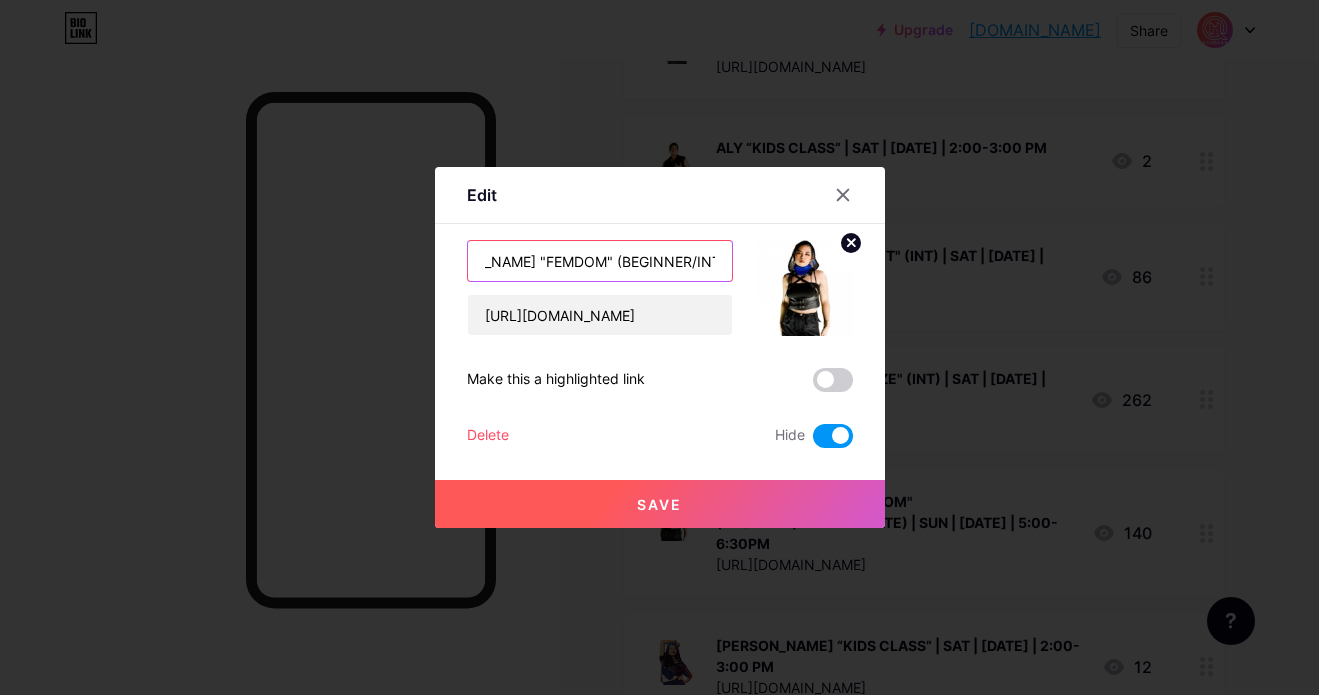 scroll, scrollTop: 0, scrollLeft: 171, axis: horizontal 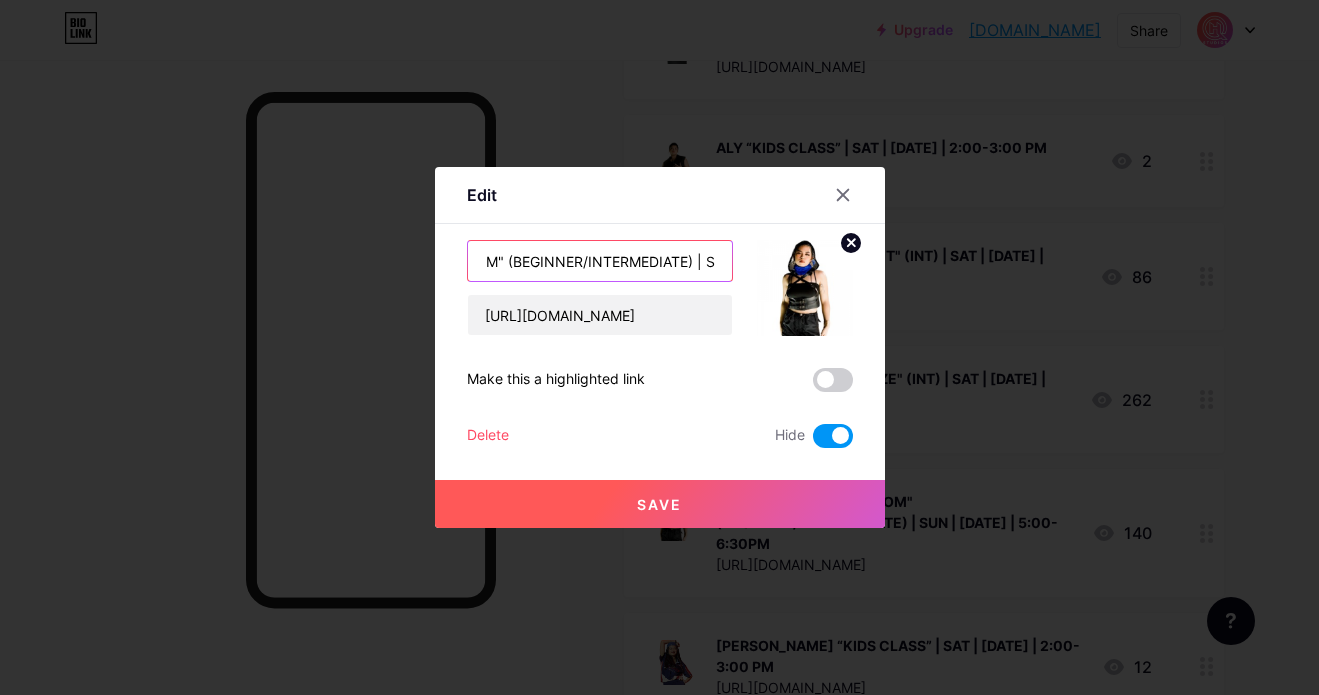 drag, startPoint x: 636, startPoint y: 259, endPoint x: 613, endPoint y: 263, distance: 23.345236 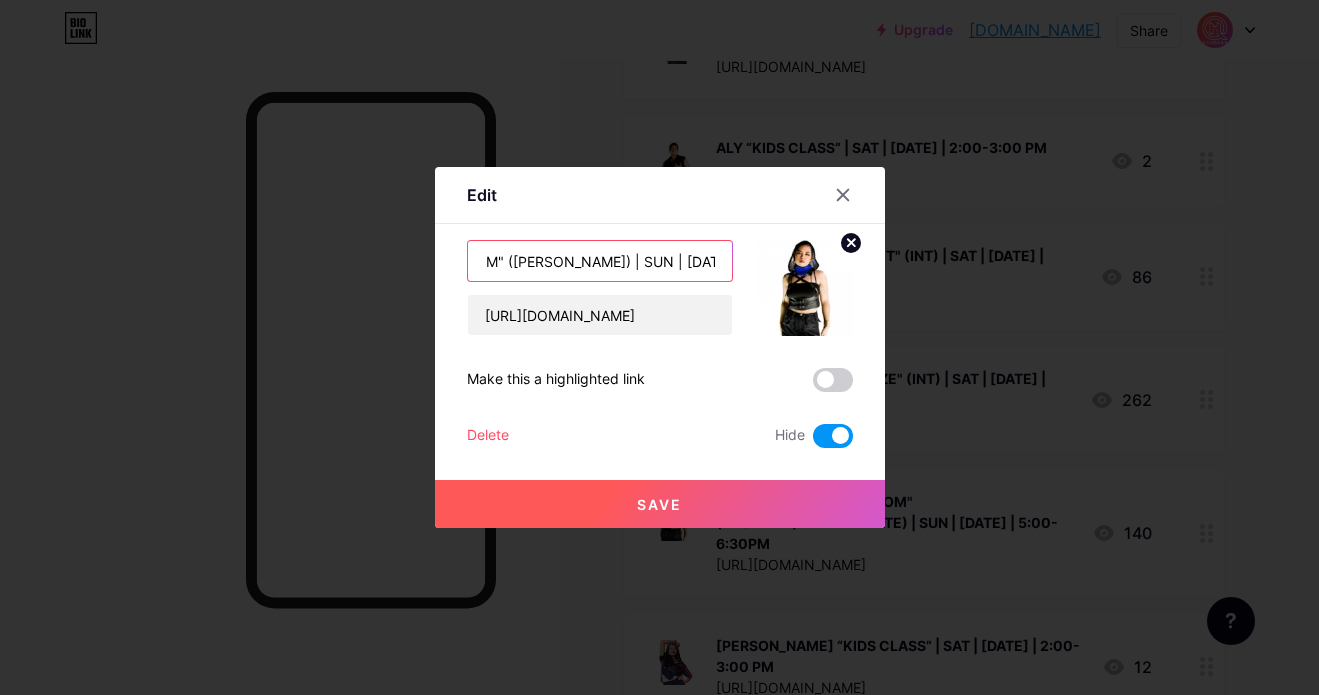 scroll, scrollTop: 0, scrollLeft: 137, axis: horizontal 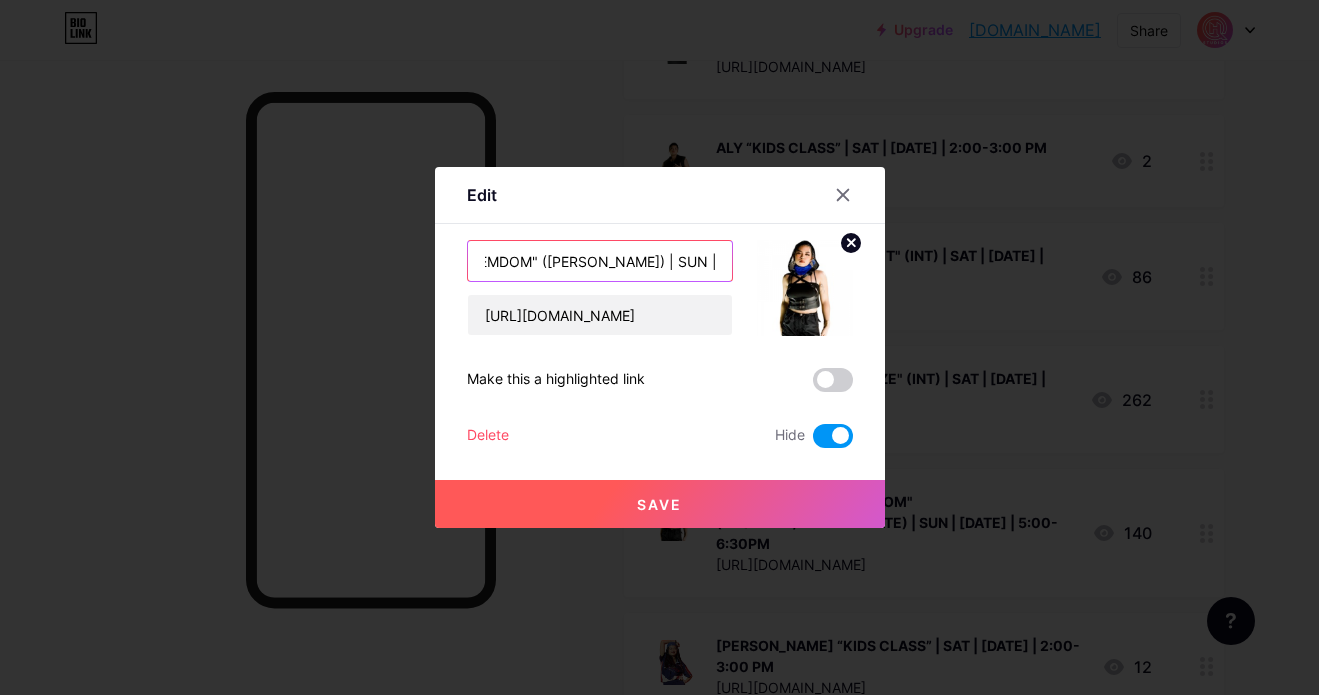 click on "[PERSON_NAME] "FEMDOM" ([PERSON_NAME]) | SUN | [DATE] | 5:00-6:30PM" at bounding box center (600, 261) 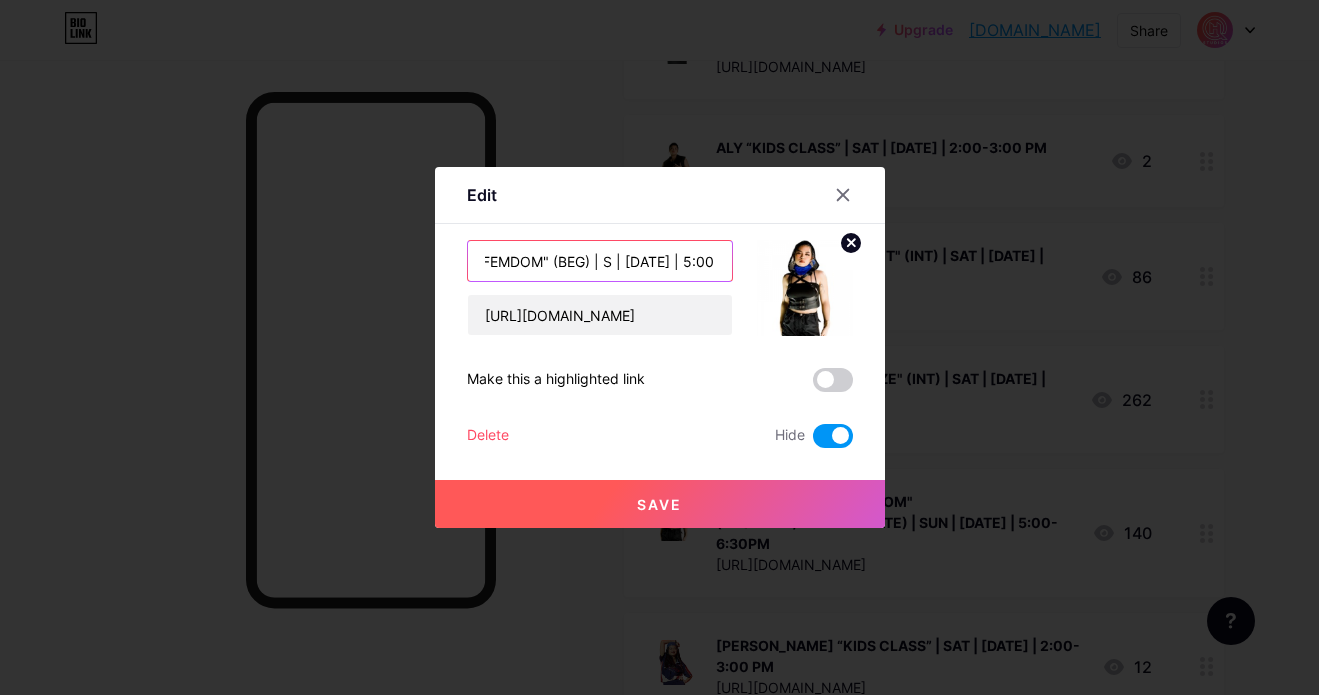 scroll, scrollTop: 0, scrollLeft: 116, axis: horizontal 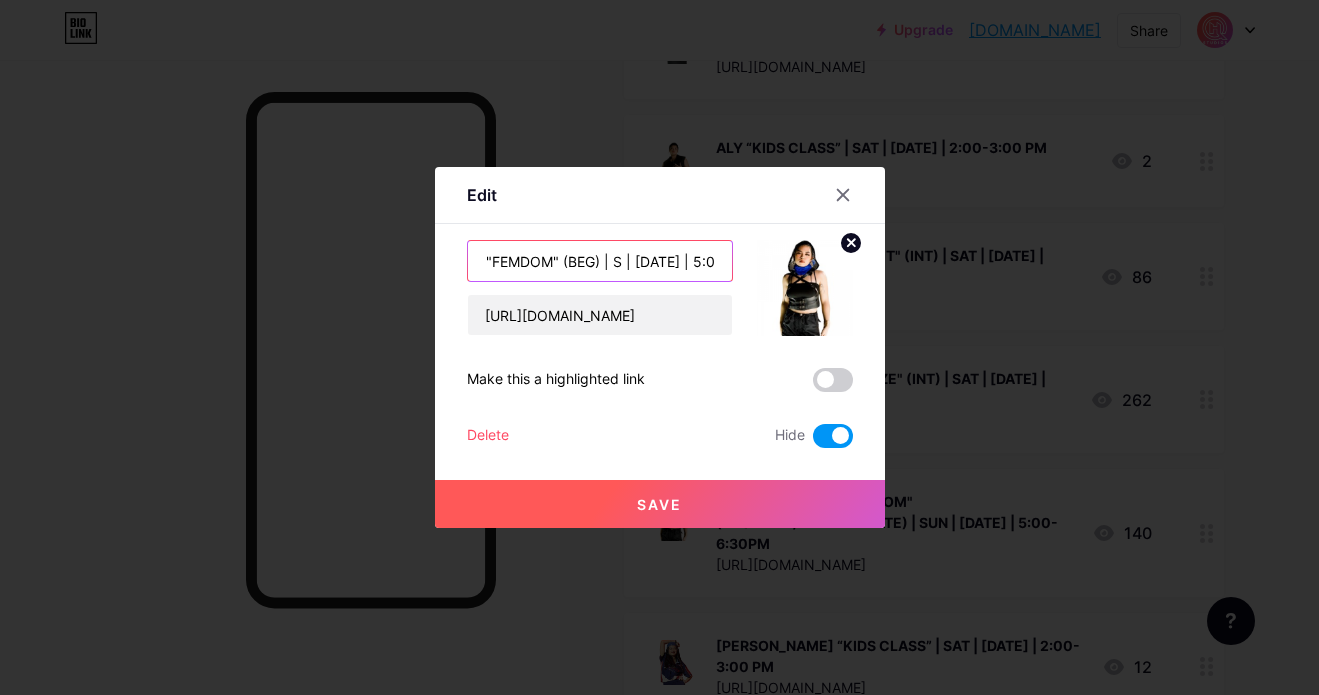 type on "[PERSON_NAME] "FEMDOM" (BEG) | S | [DATE] | 5:00-6:30PM" 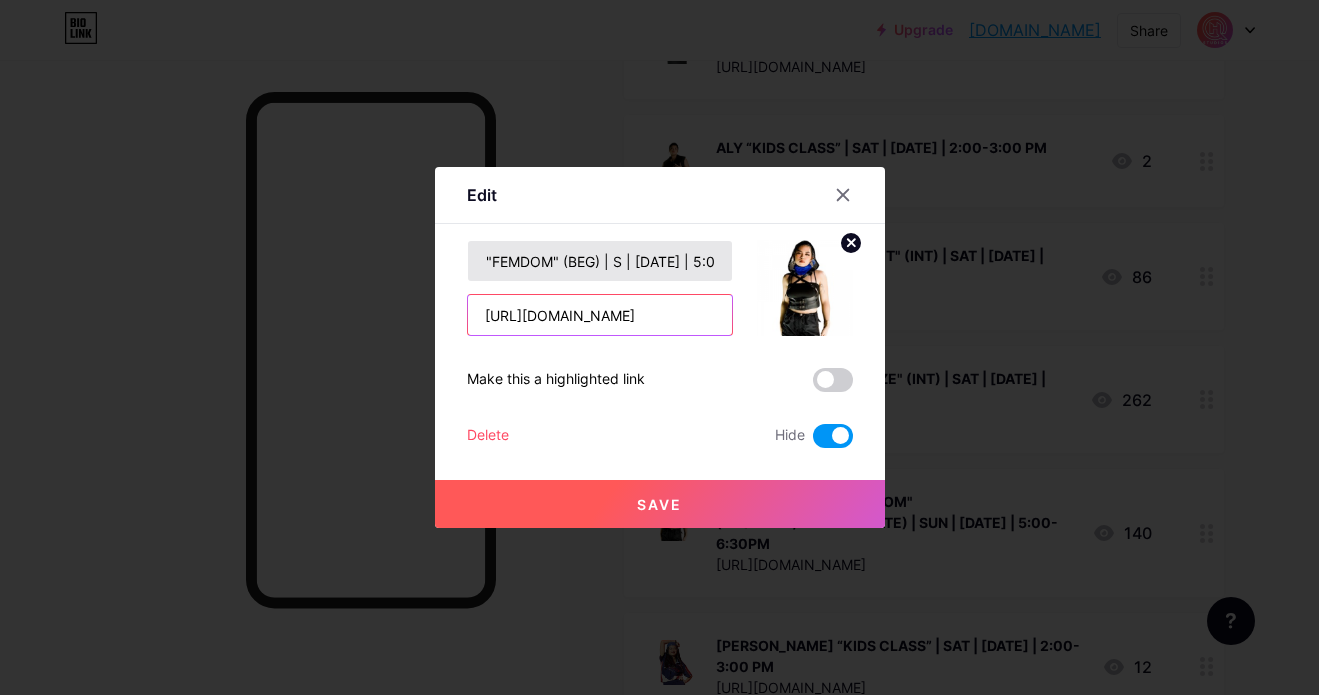 scroll, scrollTop: 0, scrollLeft: 0, axis: both 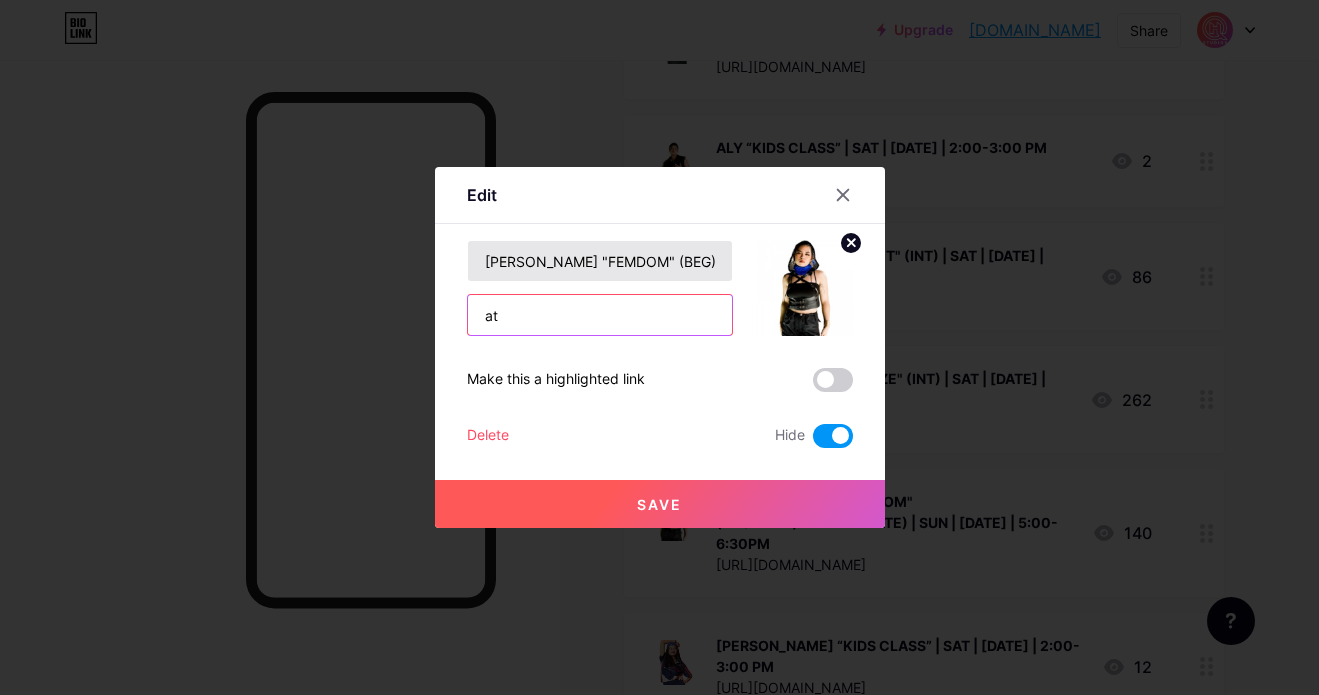 type on "a" 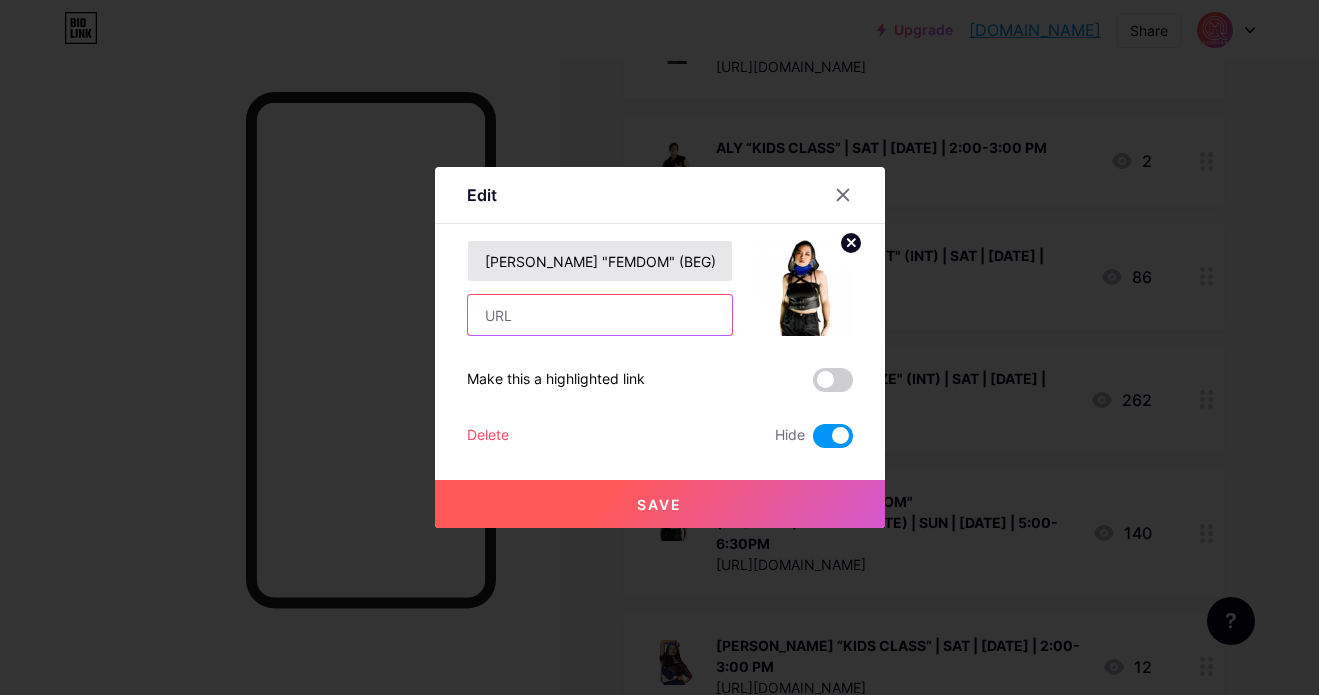 type 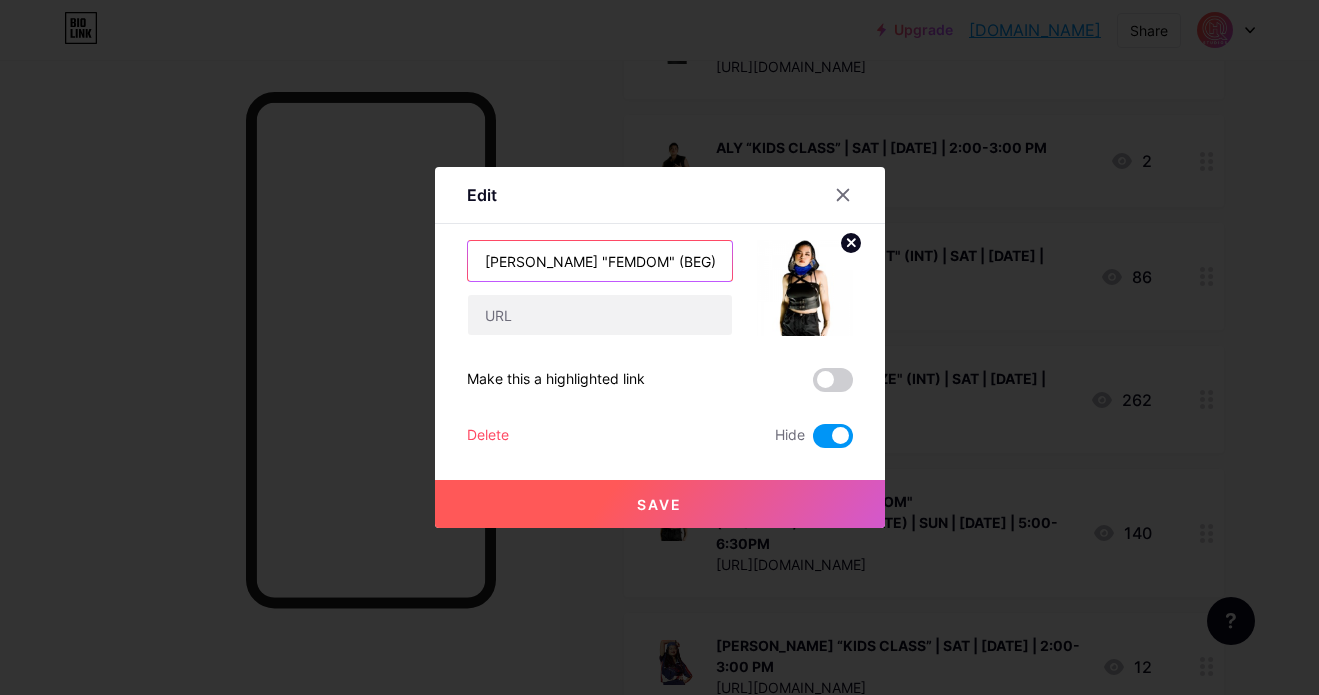 click on "[PERSON_NAME] "FEMDOM" (BEG) | S | [DATE] | 5:00-6:30PM" at bounding box center [600, 261] 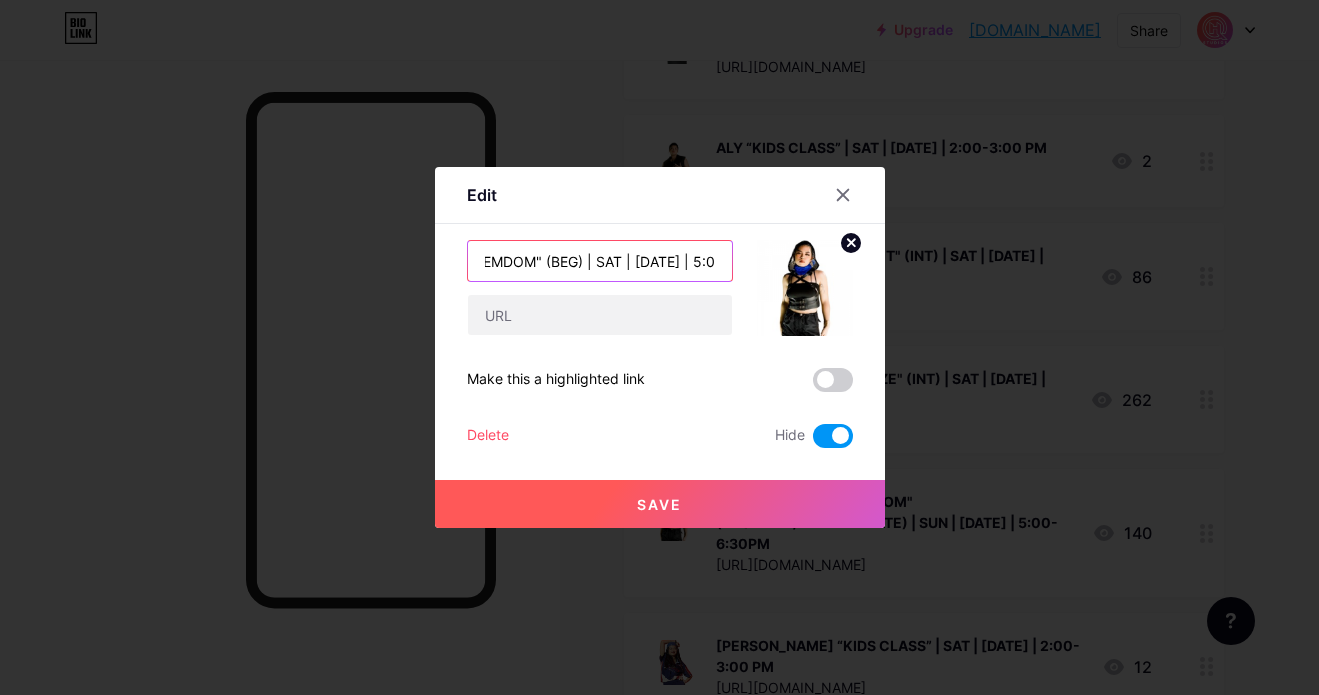drag, startPoint x: 697, startPoint y: 256, endPoint x: 731, endPoint y: 257, distance: 34.0147 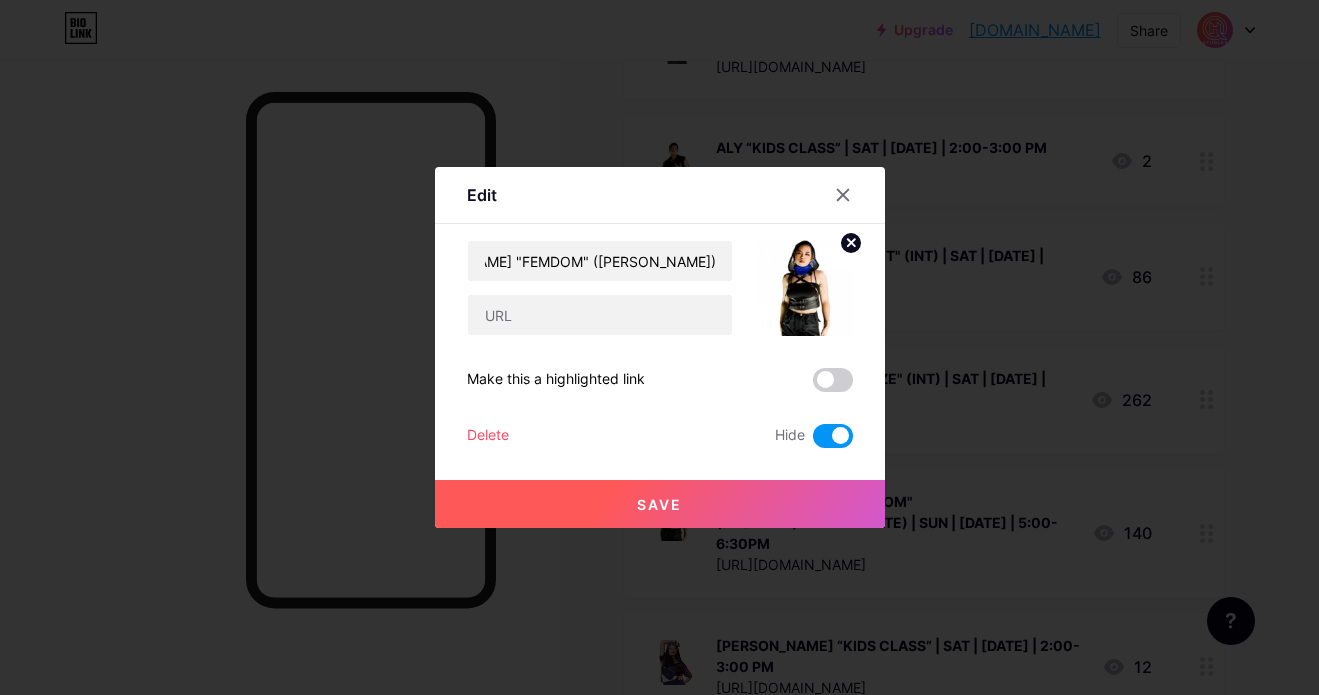 scroll, scrollTop: 0, scrollLeft: 0, axis: both 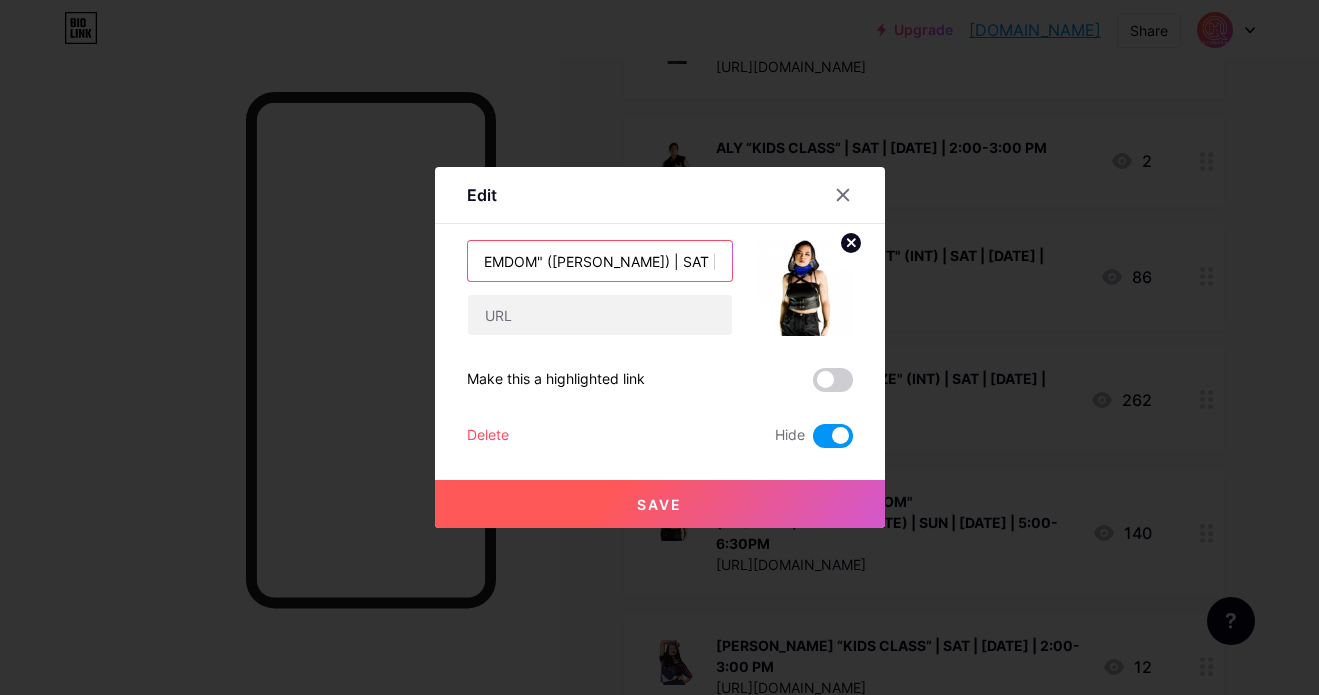 drag, startPoint x: 695, startPoint y: 259, endPoint x: 755, endPoint y: 265, distance: 60.299255 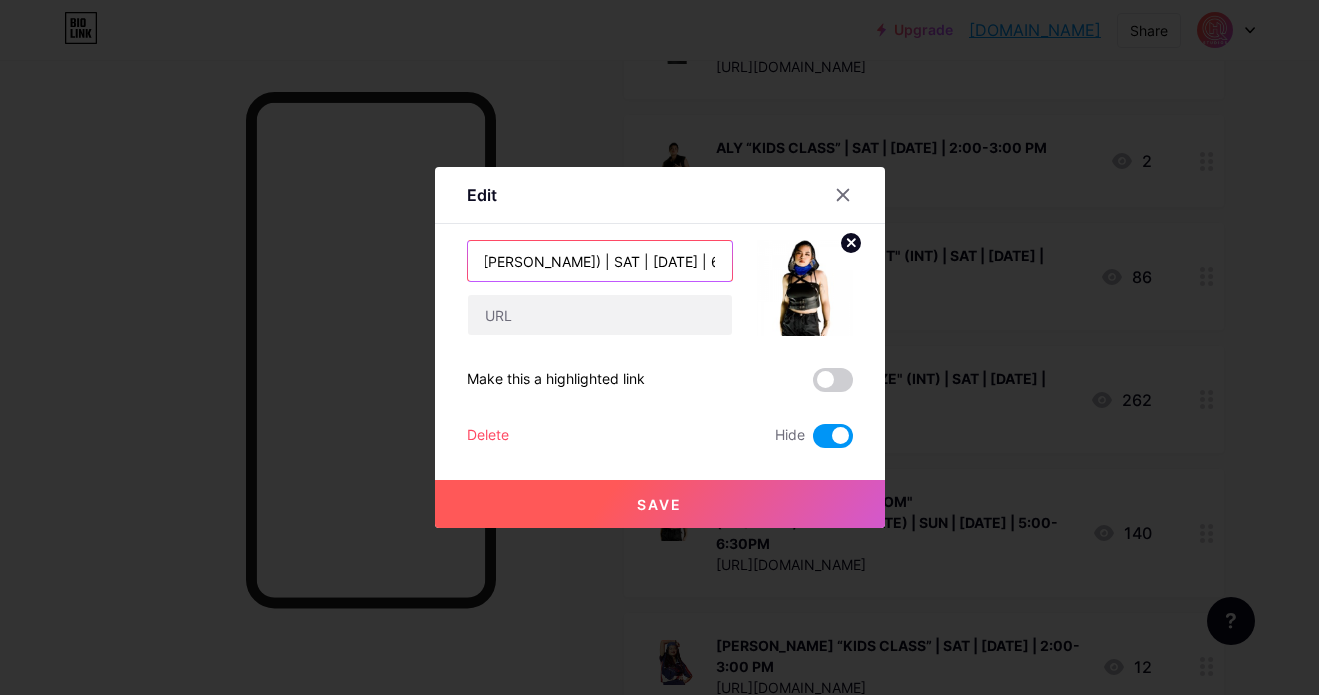 scroll, scrollTop: 0, scrollLeft: 210, axis: horizontal 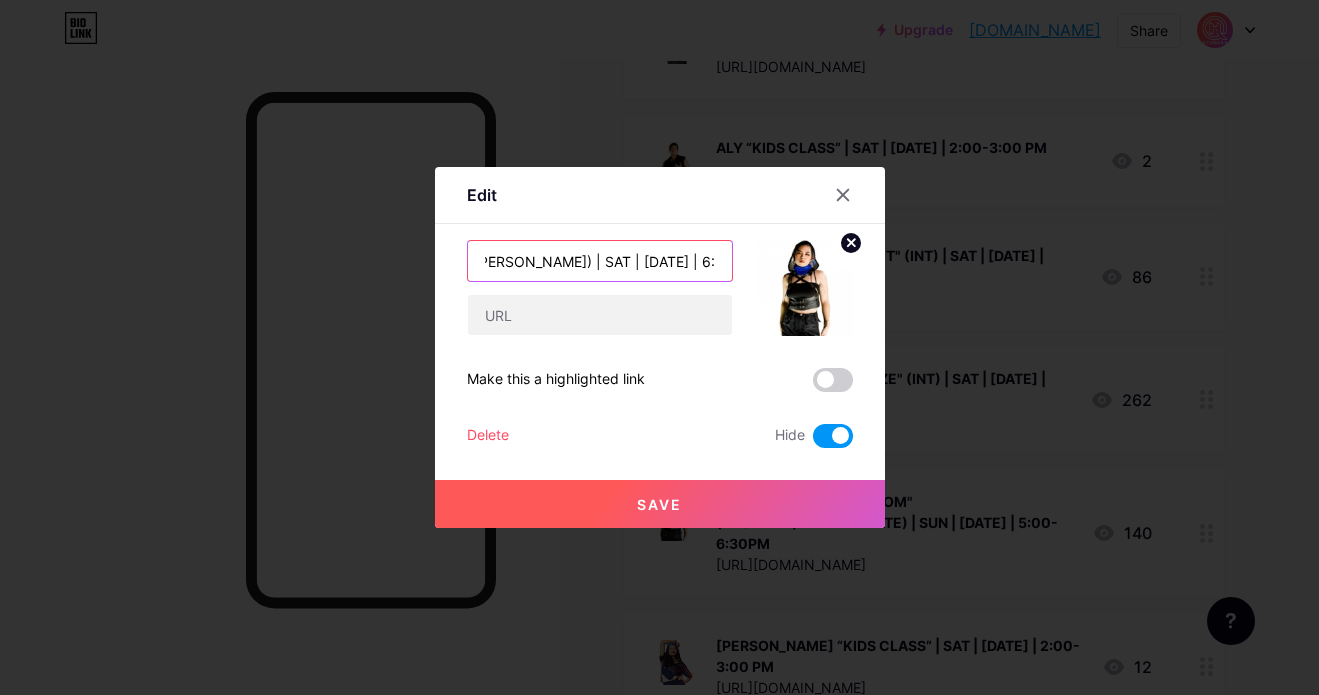type on "[PERSON_NAME] "FEMDOM" ([PERSON_NAME]) | SAT | [DATE] | 6:00-7:30PM - STUDIO B" 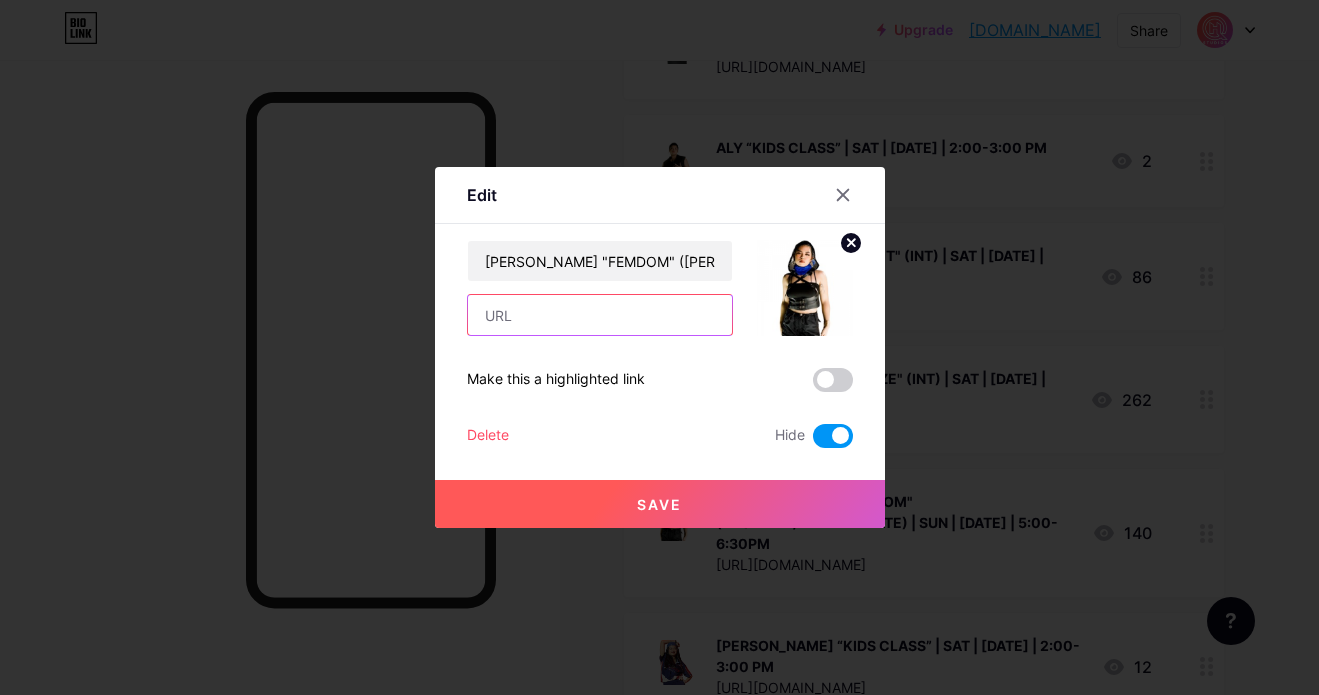 click at bounding box center (600, 315) 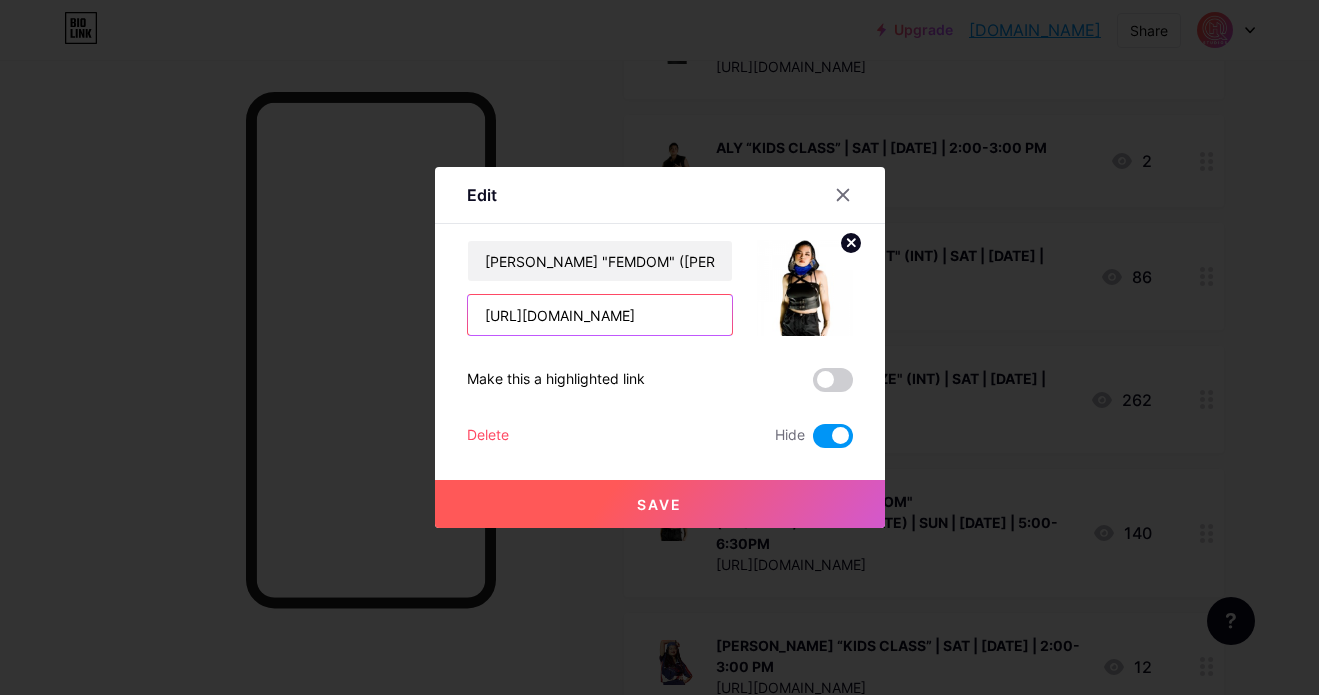 scroll, scrollTop: 0, scrollLeft: 21, axis: horizontal 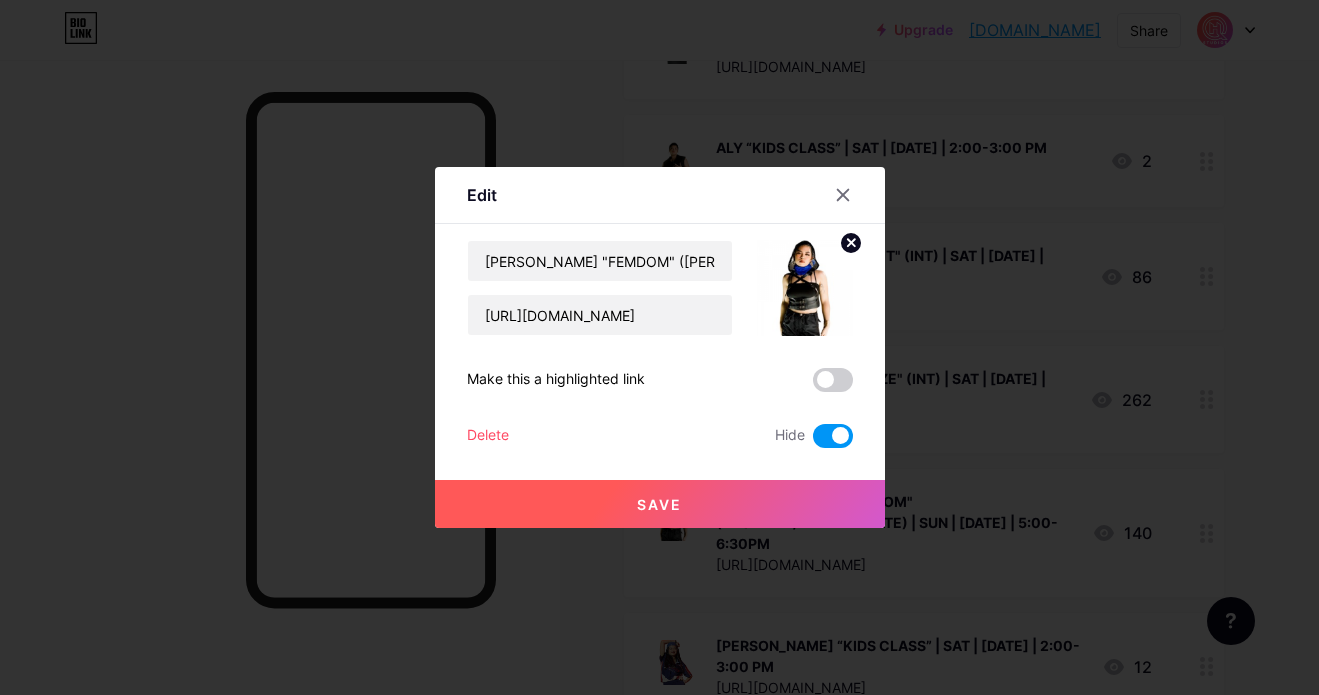 click on "Save" at bounding box center [660, 504] 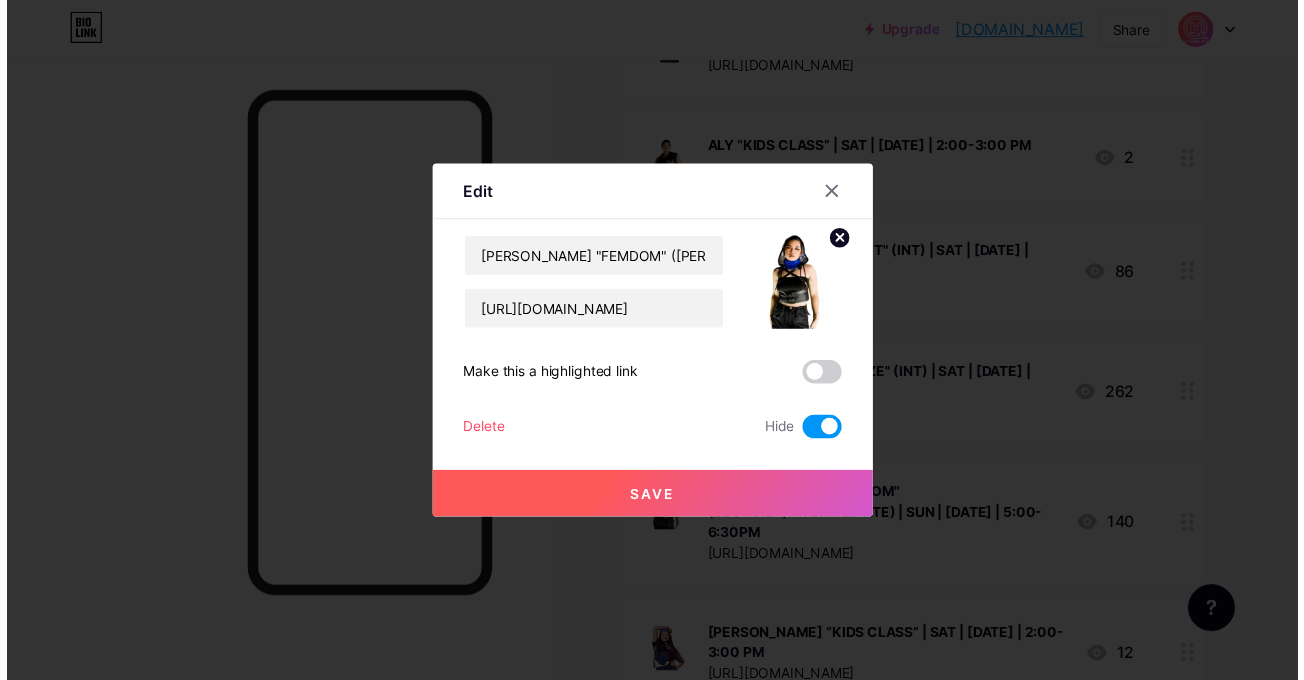scroll, scrollTop: 0, scrollLeft: 0, axis: both 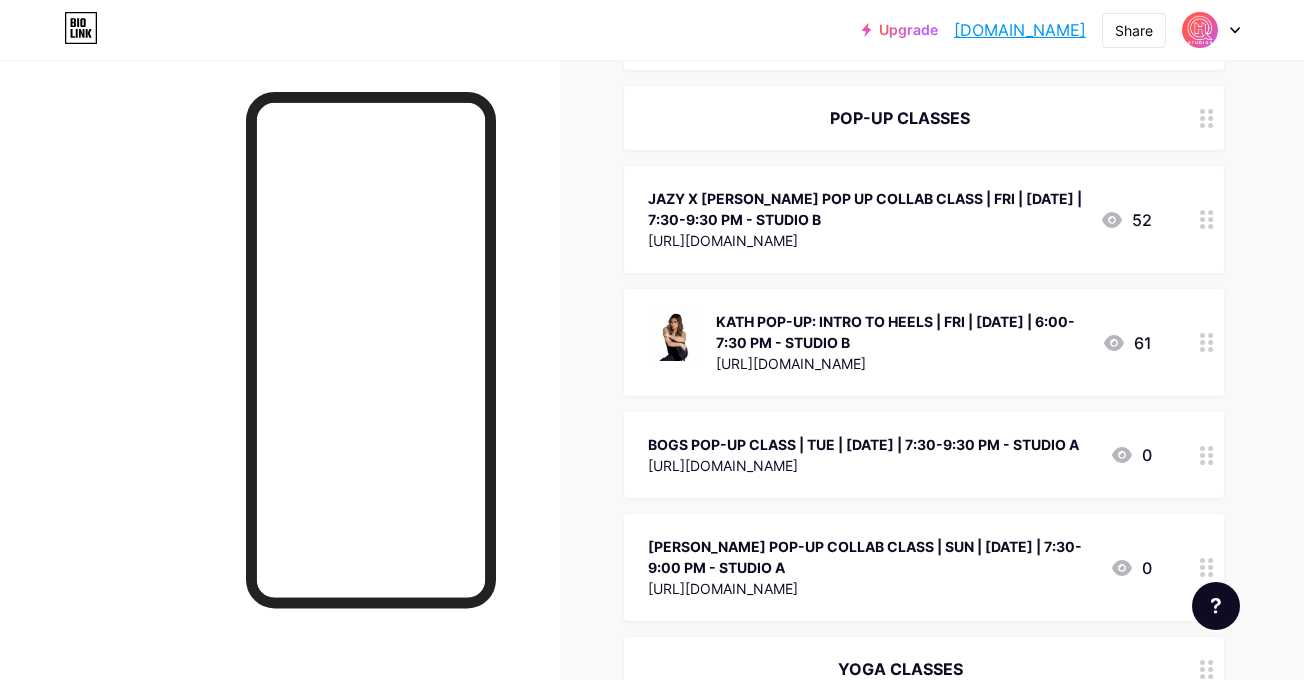 click on "Feature requests             Help center         Contact support" at bounding box center (1208, 598) 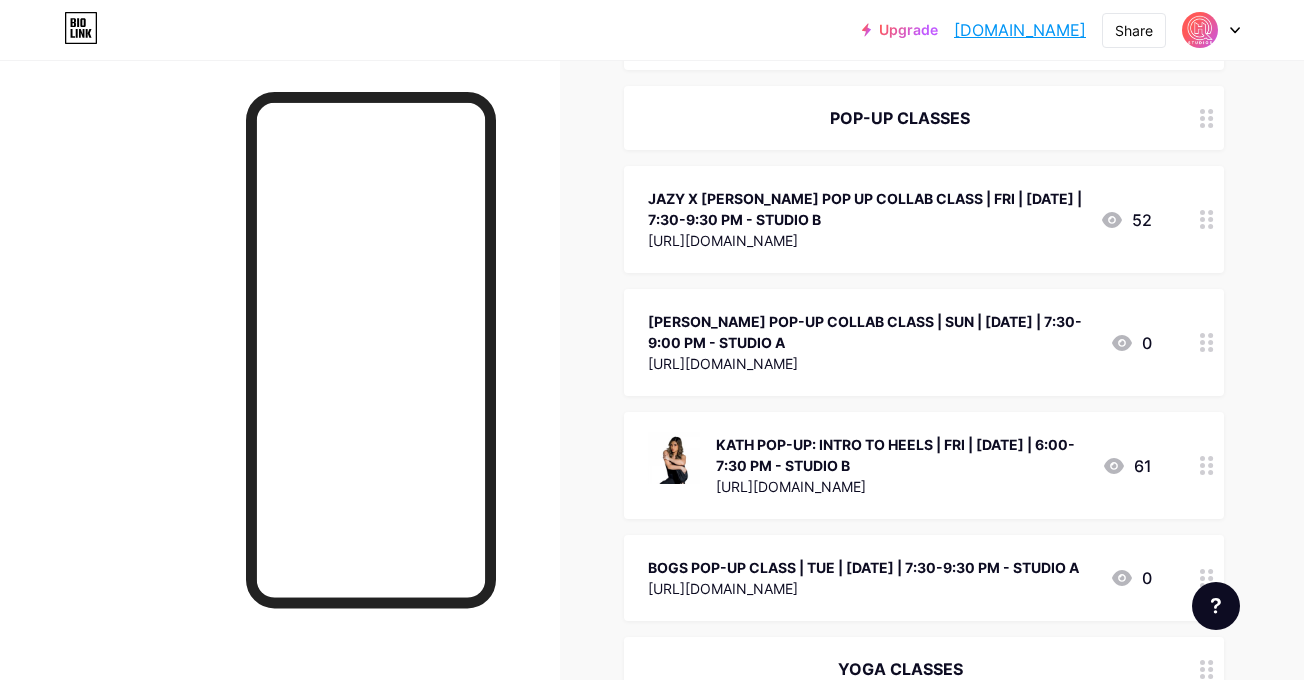 click at bounding box center [1207, 342] 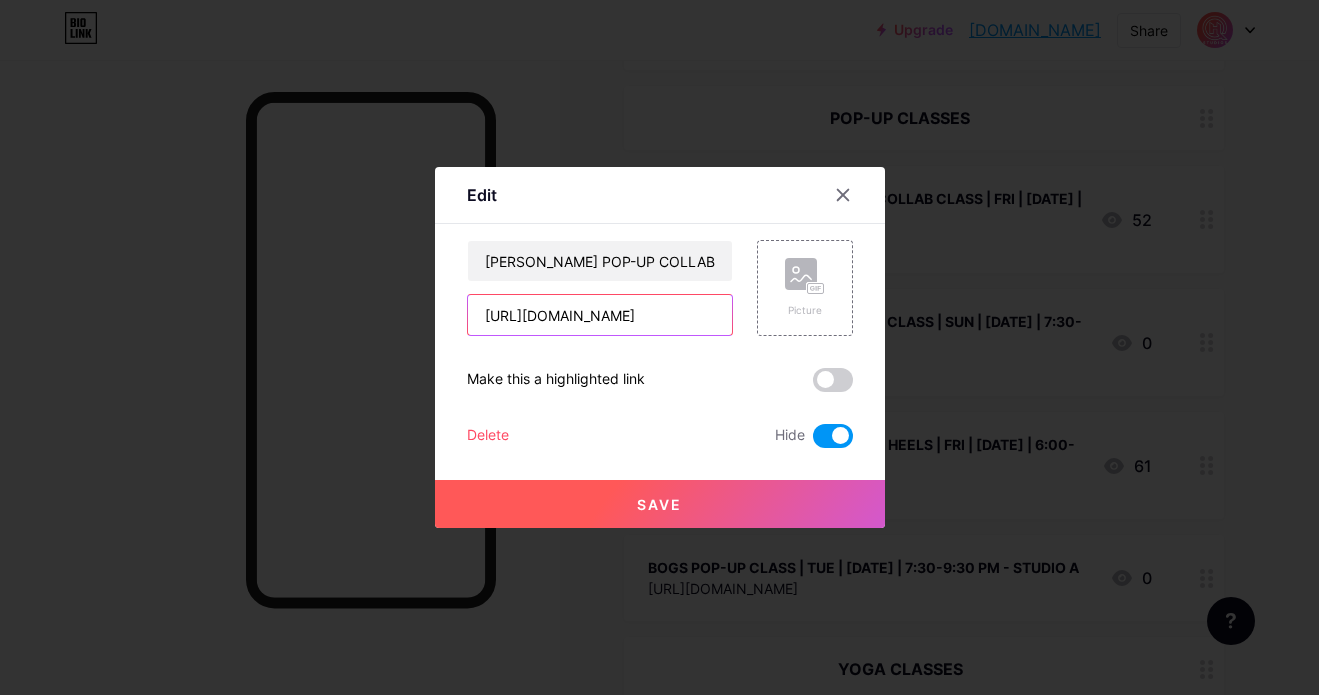 click on "[URL][DOMAIN_NAME]" at bounding box center [600, 315] 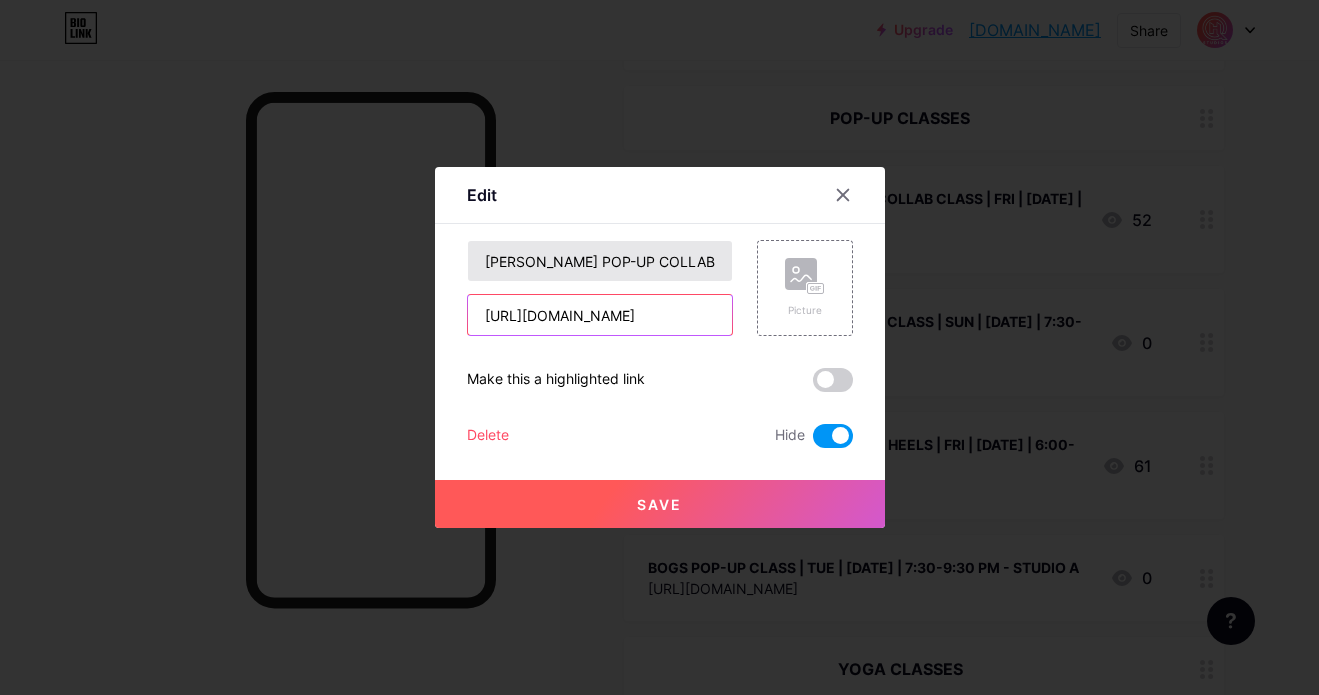 type on "[URL][DOMAIN_NAME]" 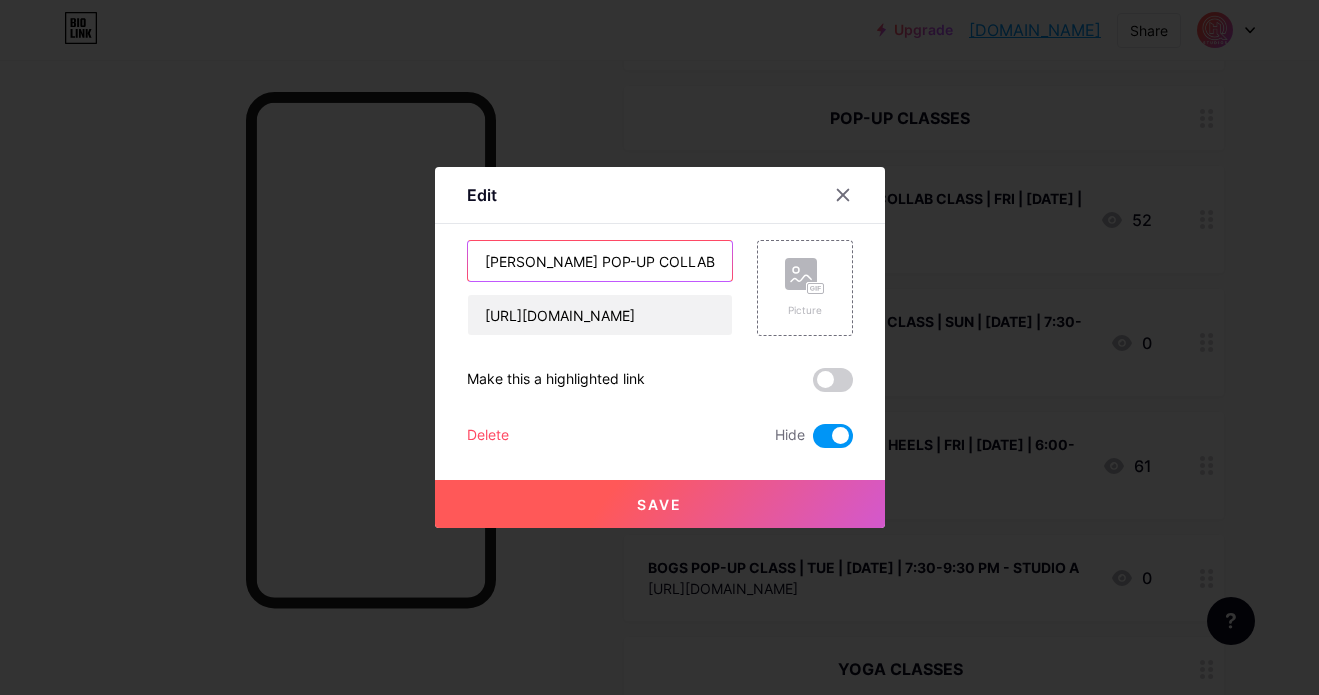 click on "[PERSON_NAME] POP-UP COLLAB CLASS | SUN | [DATE] | 7:30-9:00 PM - STUDIO A" at bounding box center (600, 261) 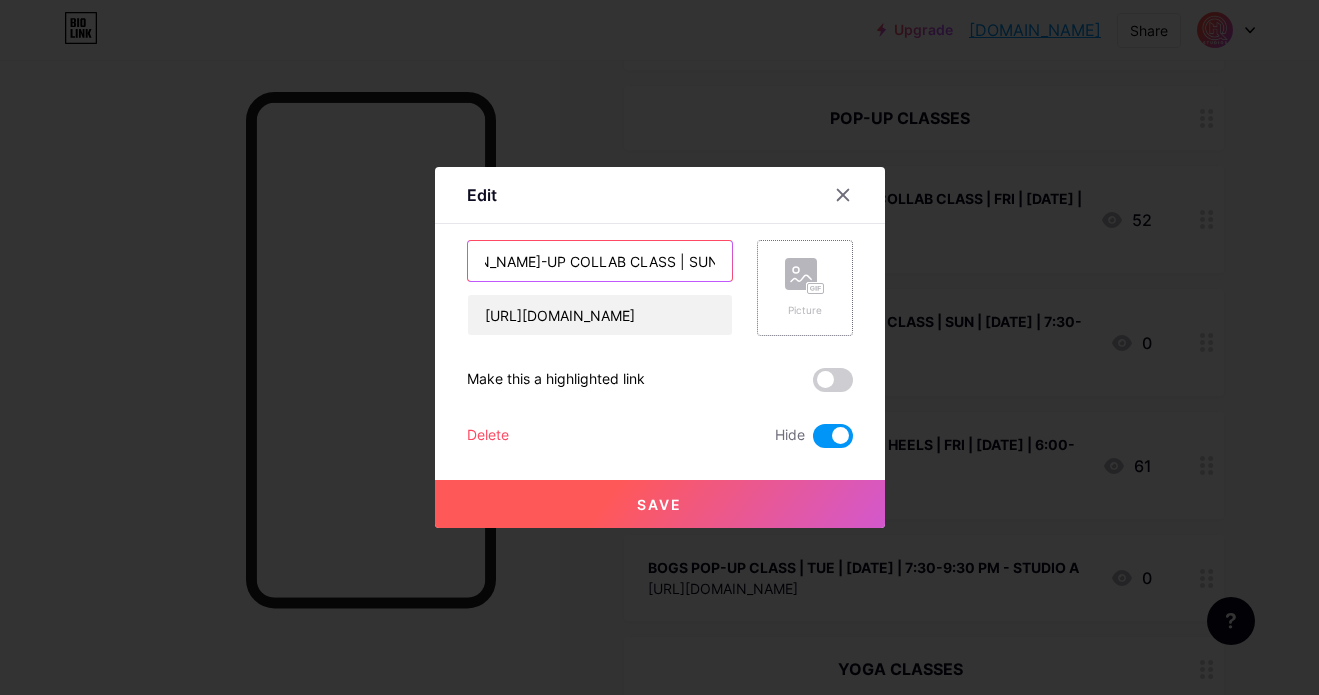 scroll, scrollTop: 0, scrollLeft: 353, axis: horizontal 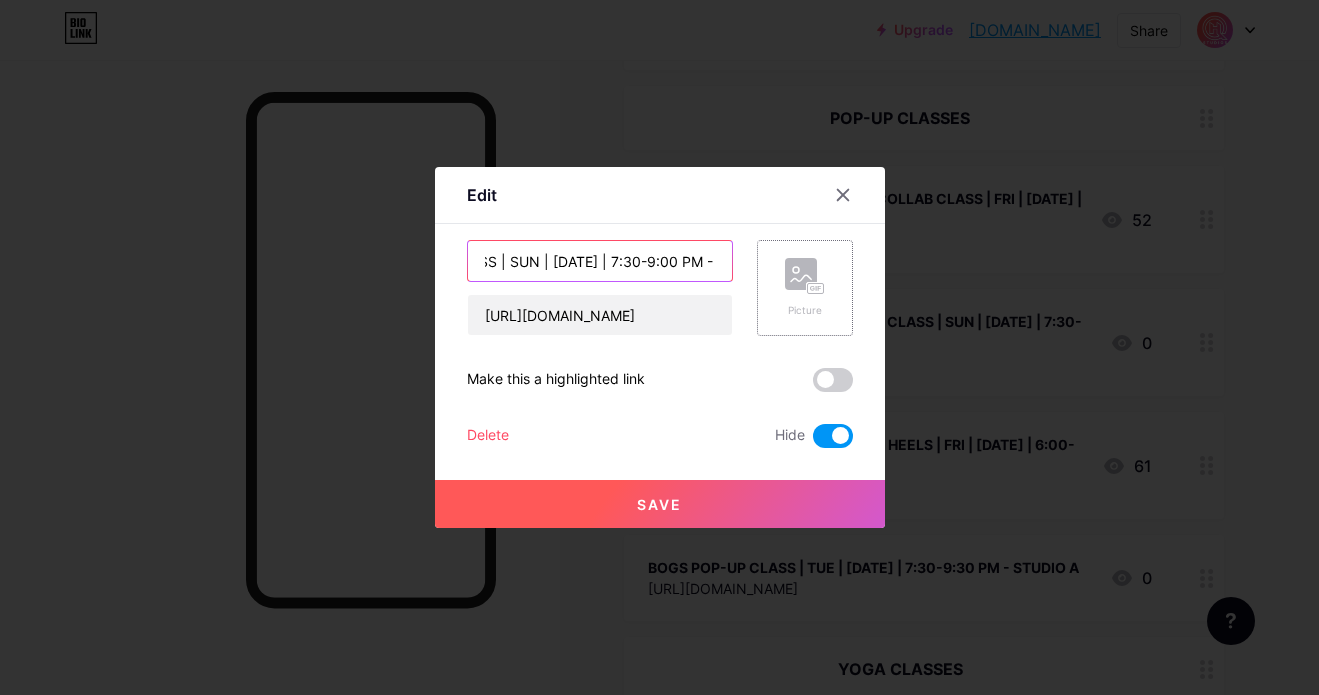 drag, startPoint x: 606, startPoint y: 267, endPoint x: 750, endPoint y: 270, distance: 144.03125 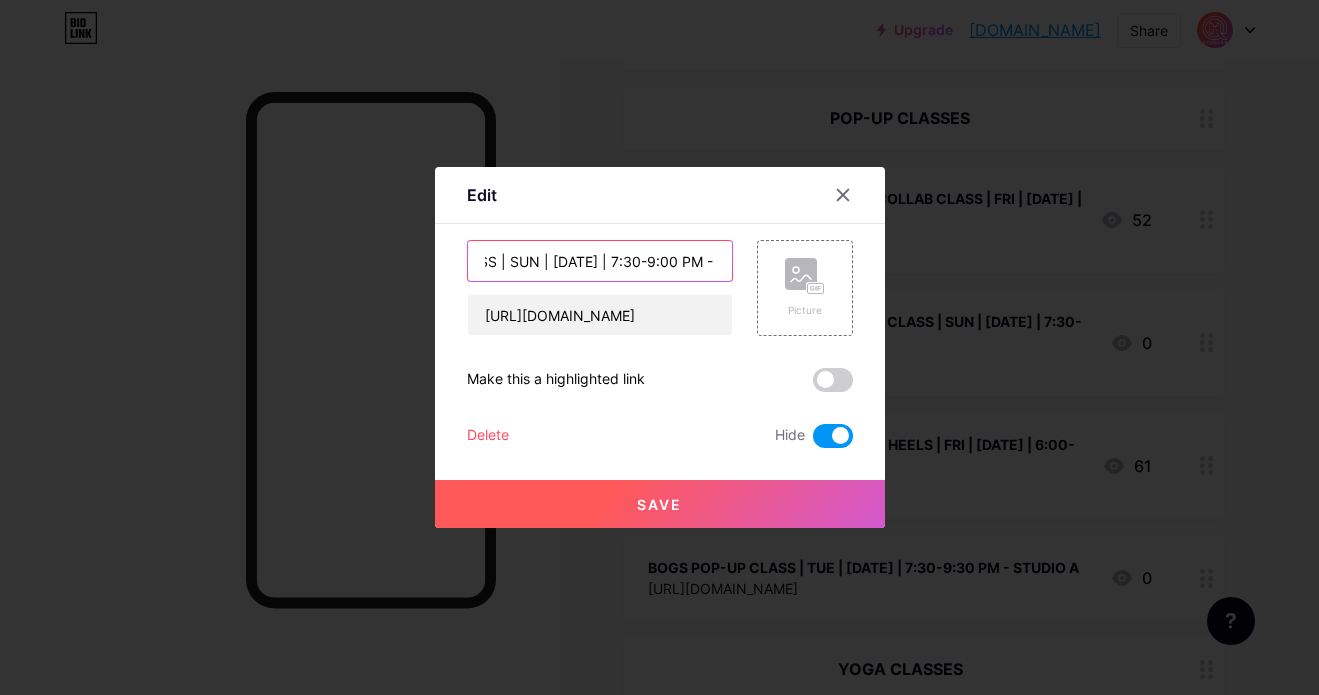 click on "[PERSON_NAME] [PERSON_NAME]-UP COLLAB CLASS | SUN | [DATE] | 7:30-9:00 PM - STUDIO A" at bounding box center (600, 261) 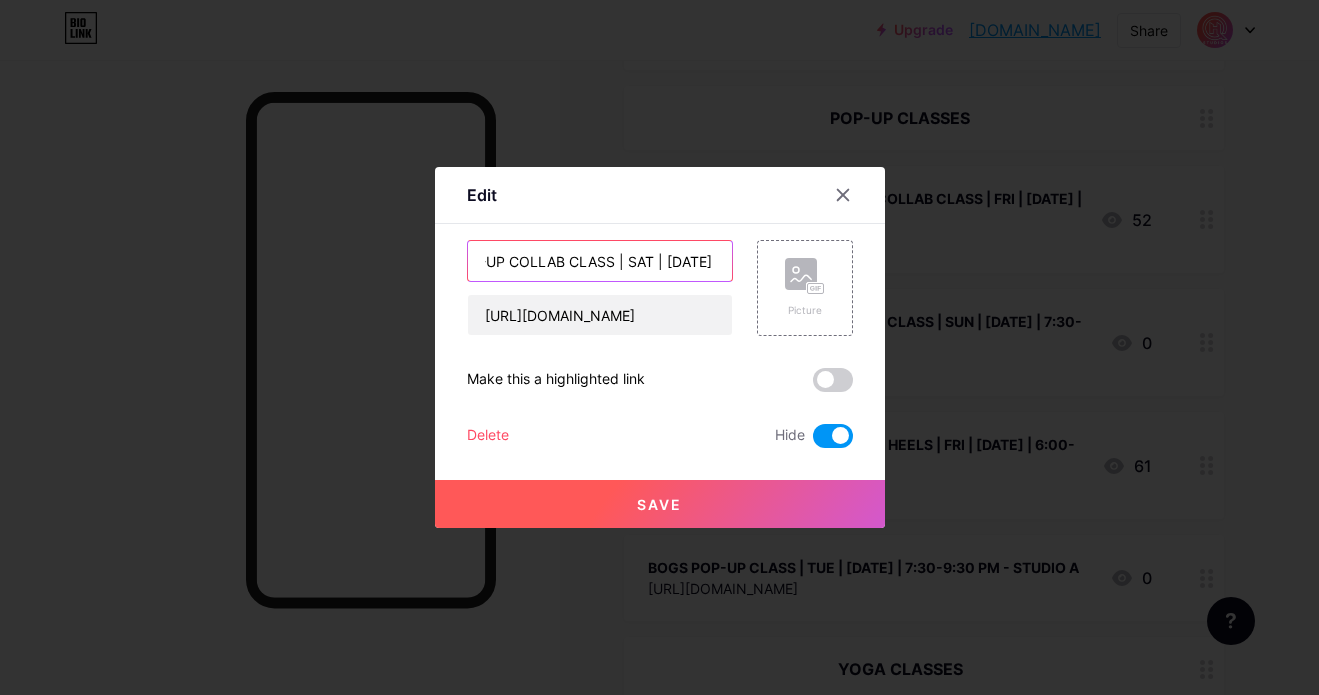 scroll, scrollTop: 0, scrollLeft: 357, axis: horizontal 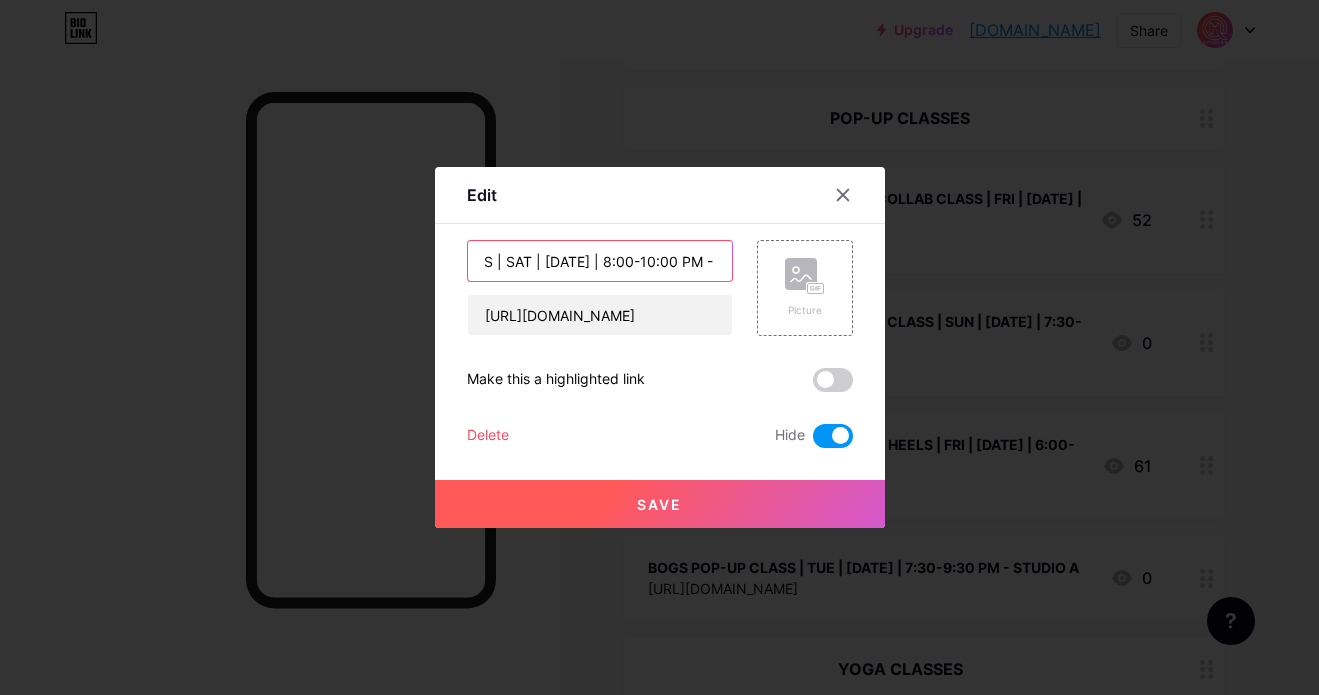 type on "[PERSON_NAME] [PERSON_NAME]-UP COLLAB CLASS | SAT | [DATE] | 8:00-10:00 PM - STUDIO A" 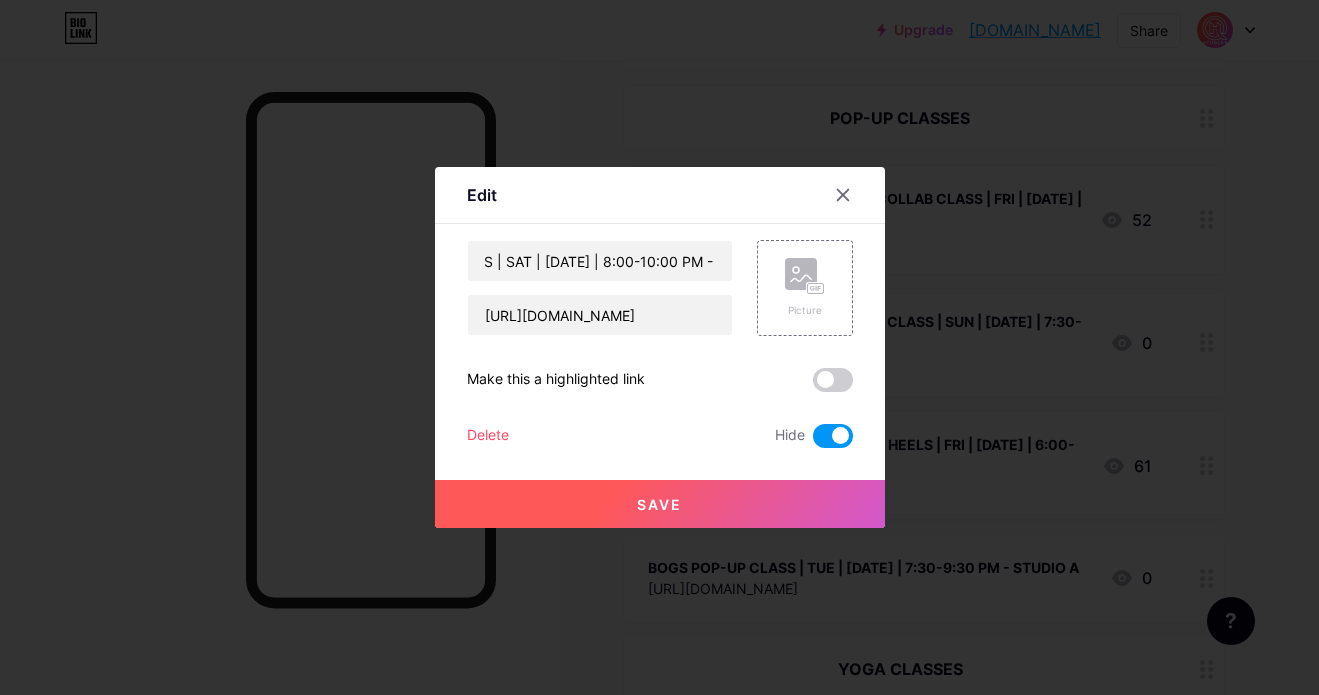 click on "Save" at bounding box center [659, 504] 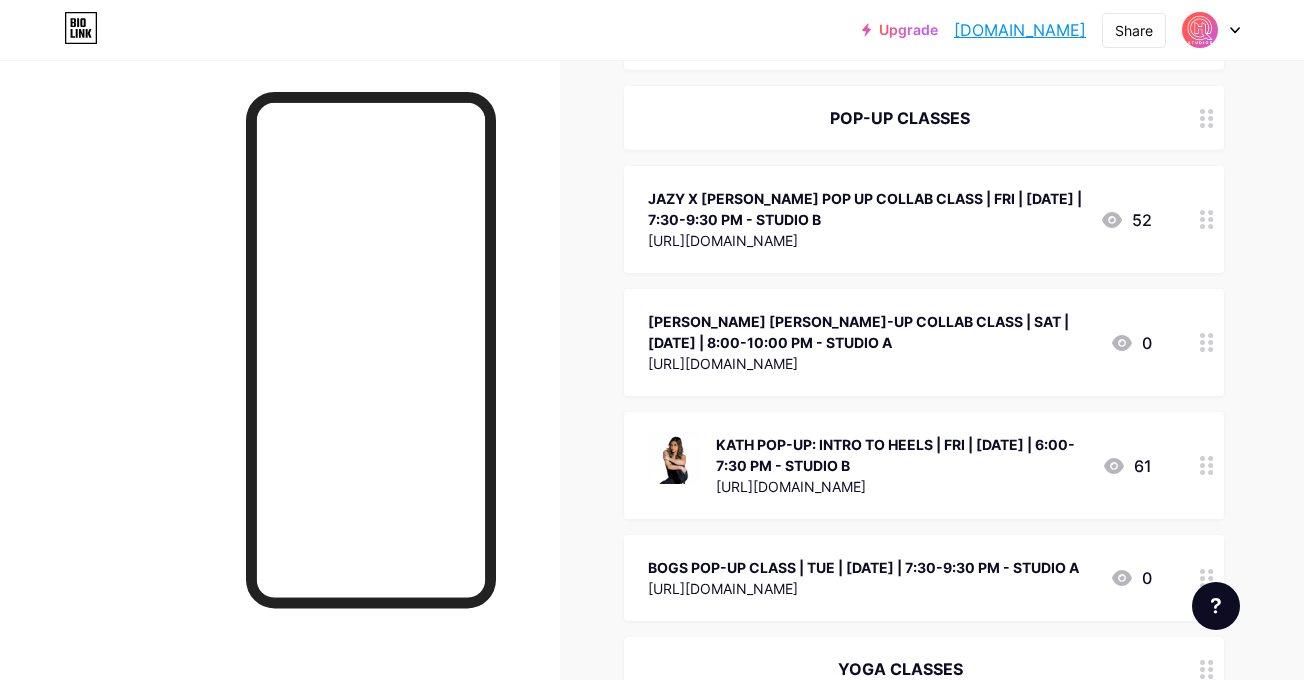 click on "JAZY X [PERSON_NAME] POP UP COLLAB CLASS | FRI | [DATE] | 7:30-9:30 PM - STUDIO B
[URL][DOMAIN_NAME]" at bounding box center [866, 219] 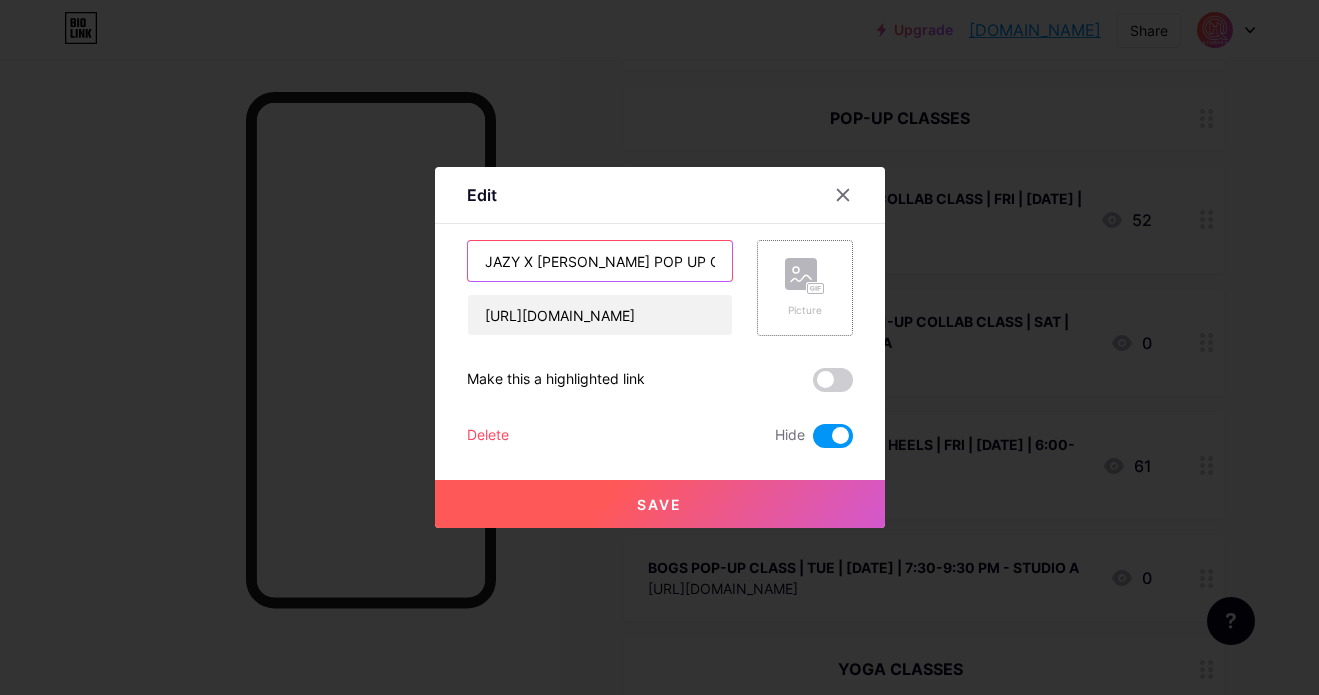 scroll, scrollTop: 0, scrollLeft: 305, axis: horizontal 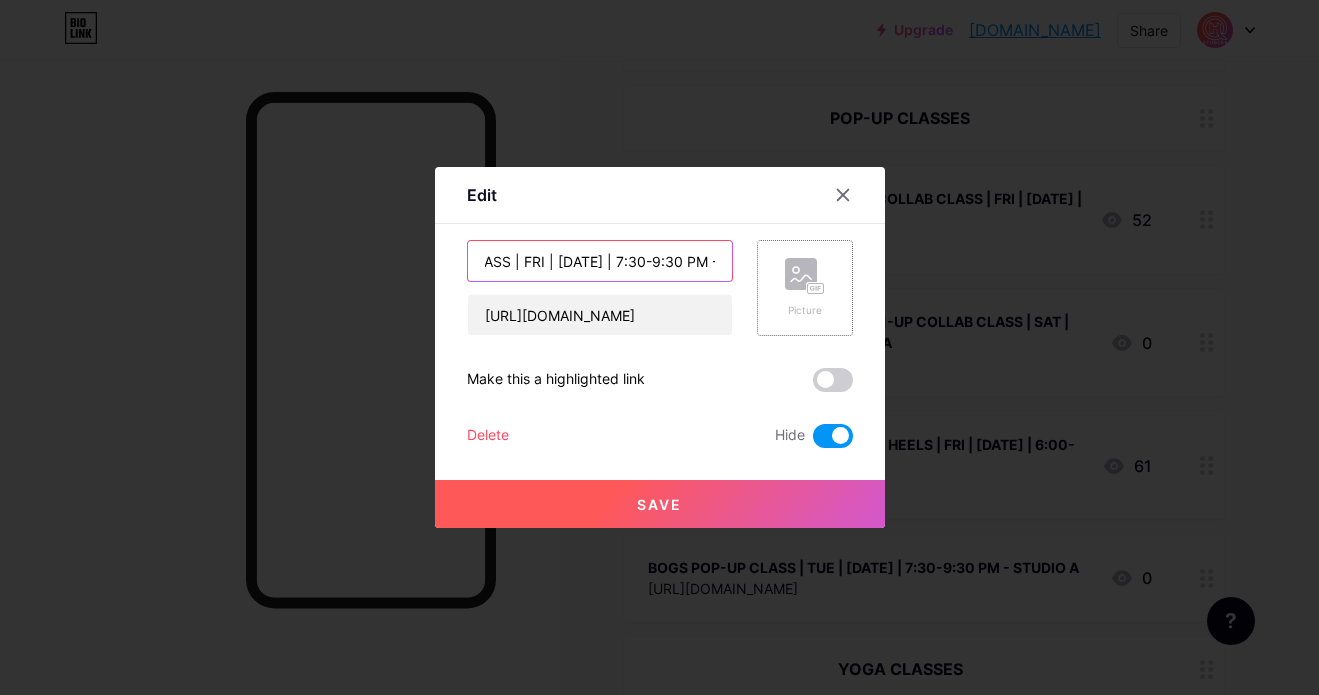 drag, startPoint x: 646, startPoint y: 259, endPoint x: 759, endPoint y: 258, distance: 113.004425 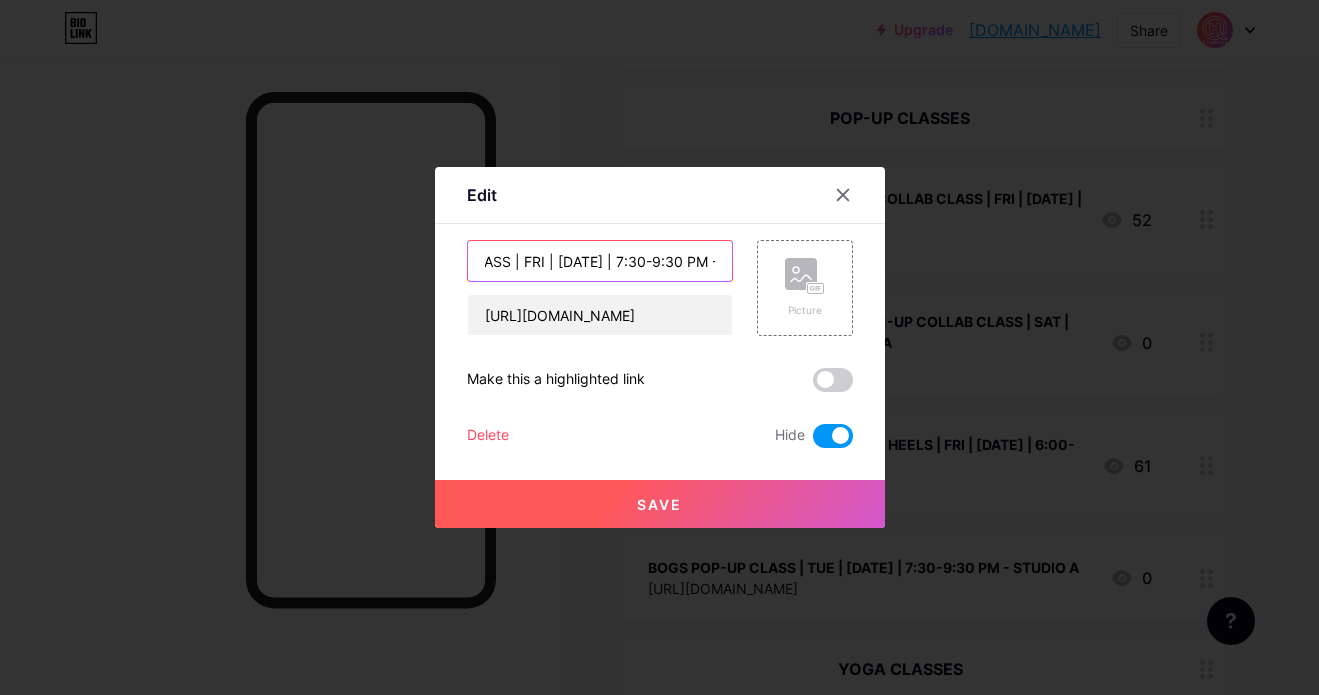 click on "JAZY X [PERSON_NAME] POP UP COLLAB CLASS | FRI | [DATE] | 7:30-9:30 PM - STUDIO B" at bounding box center [600, 261] 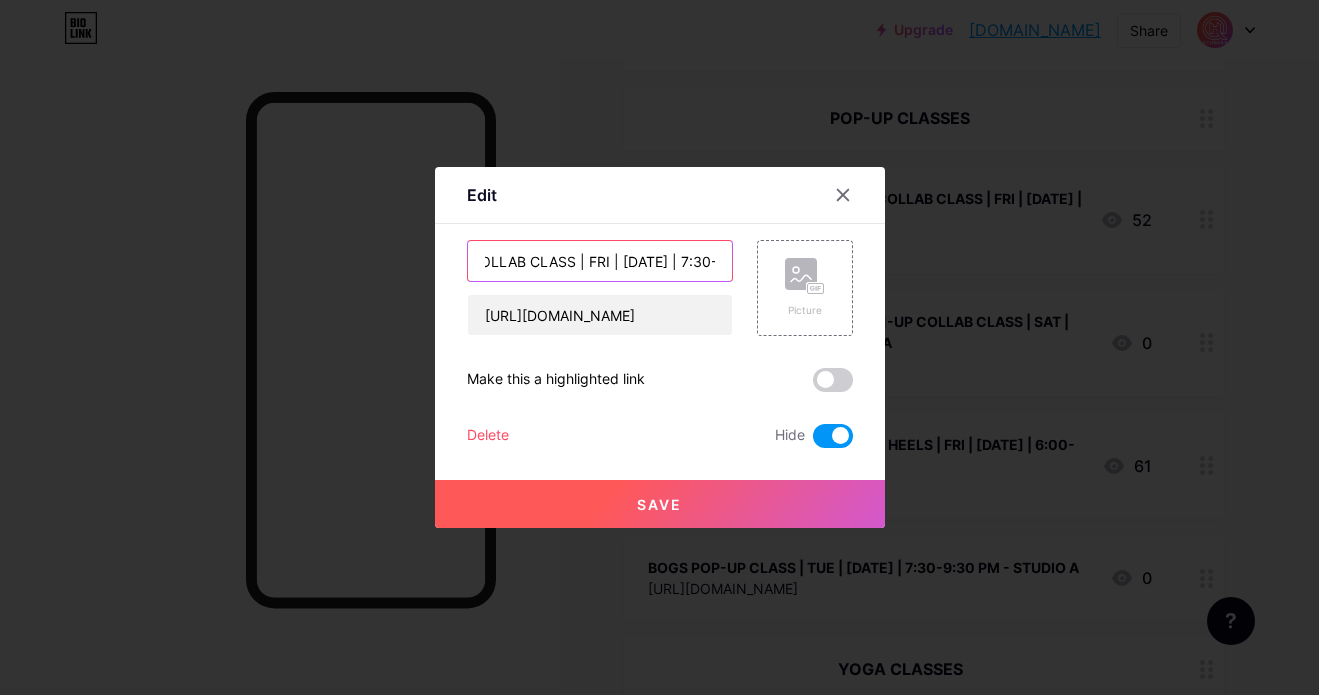 scroll, scrollTop: 0, scrollLeft: 296, axis: horizontal 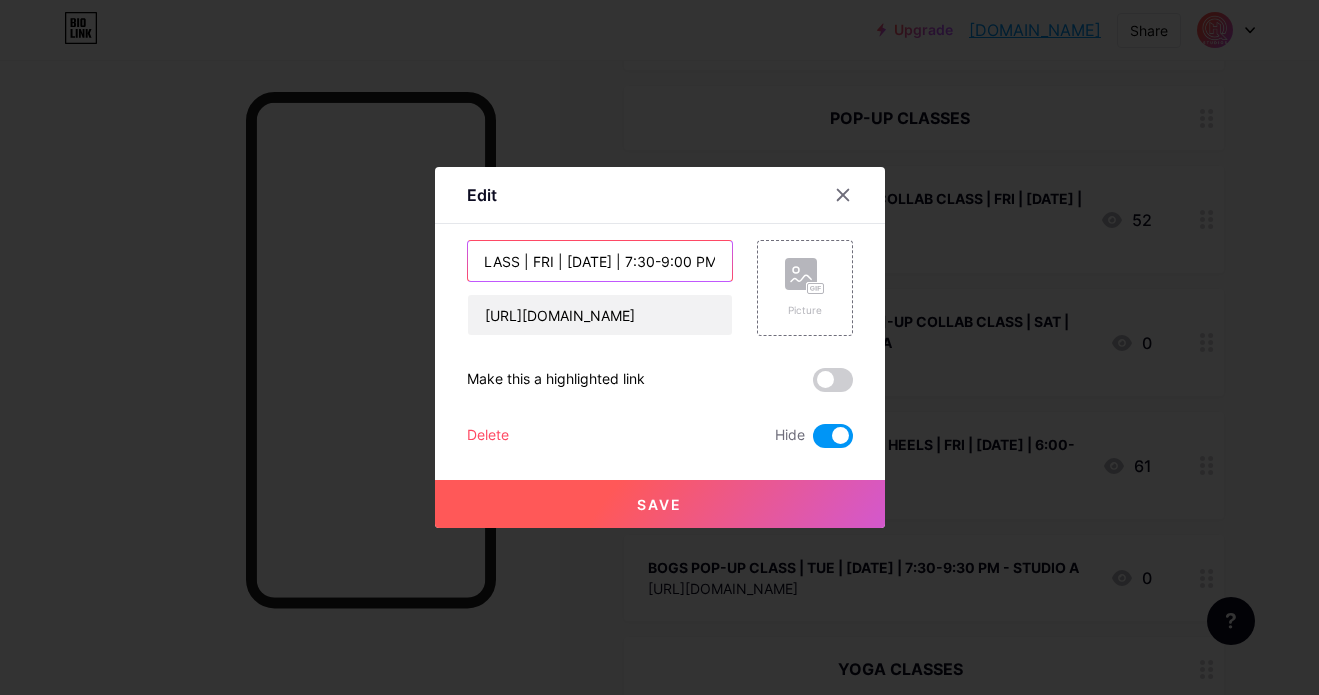 type on "JAZY X [PERSON_NAME] POP UP COLLAB CLASS | FRI | [DATE] | 7:30-9:00 PM - STUDIO B" 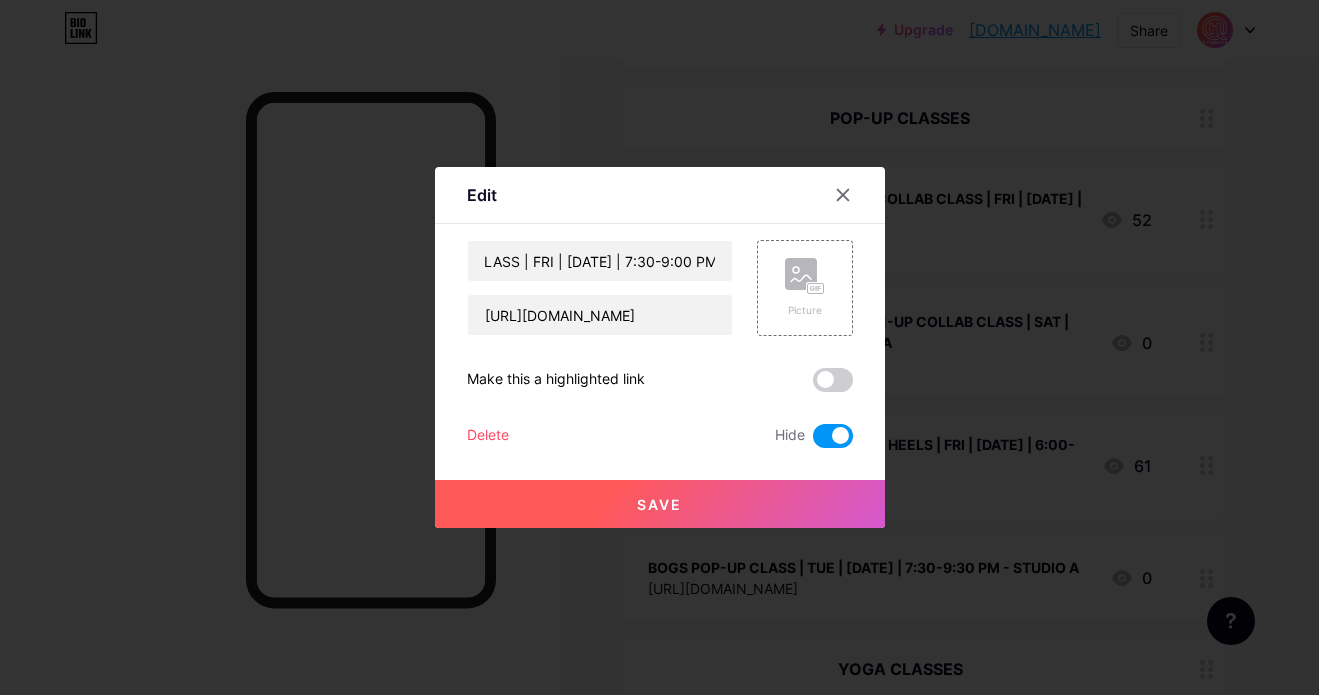 click on "Save" at bounding box center [660, 504] 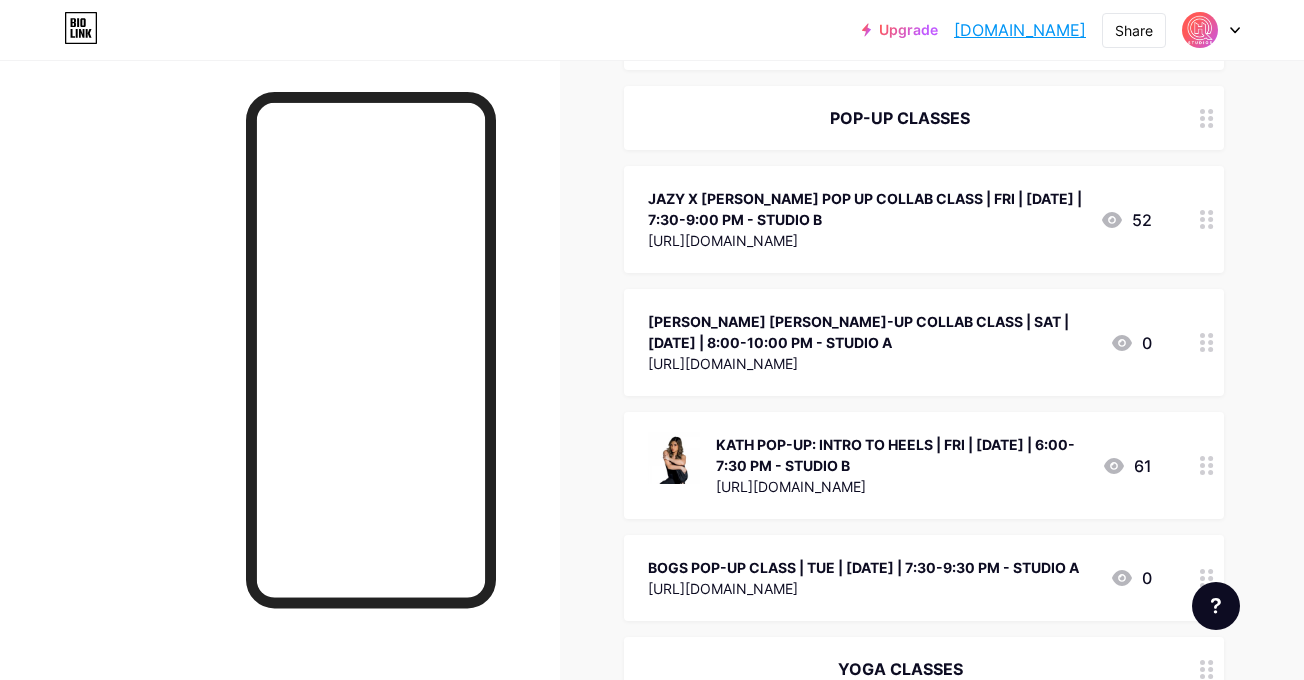 click at bounding box center [1207, 342] 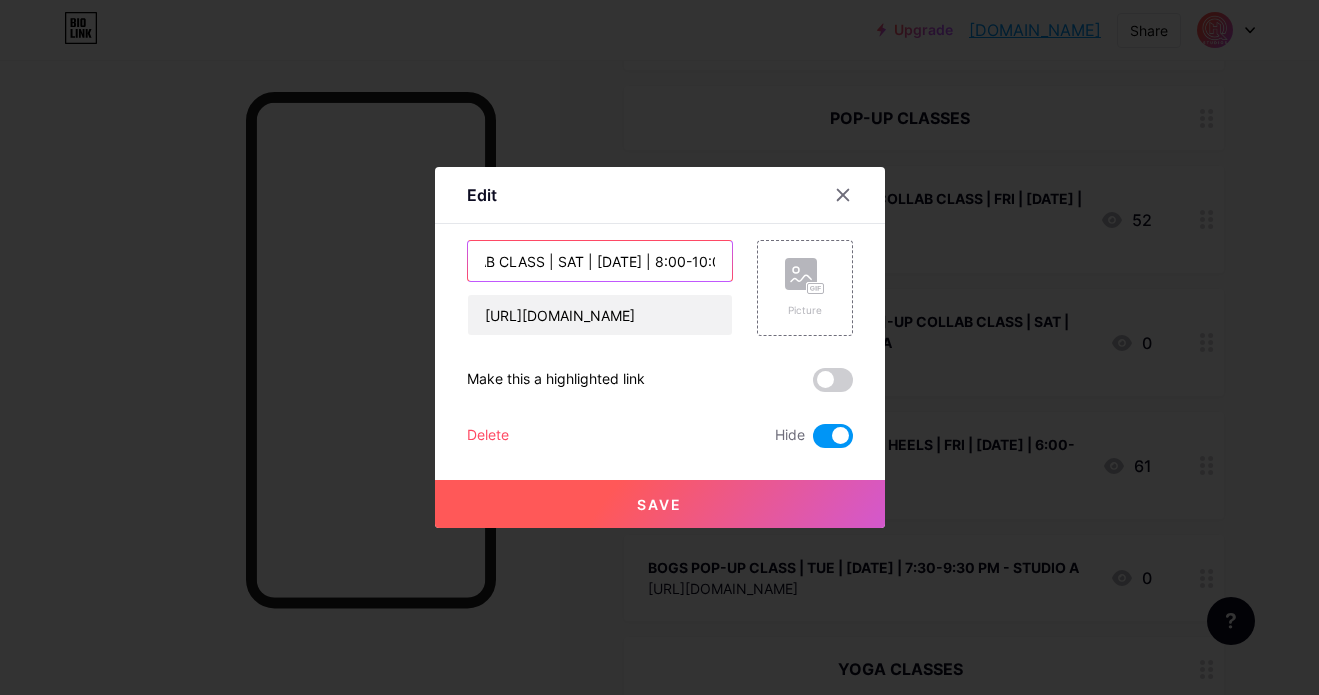 drag, startPoint x: 665, startPoint y: 268, endPoint x: 724, endPoint y: 272, distance: 59.135437 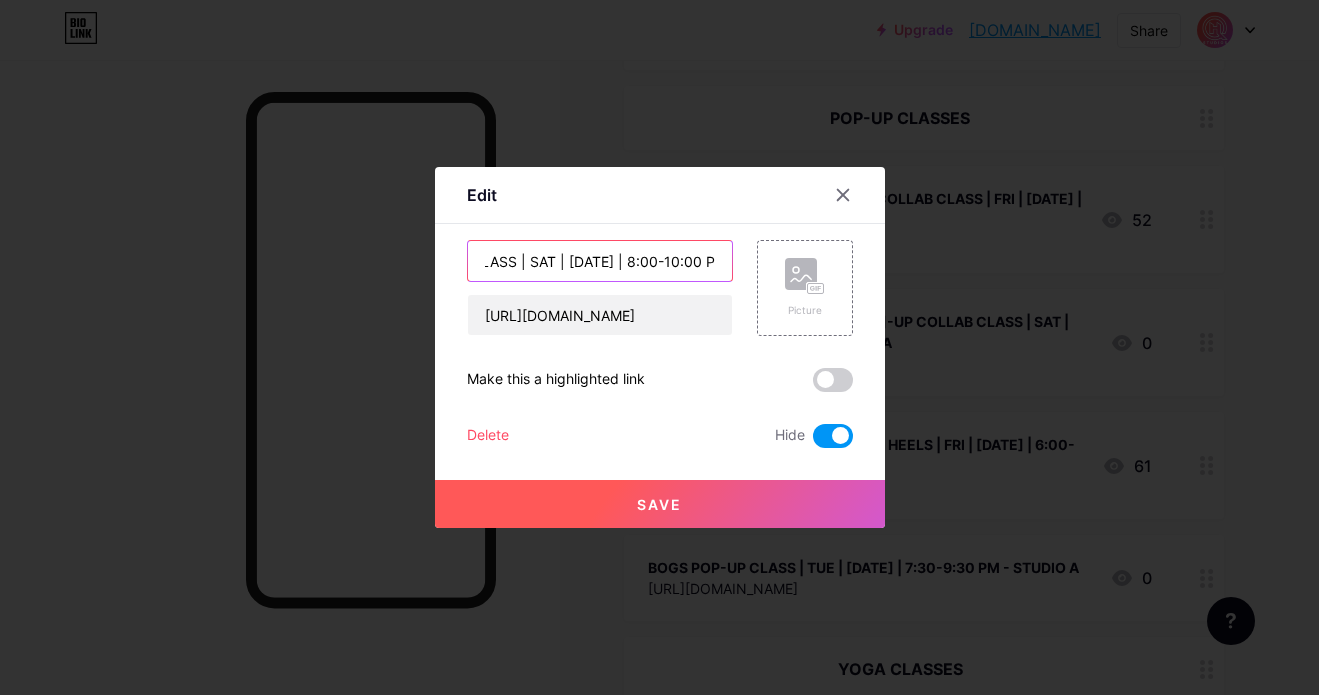 click on "[PERSON_NAME] [PERSON_NAME]-UP COLLAB CLASS | SAT | [DATE] | 8:00-10:00 PM - STUDIO A" at bounding box center (600, 261) 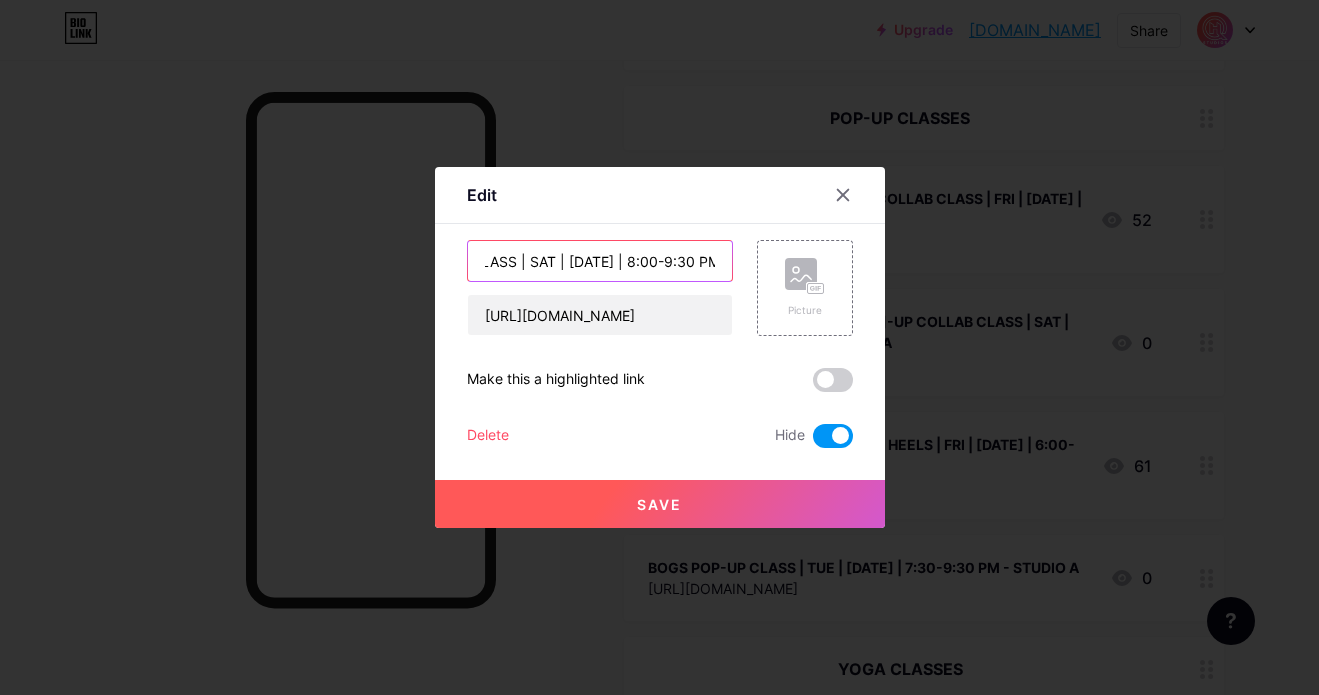 scroll, scrollTop: 0, scrollLeft: 350, axis: horizontal 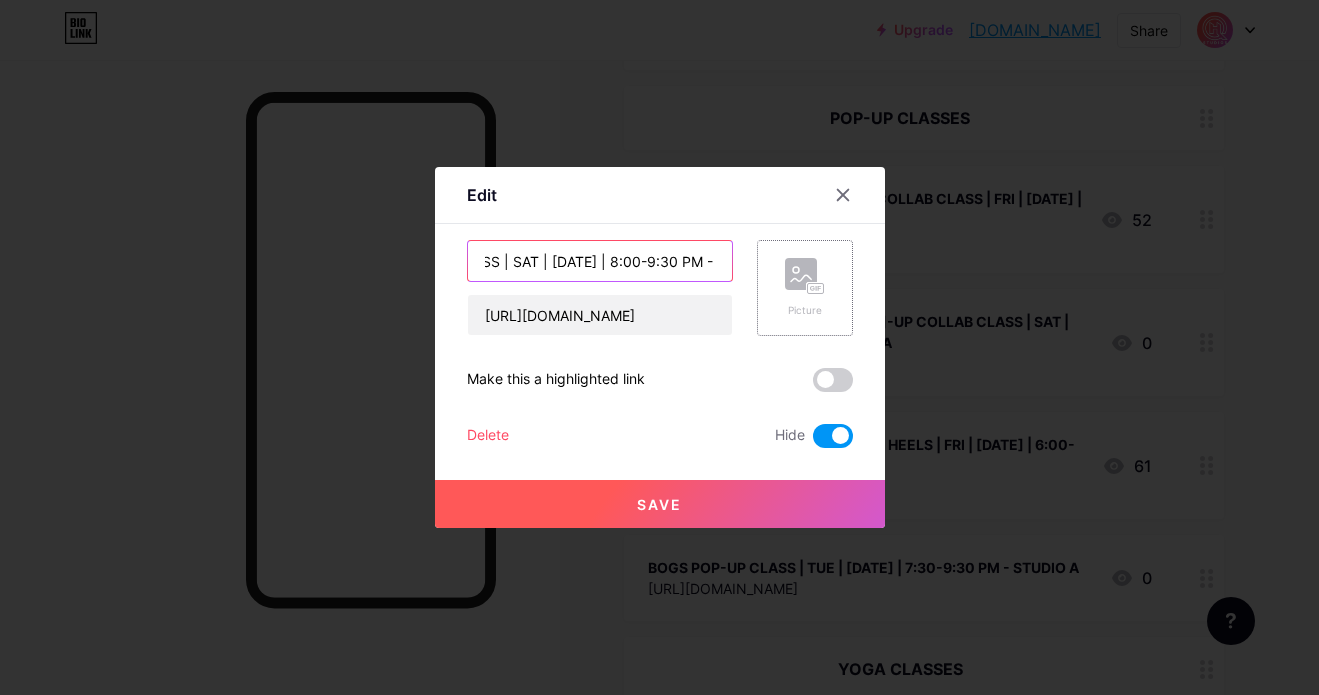 drag, startPoint x: 610, startPoint y: 261, endPoint x: 749, endPoint y: 272, distance: 139.43457 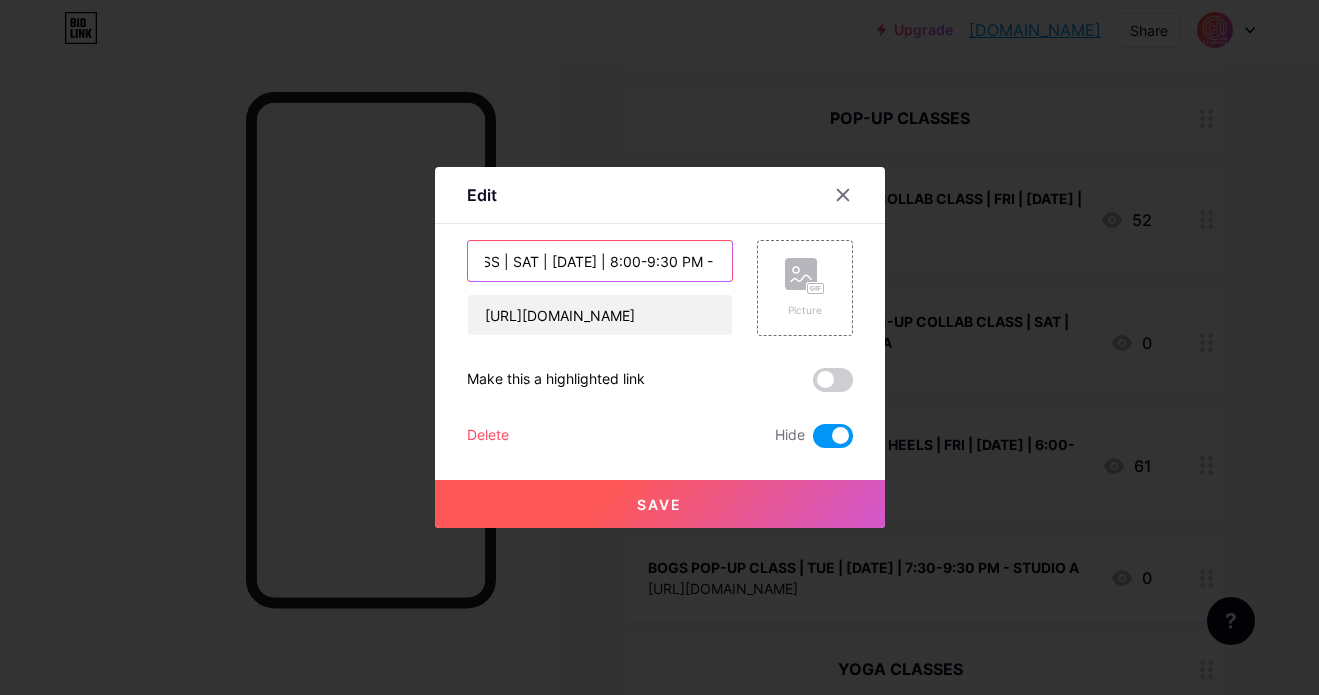 type on "[PERSON_NAME] [PERSON_NAME]-UP COLLAB CLASS | SAT | [DATE] | 8:00-9:30 PM - STUDIO A" 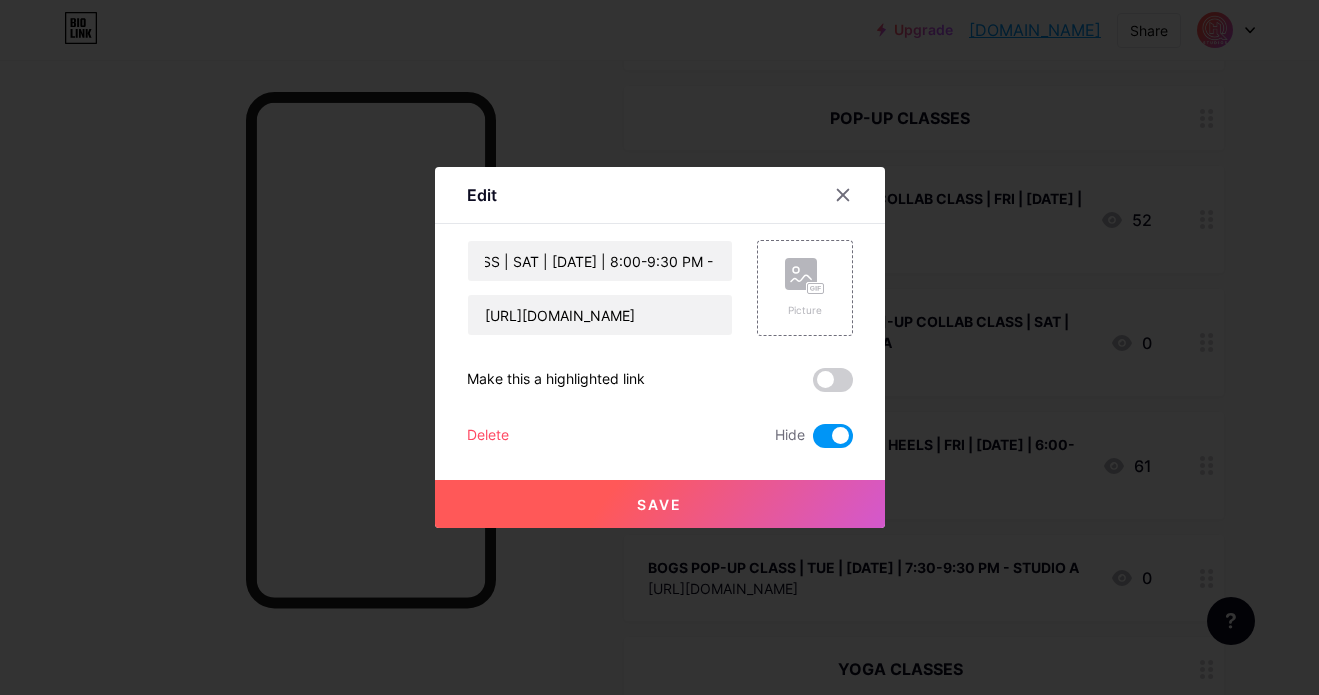 click on "Save" at bounding box center [659, 504] 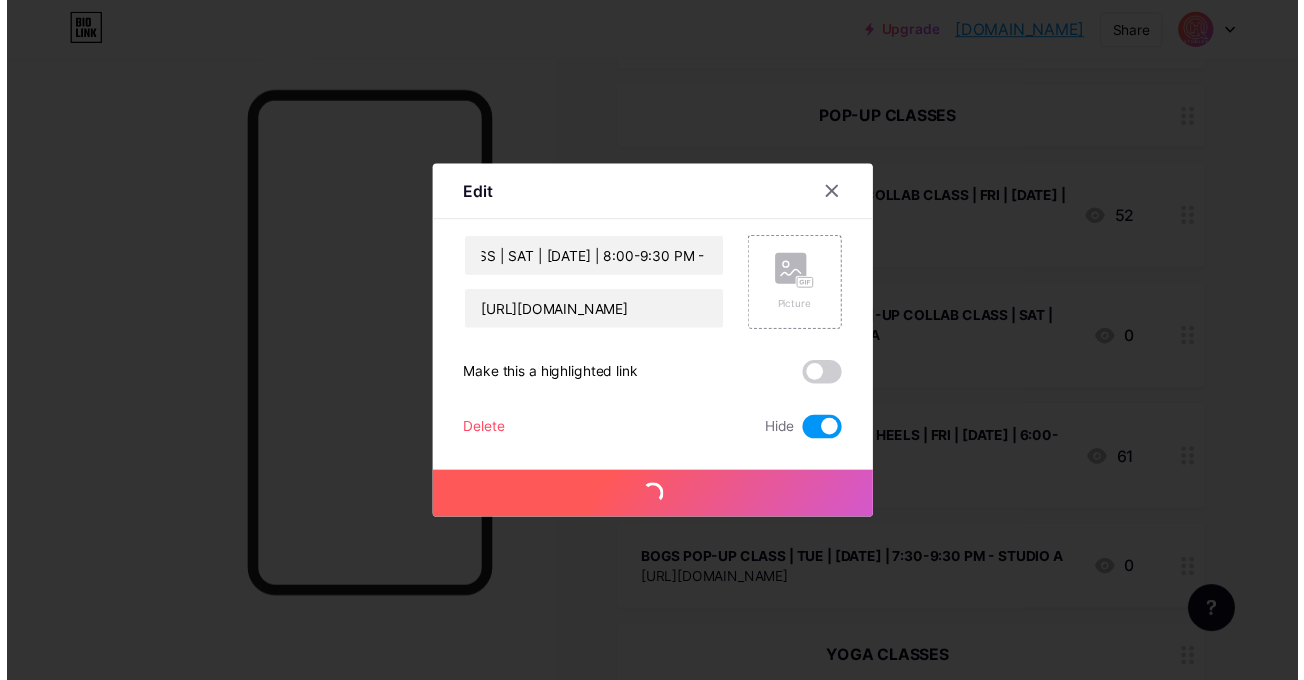 scroll, scrollTop: 0, scrollLeft: 0, axis: both 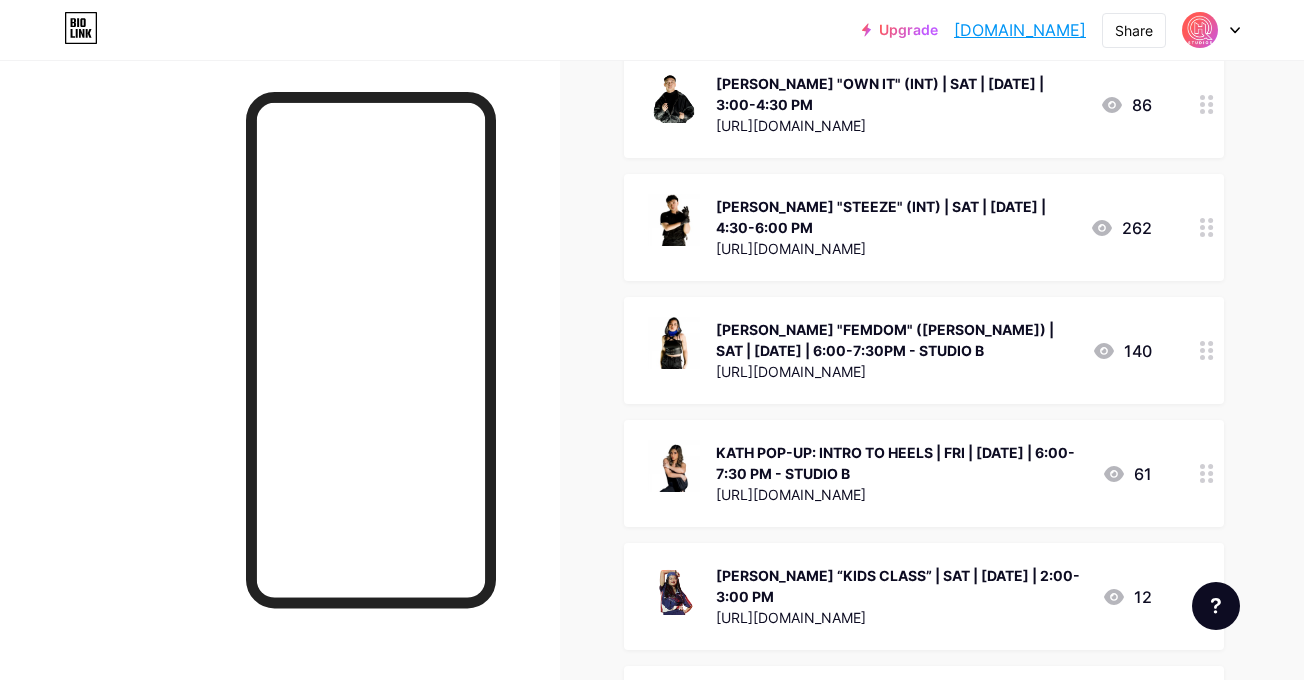 click on "KATH POP-UP: INTRO TO HEELS | FRI | [DATE] | 6:00-7:30 PM - STUDIO B" at bounding box center [901, 463] 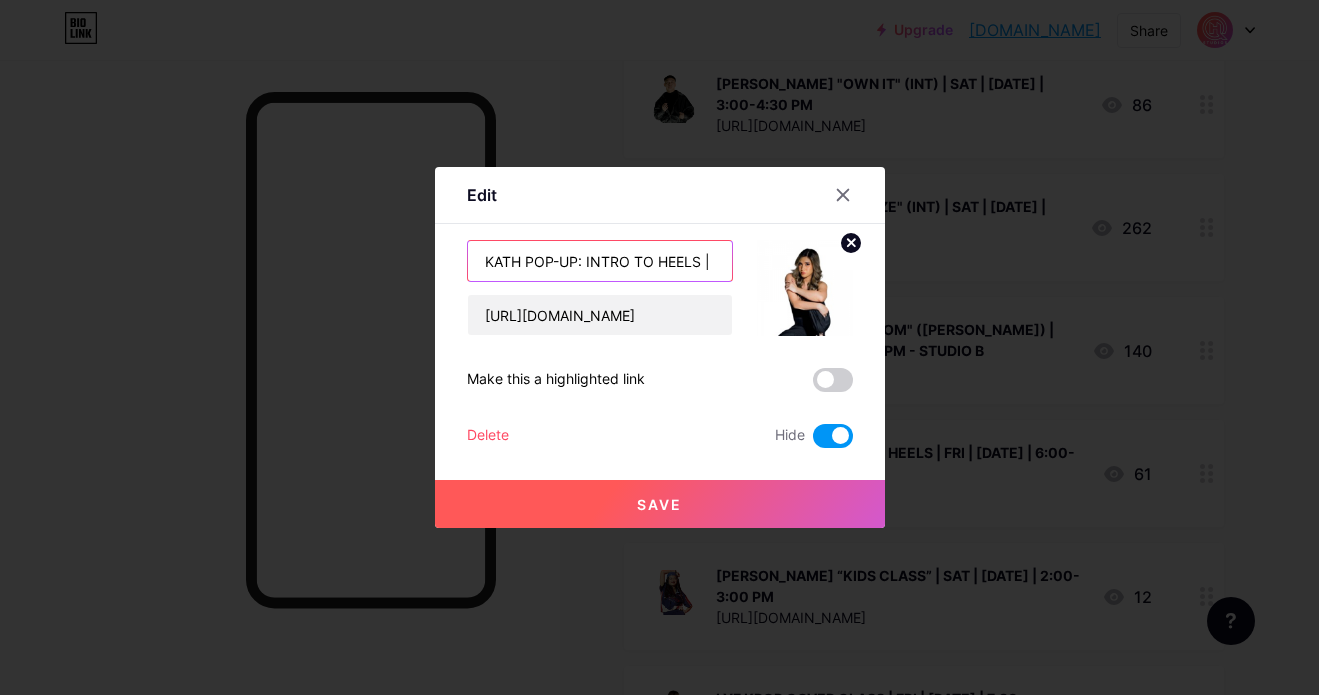 drag, startPoint x: 522, startPoint y: 256, endPoint x: 623, endPoint y: 267, distance: 101.597244 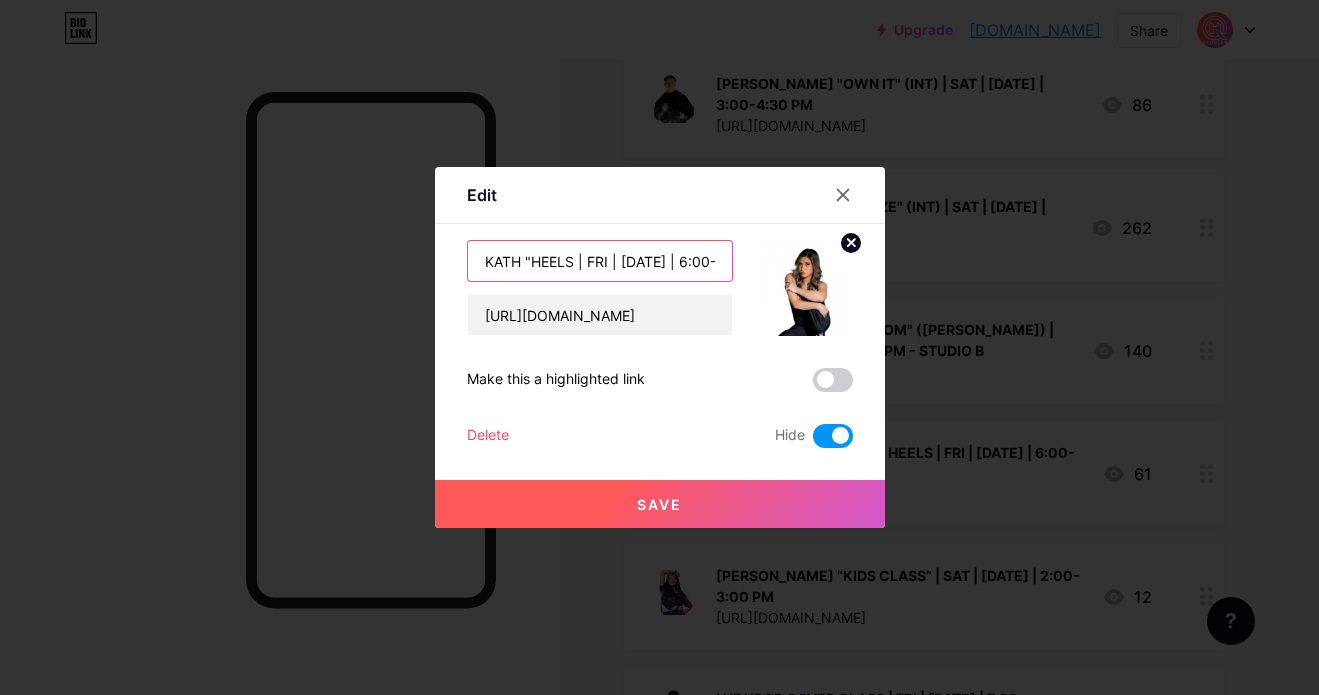 click on "KATH "HEELS | FRI | [DATE] | 6:00-7:30 PM - STUDIO B" at bounding box center [600, 261] 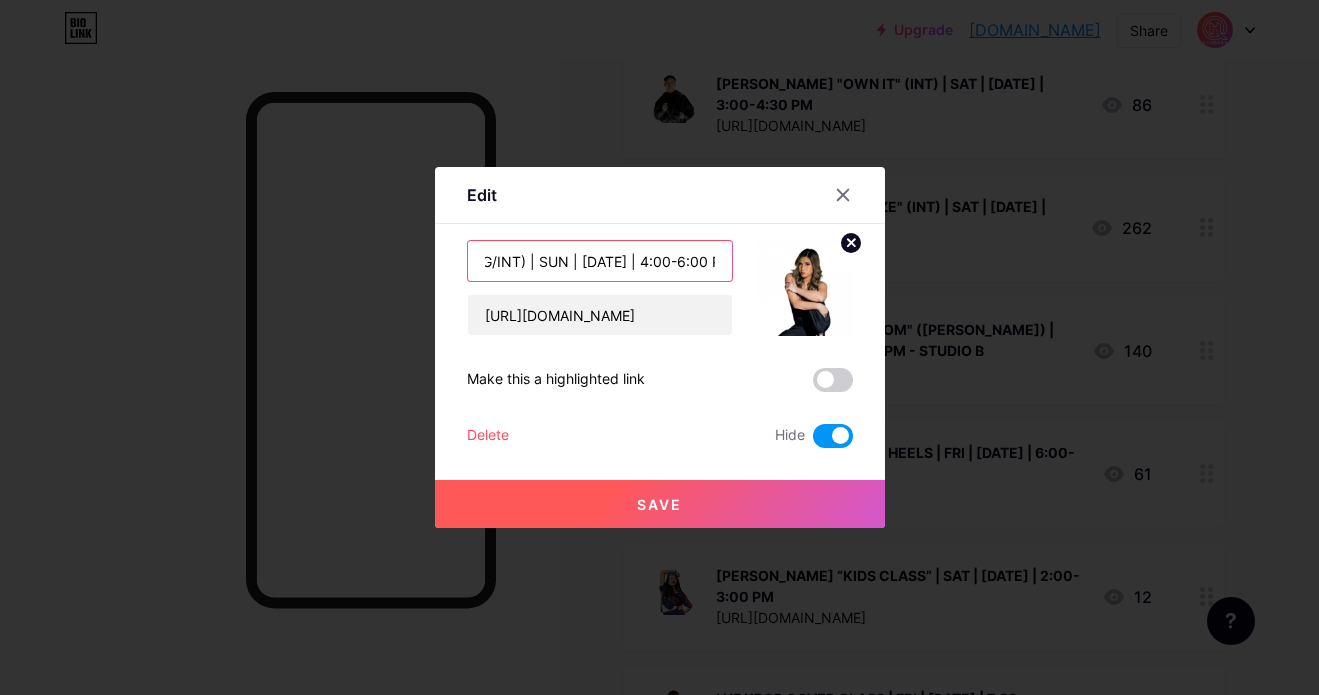 scroll, scrollTop: 0, scrollLeft: 222, axis: horizontal 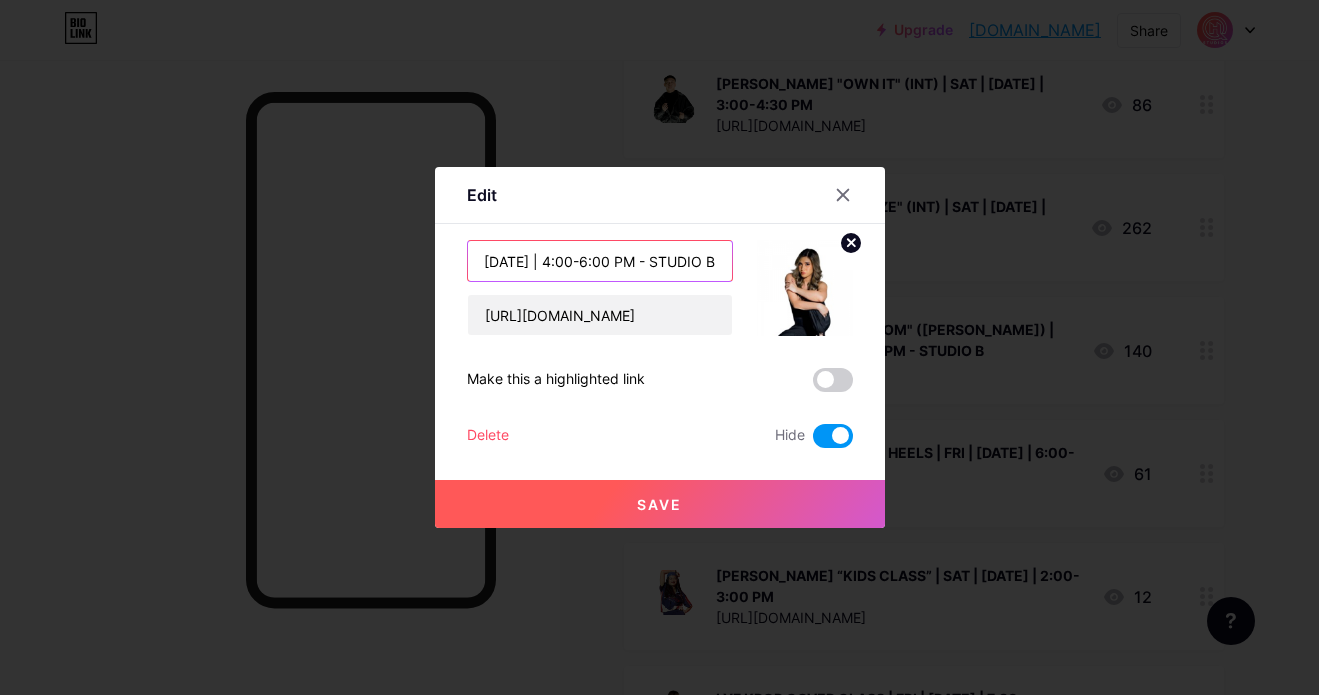 type on "KATH "HEELS" (BEG/INT) | SUN | [DATE] | 4:00-6:00 PM - STUDIO B" 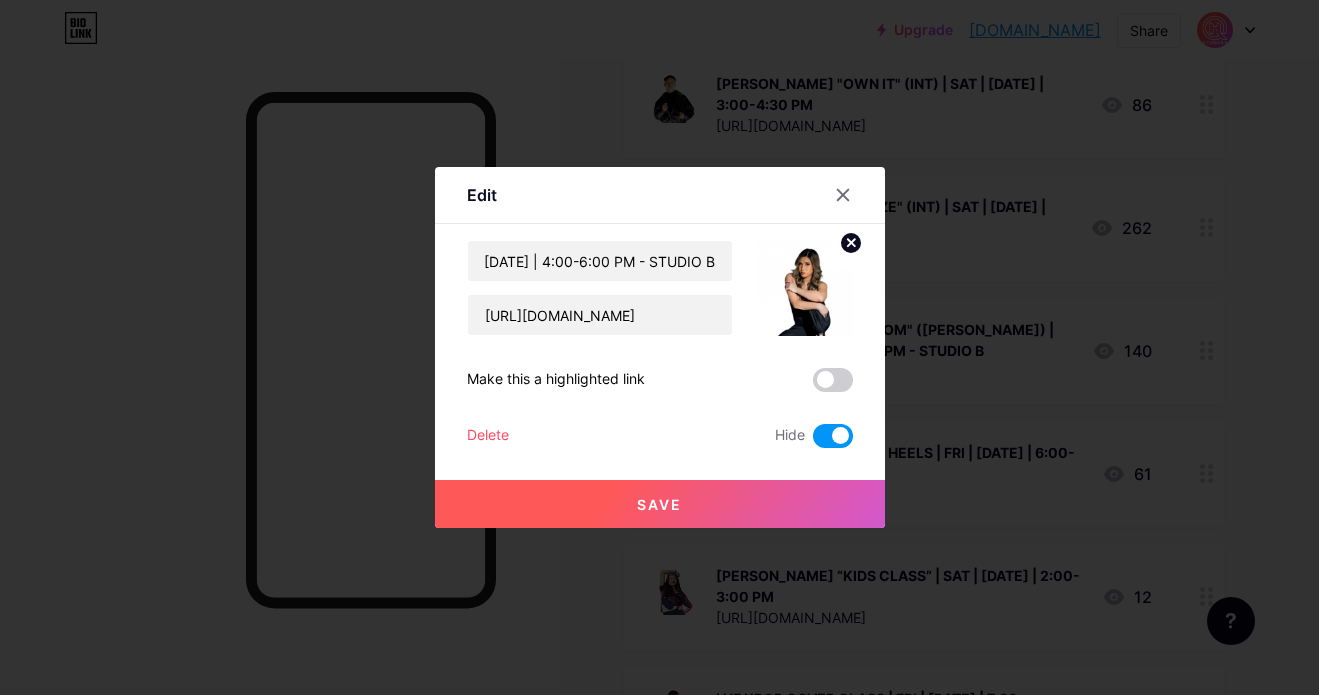click on "Save" at bounding box center (660, 504) 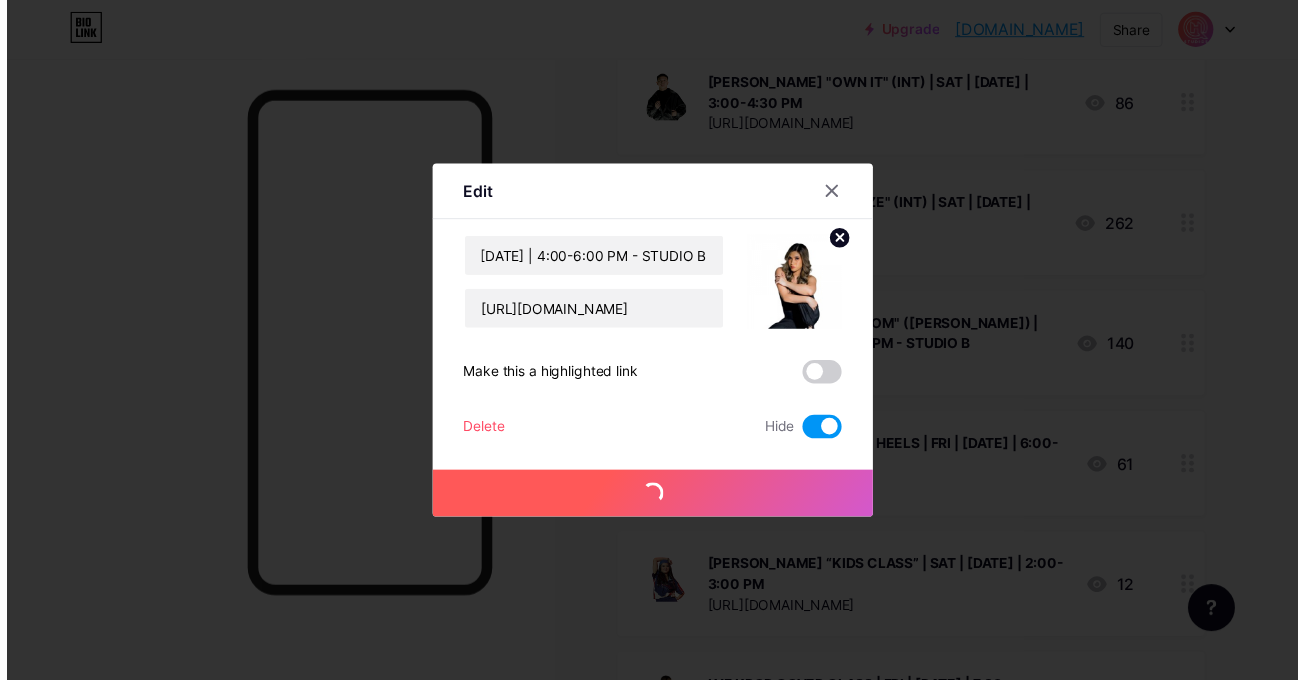 scroll, scrollTop: 0, scrollLeft: 0, axis: both 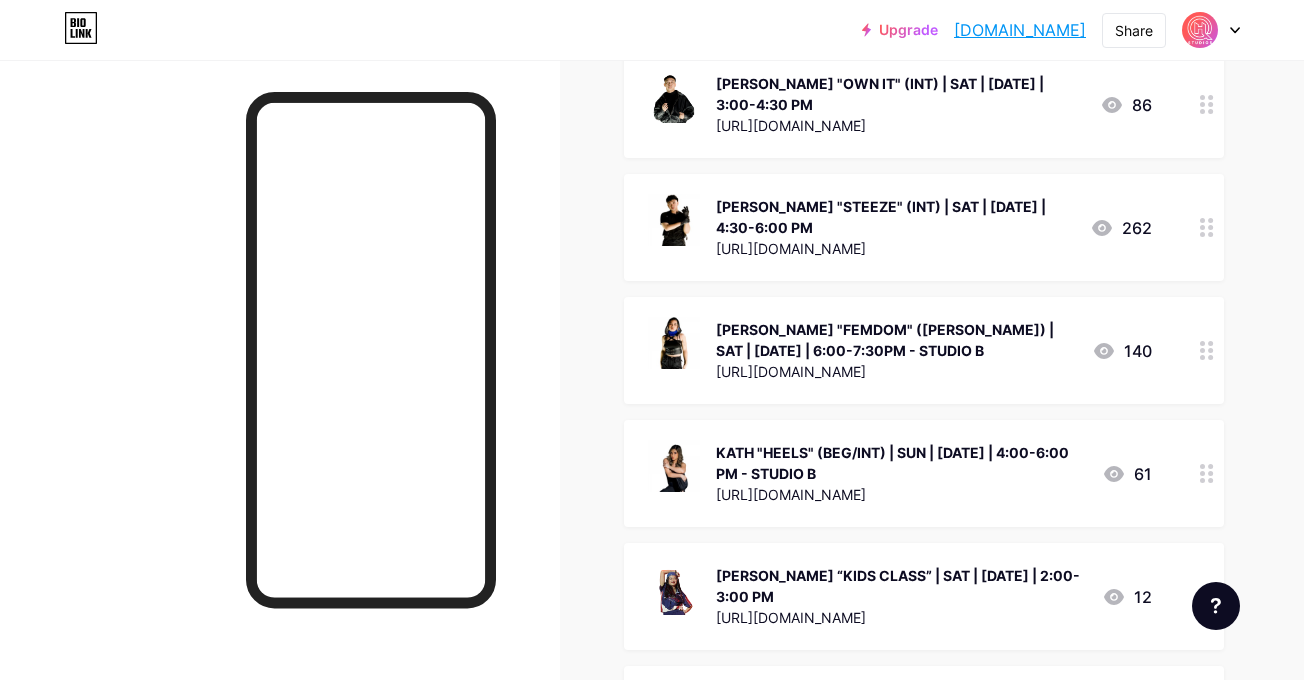 click on "[PERSON_NAME] "FEMDOM" ([PERSON_NAME]) | SAT | [DATE] | 6:00-7:30PM - STUDIO B
[URL][DOMAIN_NAME]
140" at bounding box center (924, 350) 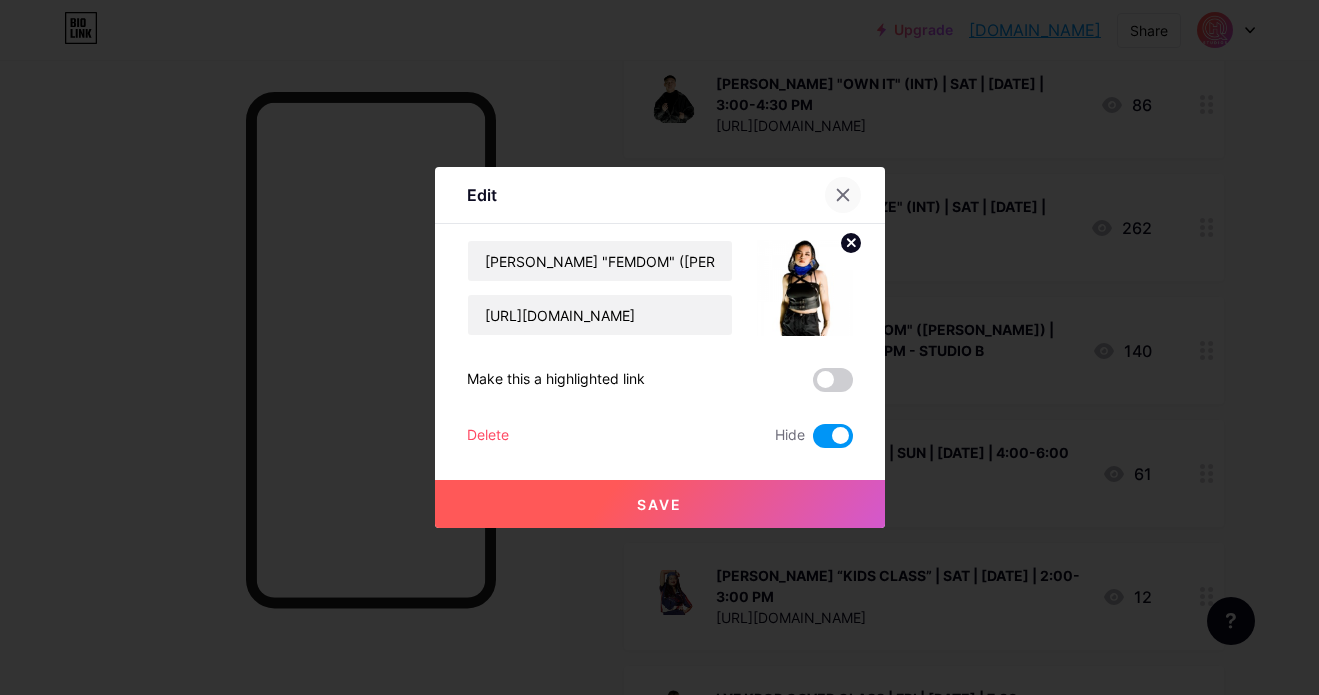 click 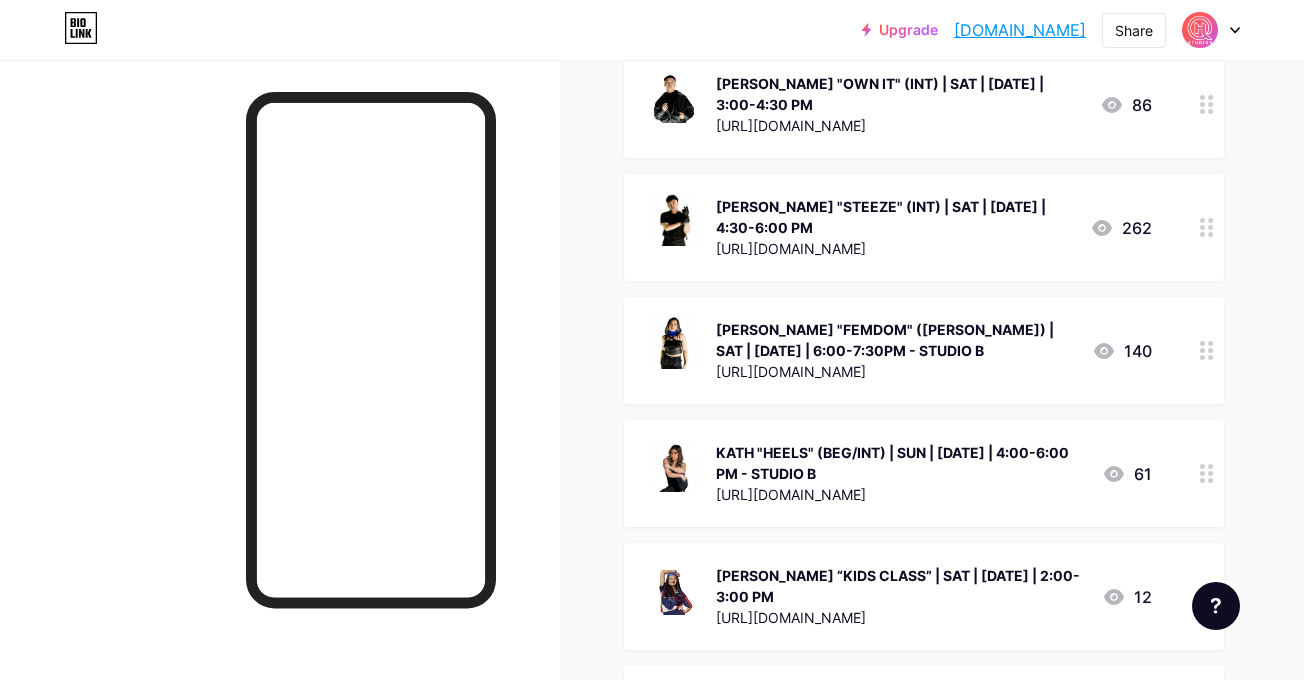 click on "KATH "HEELS" (BEG/INT) | SUN | [DATE] | 4:00-6:00 PM - STUDIO B" at bounding box center [901, 463] 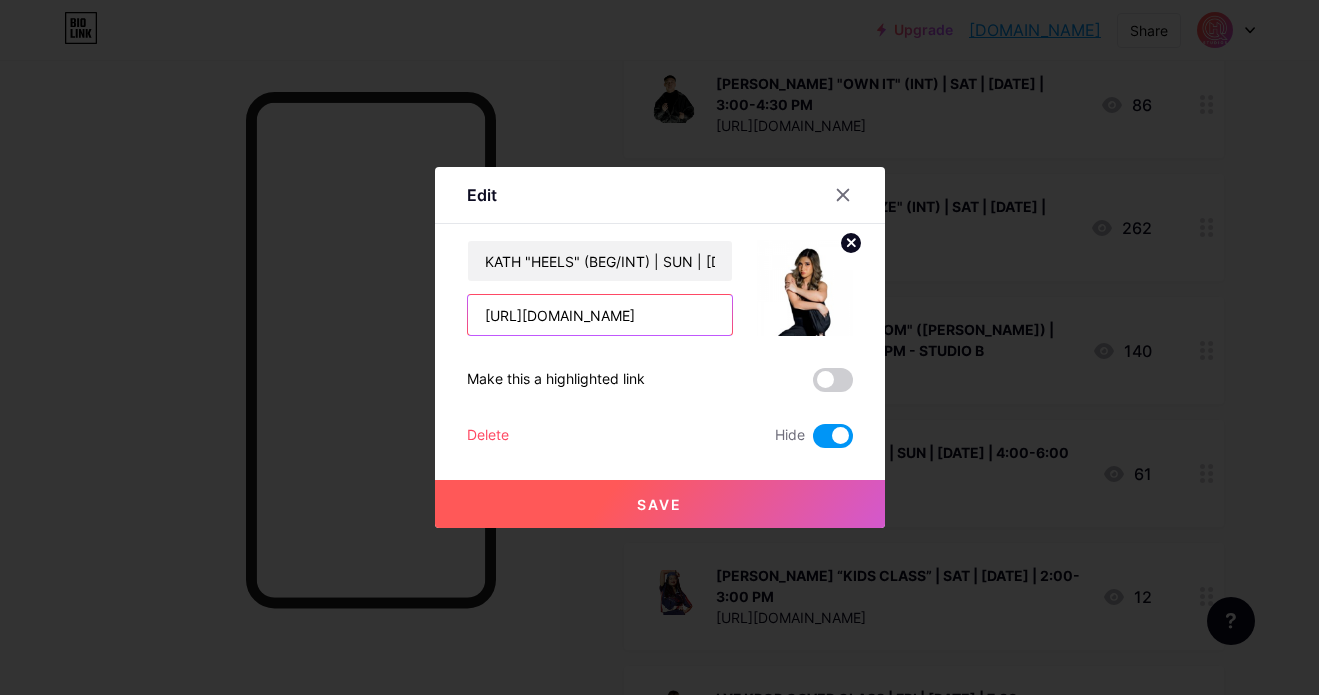 click on "[URL][DOMAIN_NAME]" at bounding box center [600, 315] 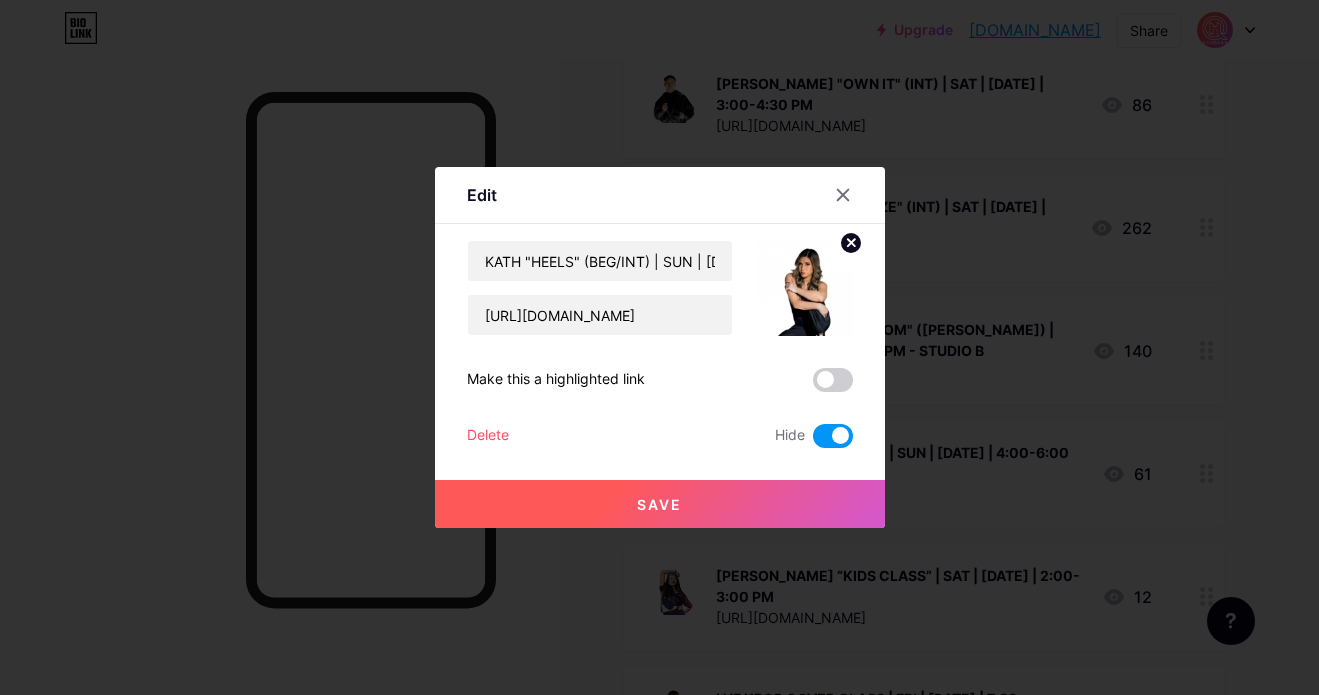 click on "Save" at bounding box center (660, 504) 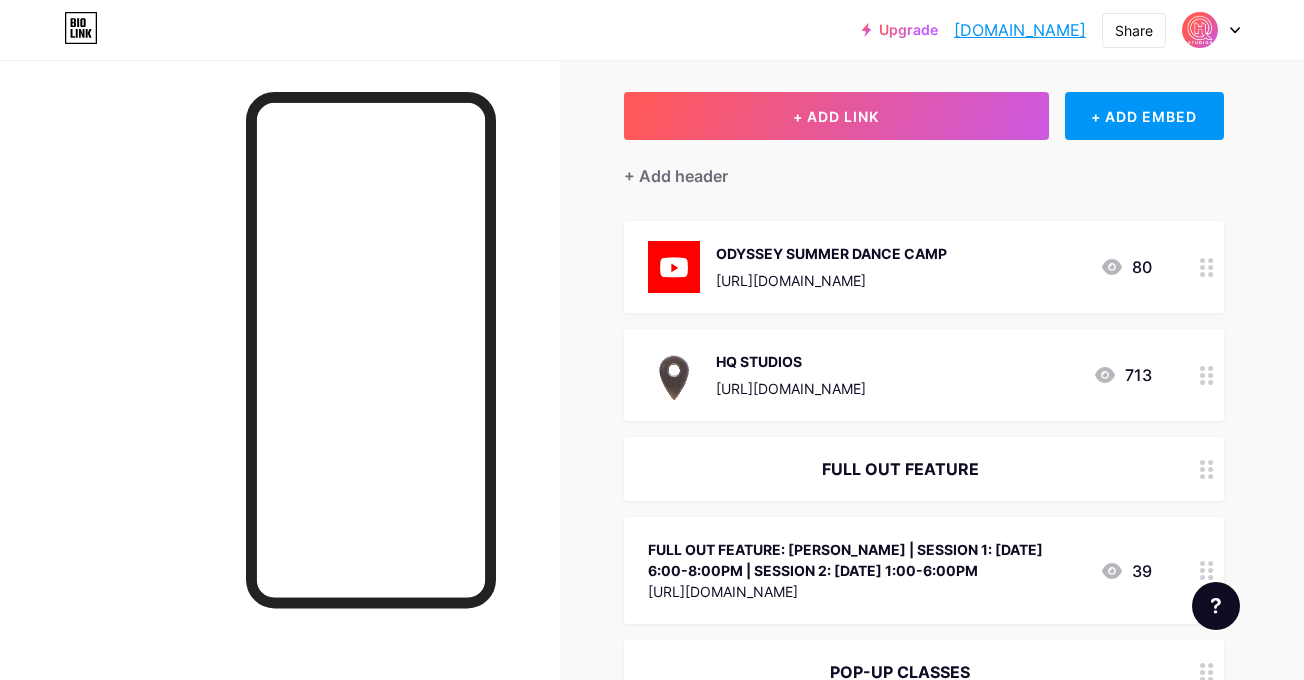 scroll, scrollTop: 0, scrollLeft: 0, axis: both 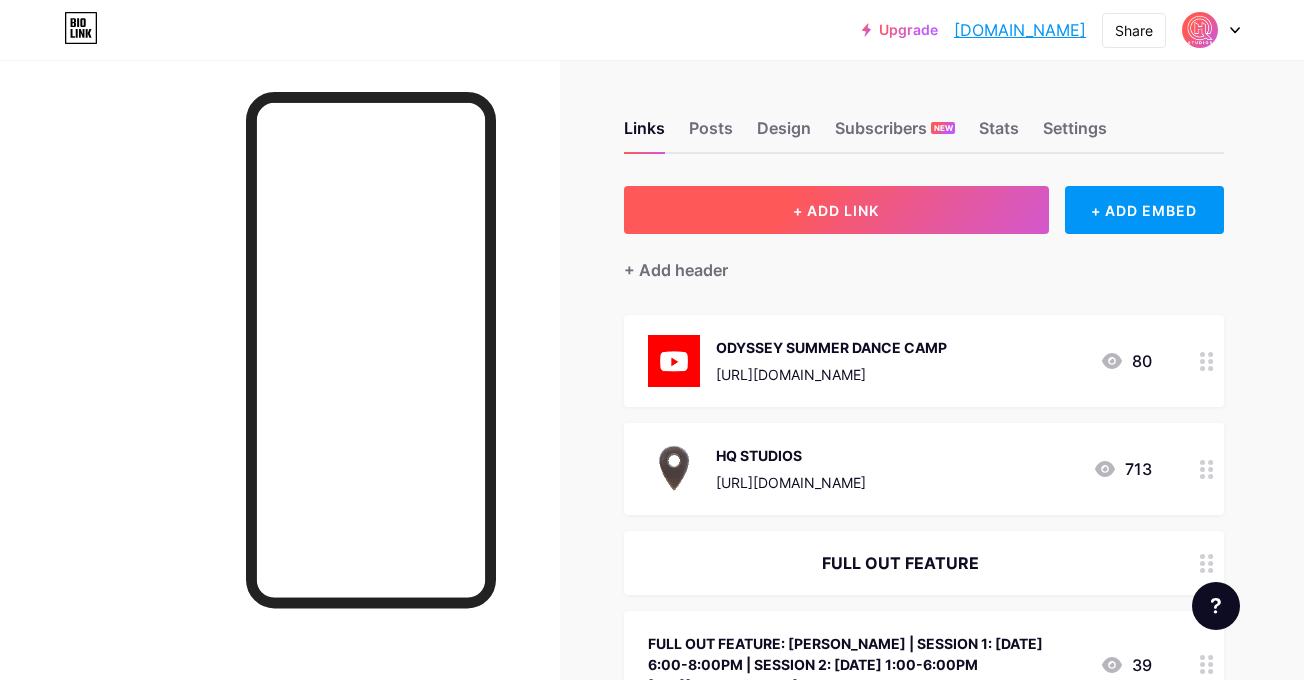 click on "+ ADD LINK" at bounding box center (836, 210) 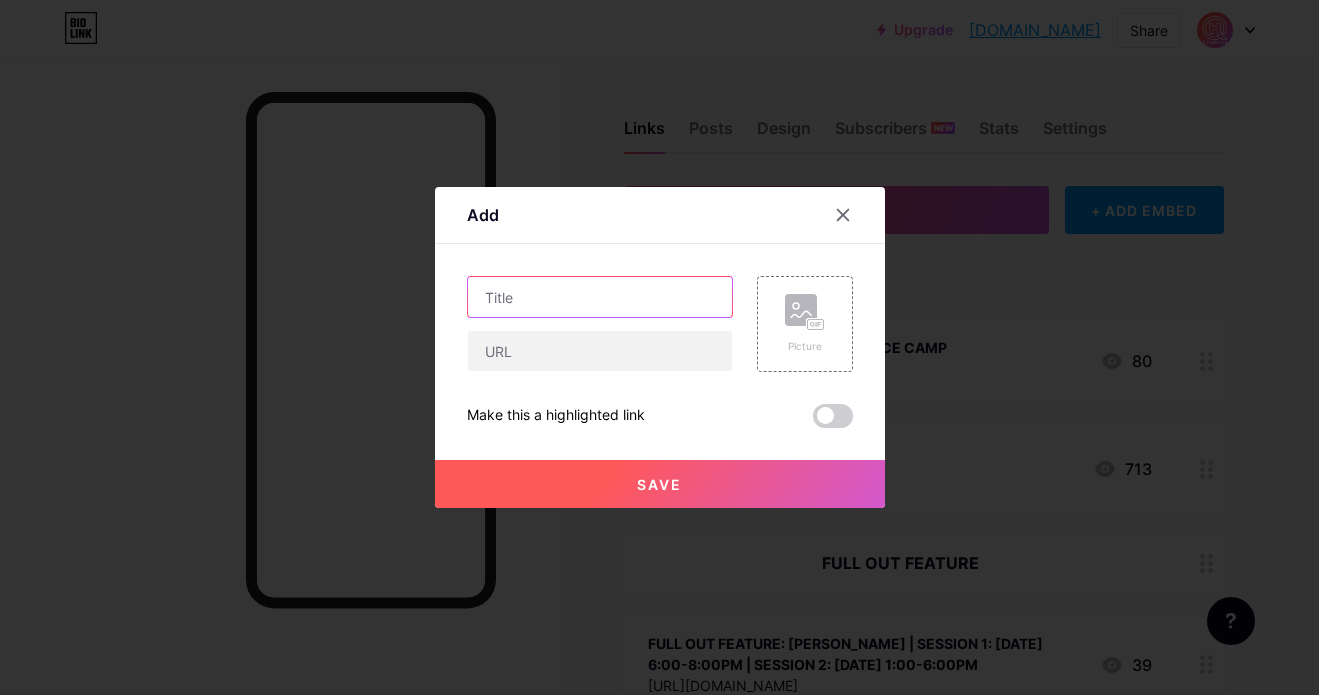 click at bounding box center (600, 297) 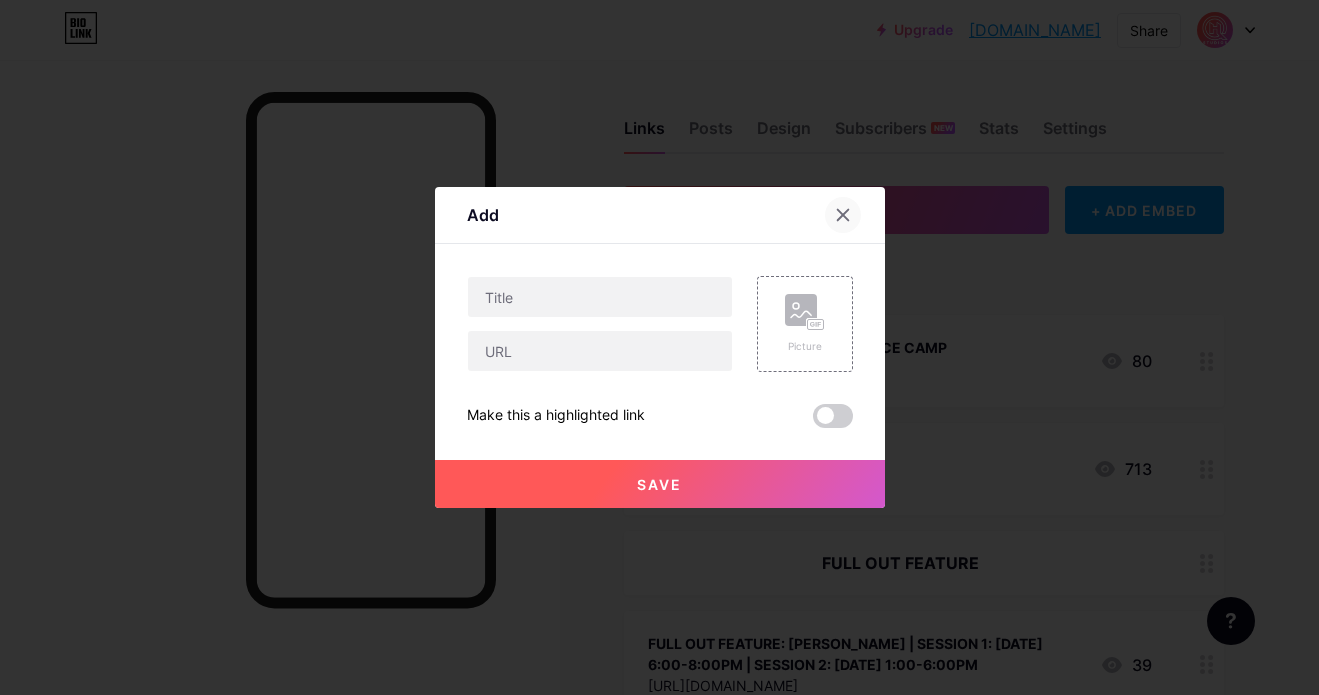 click at bounding box center [843, 215] 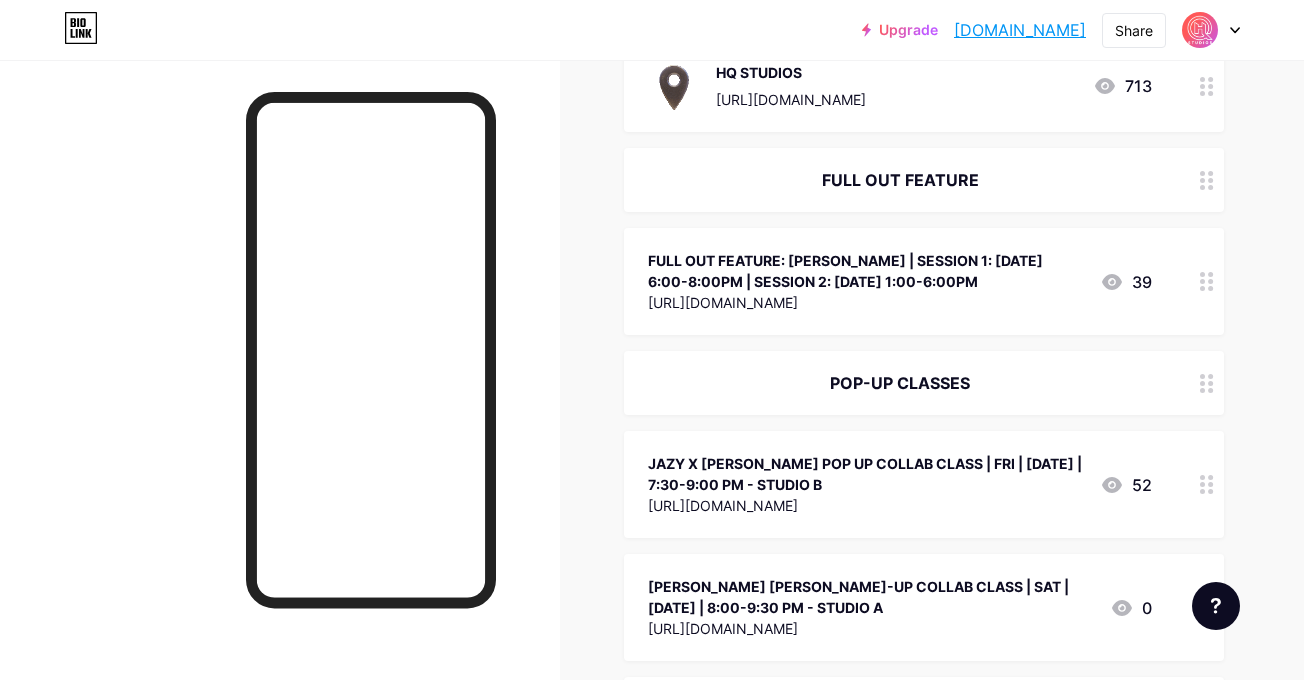 scroll, scrollTop: 563, scrollLeft: 0, axis: vertical 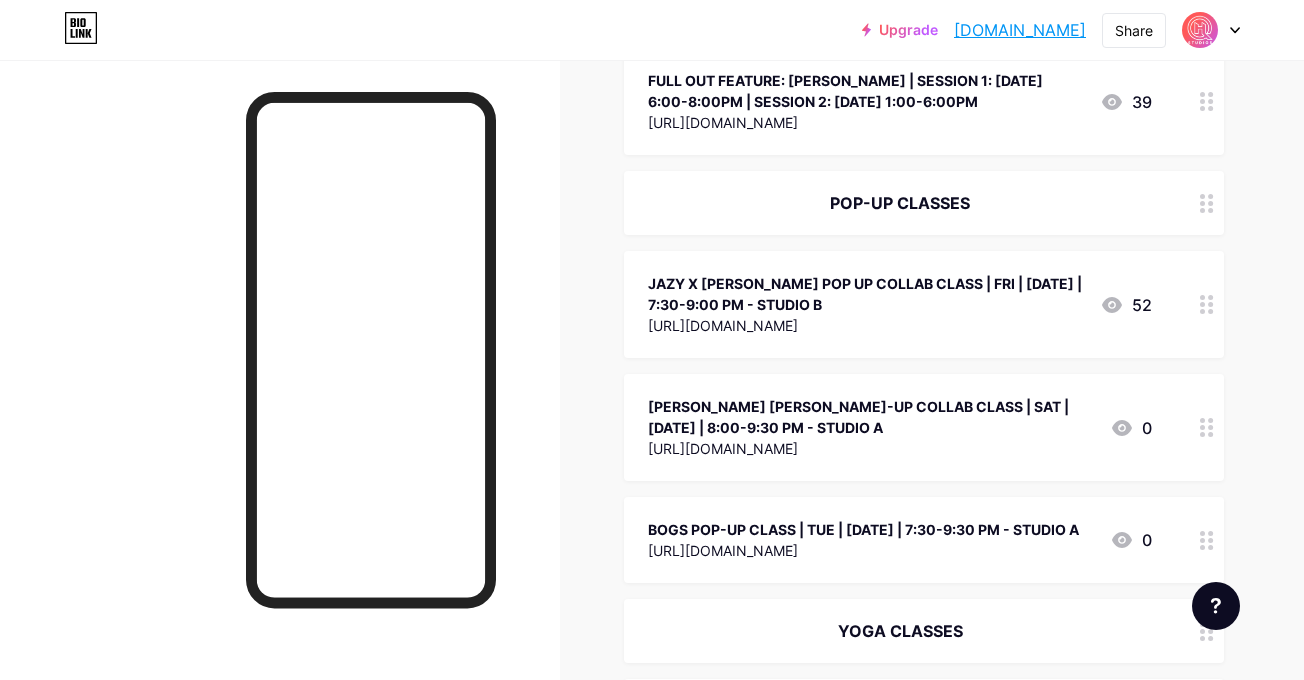 click on "[PERSON_NAME] [PERSON_NAME]-UP COLLAB CLASS | SAT | [DATE] | 8:00-9:30 PM - STUDIO A" at bounding box center (871, 417) 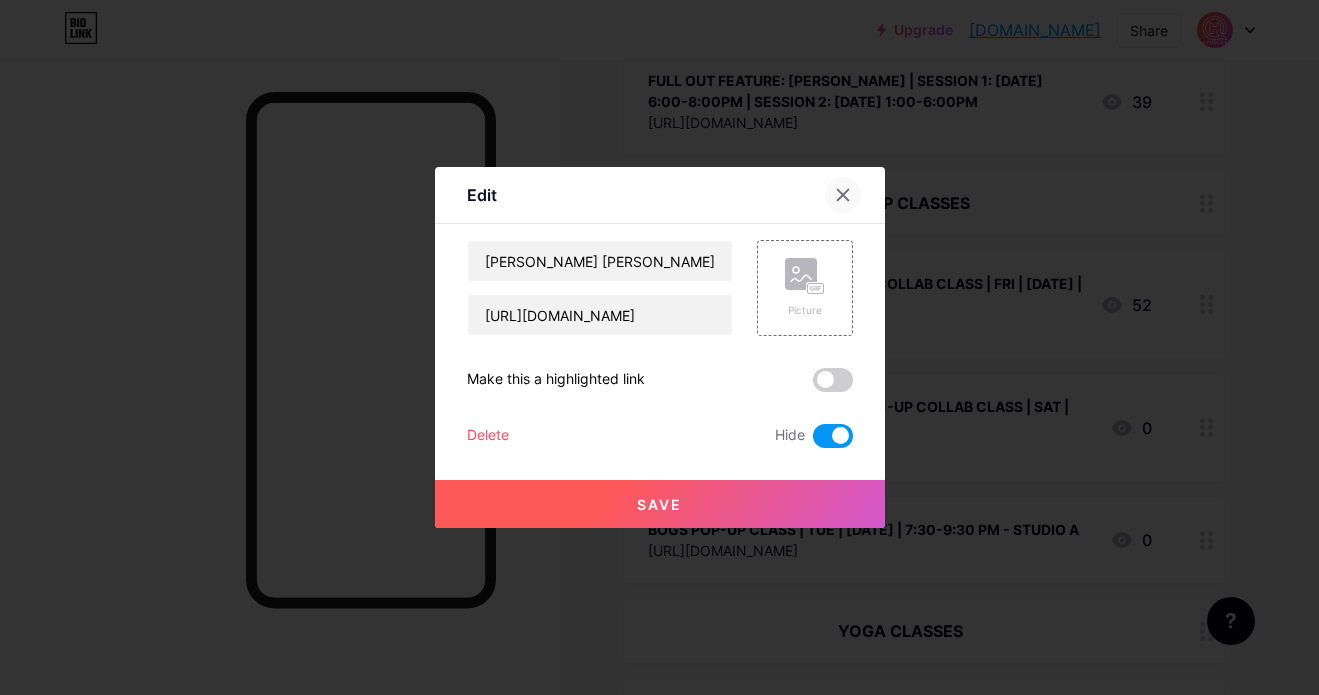 click at bounding box center [843, 195] 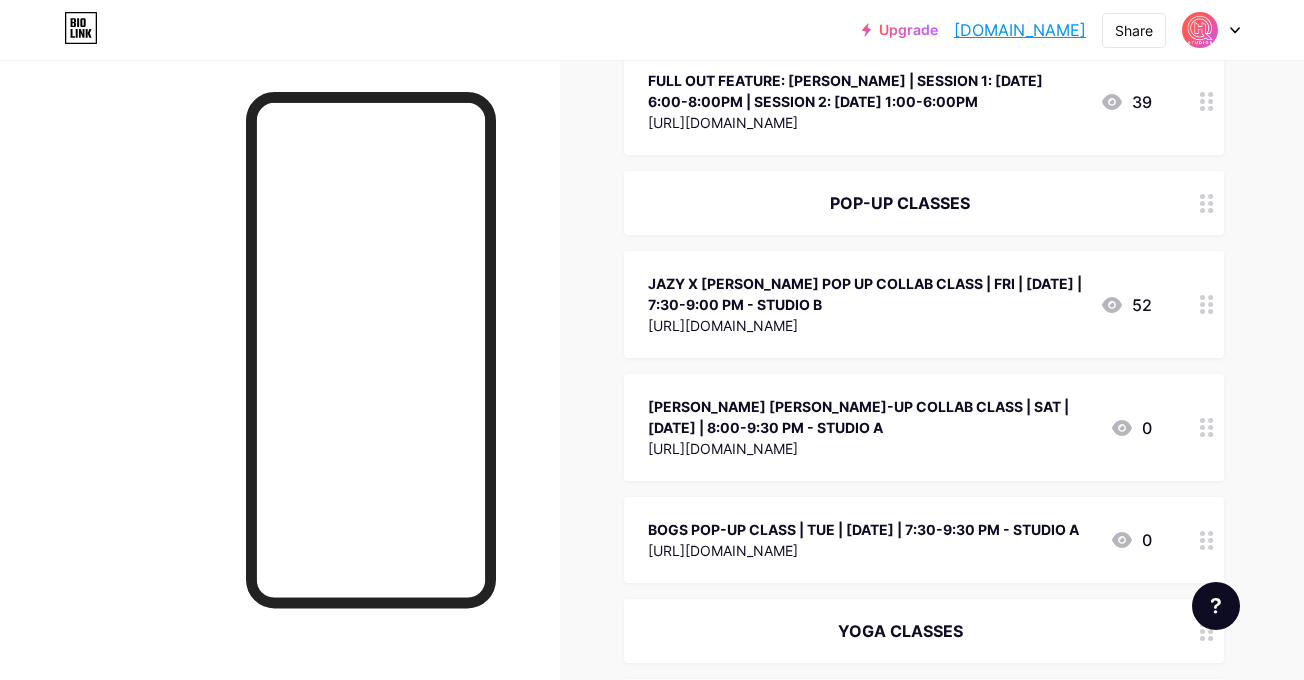 drag, startPoint x: 1180, startPoint y: 532, endPoint x: 1148, endPoint y: 309, distance: 225.28427 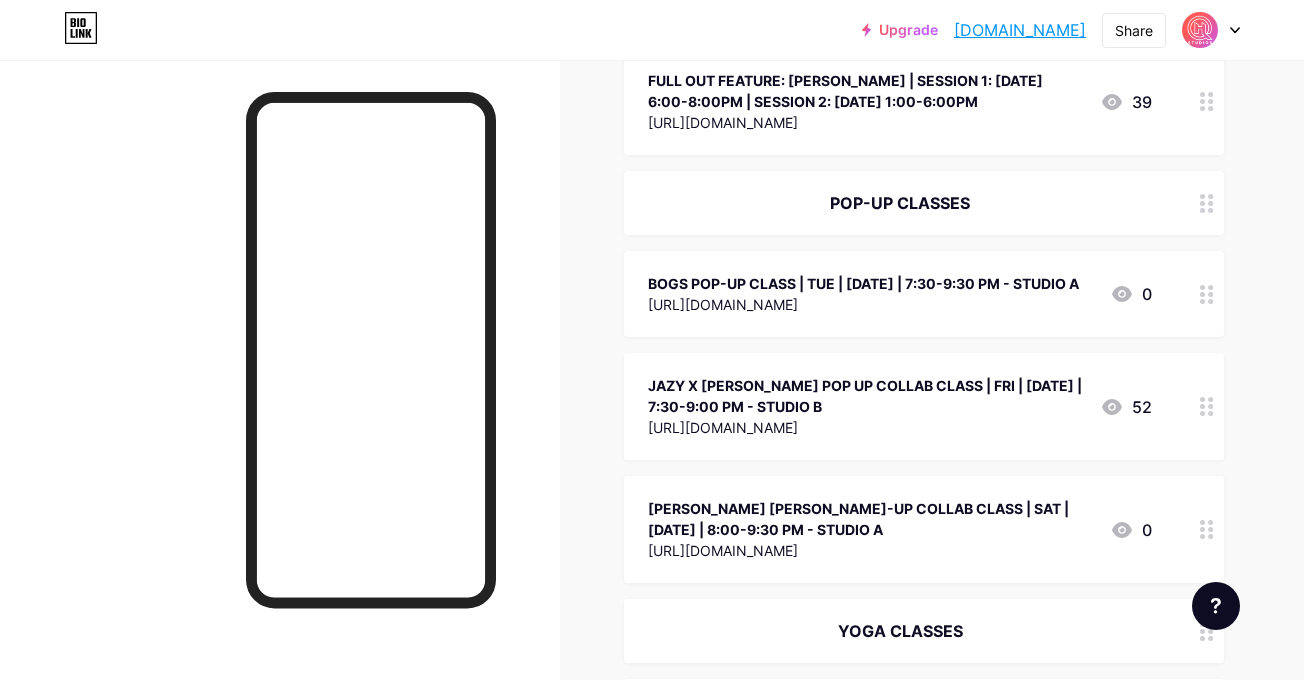 click on "[PERSON_NAME] [PERSON_NAME]-UP COLLAB CLASS | SAT | [DATE] | 8:00-9:30 PM - STUDIO A
[URL][DOMAIN_NAME]
0" at bounding box center (924, 529) 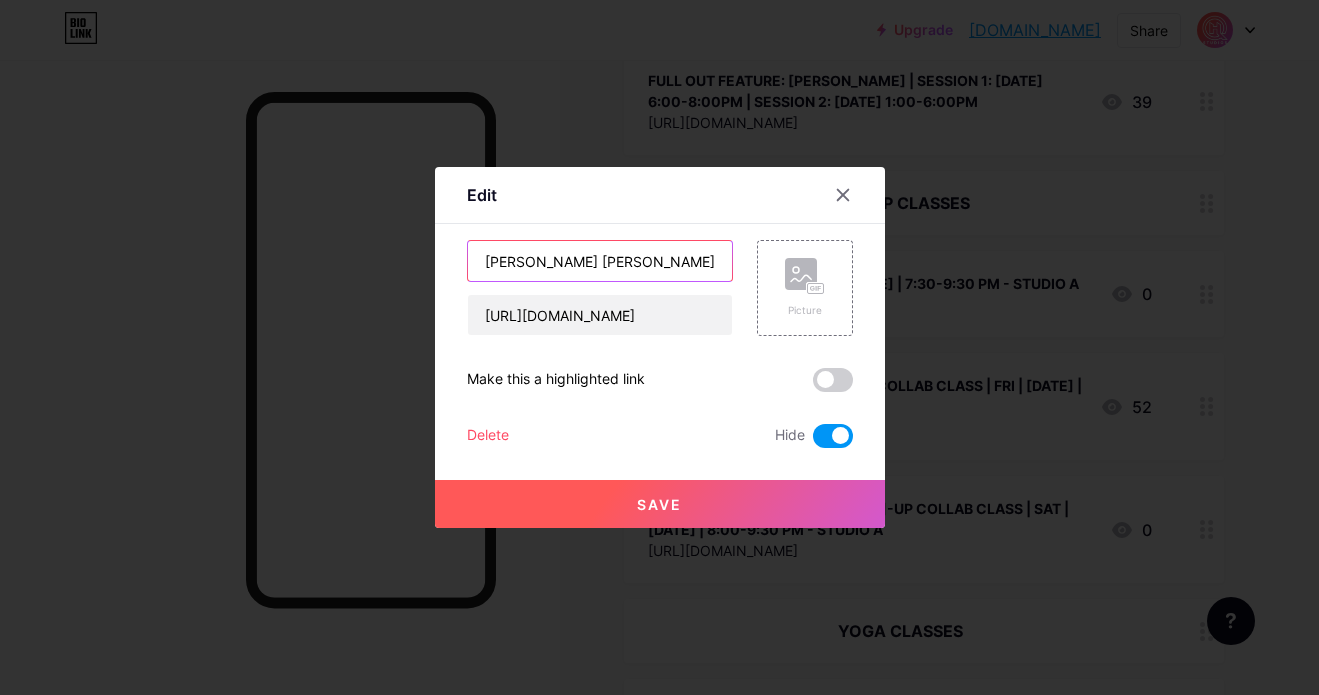 click on "[PERSON_NAME] [PERSON_NAME]-UP COLLAB CLASS | SAT | [DATE] | 8:00-9:30 PM - STUDIO A" at bounding box center (600, 261) 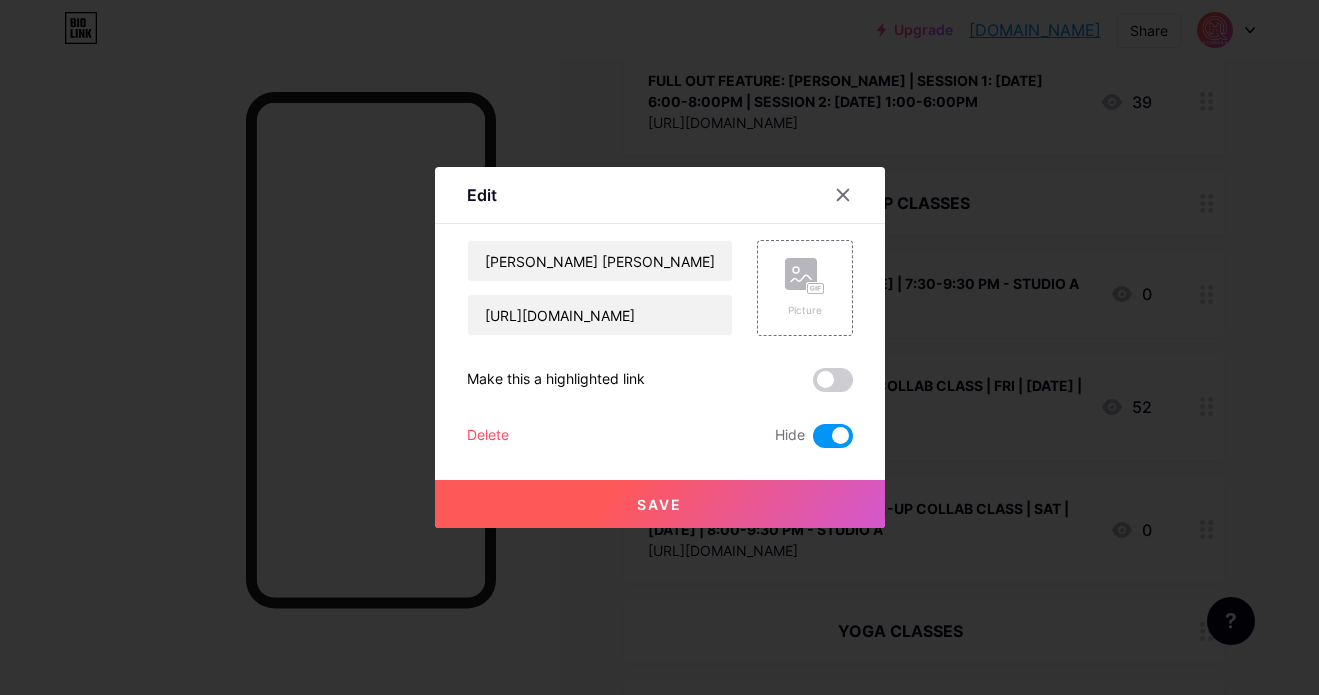 click at bounding box center [843, 195] 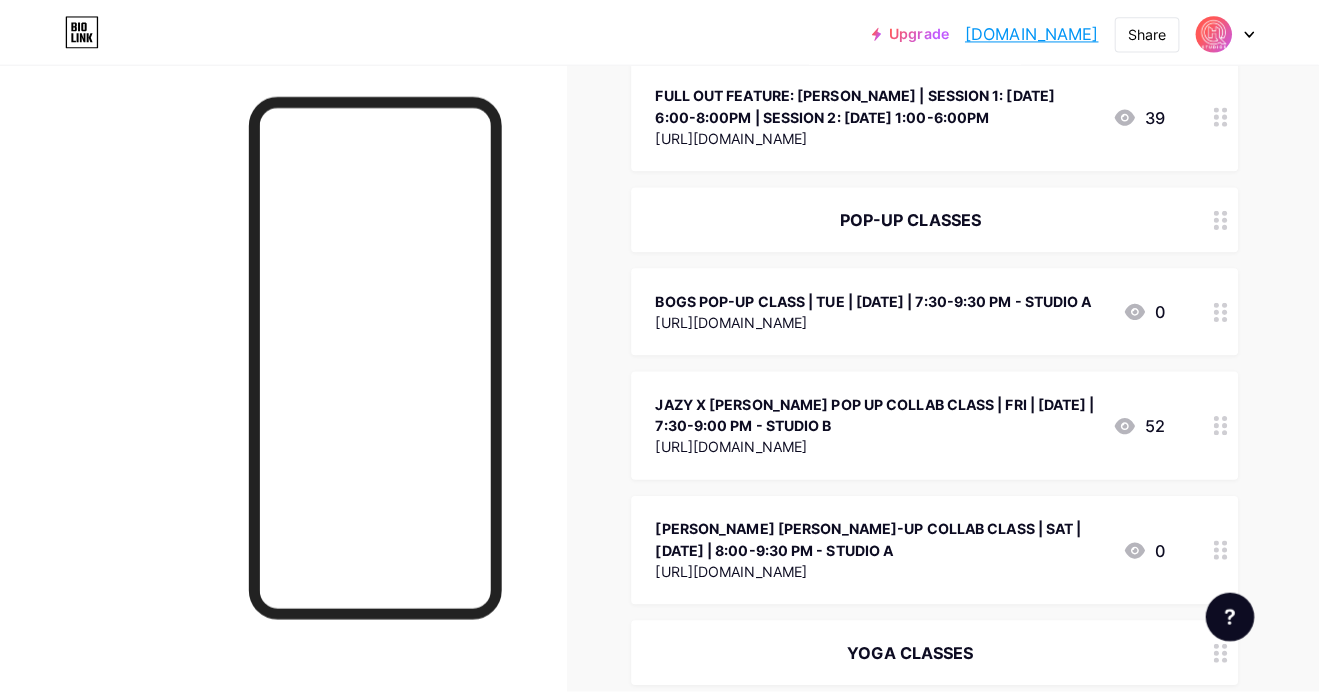 scroll, scrollTop: 0, scrollLeft: 0, axis: both 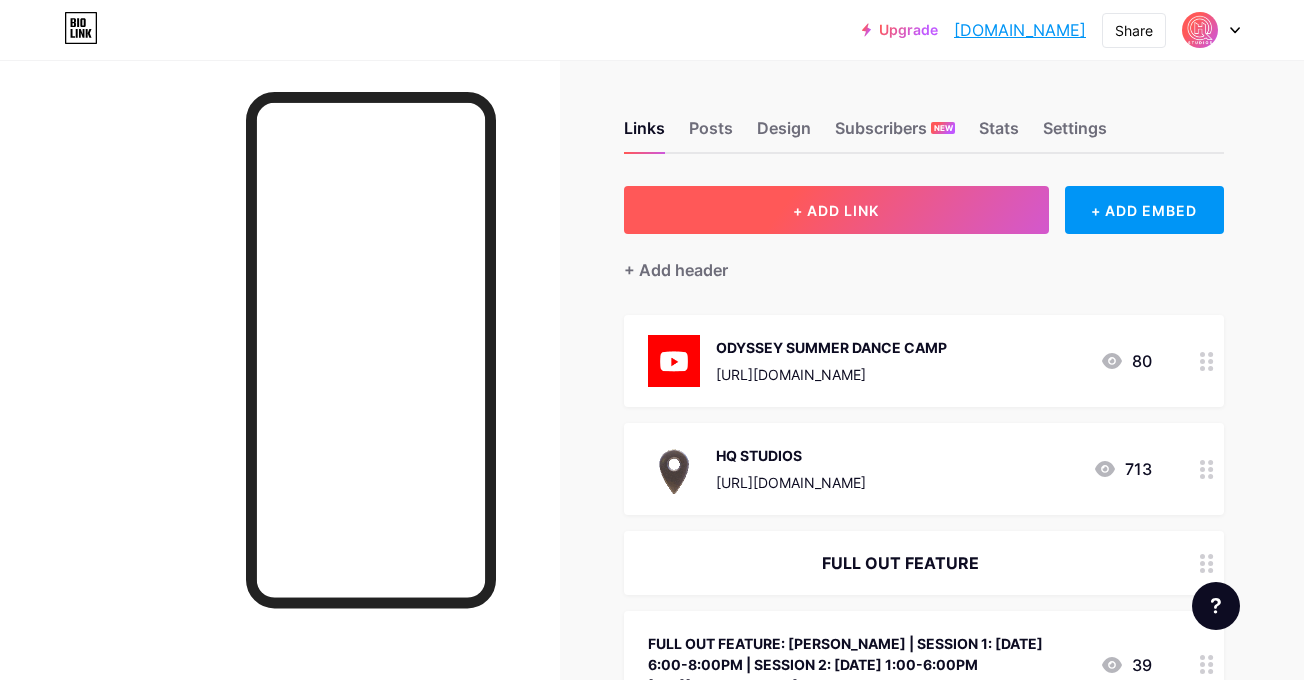 click on "+ ADD LINK" at bounding box center [836, 210] 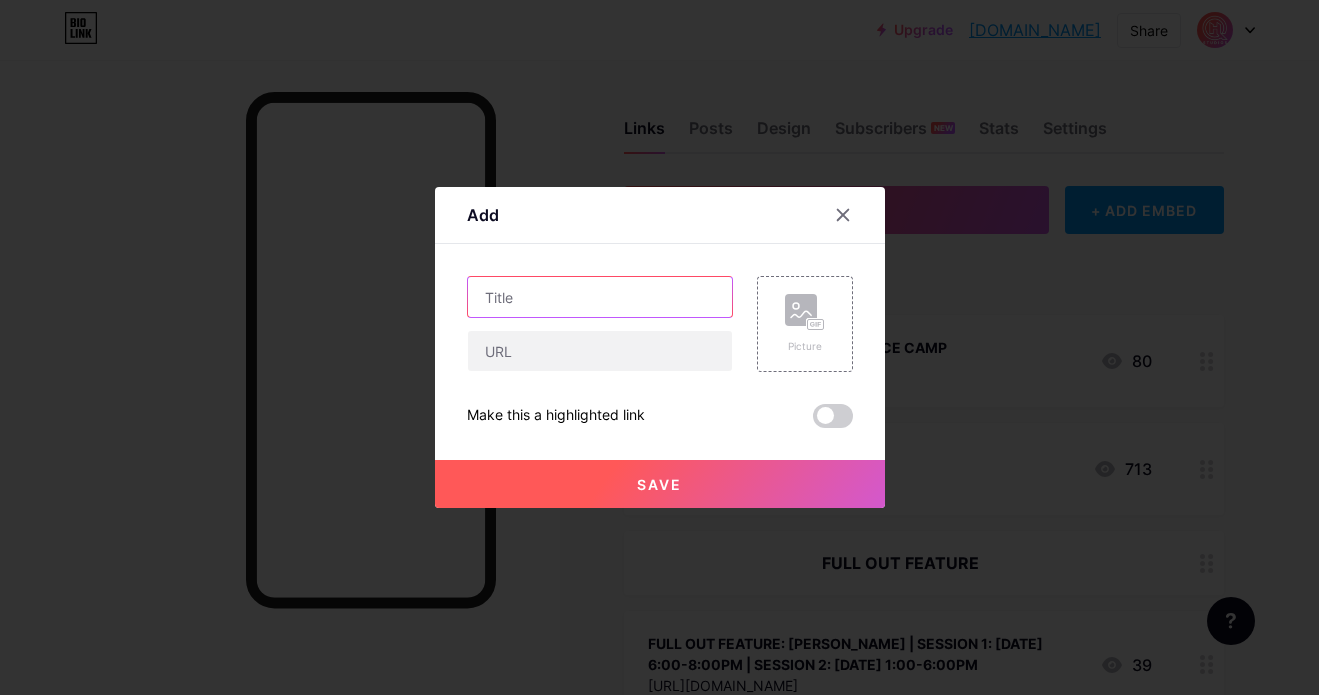 click at bounding box center (600, 297) 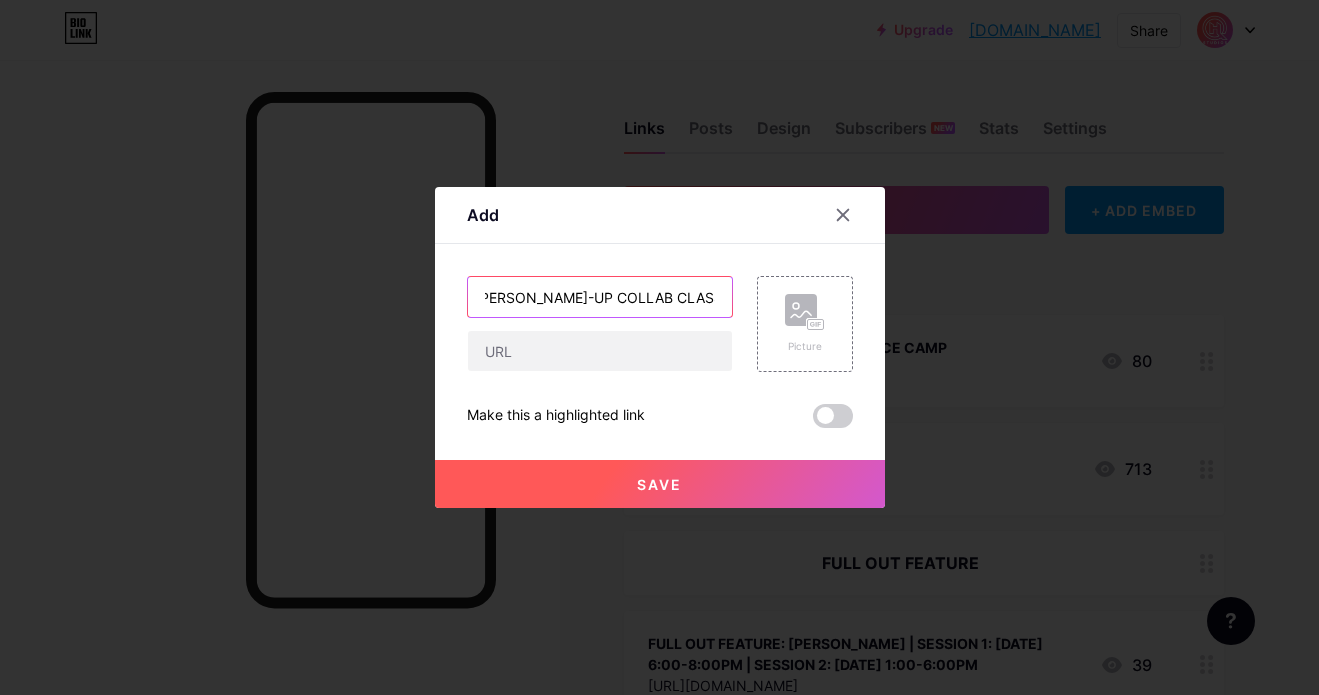 scroll, scrollTop: 0, scrollLeft: 0, axis: both 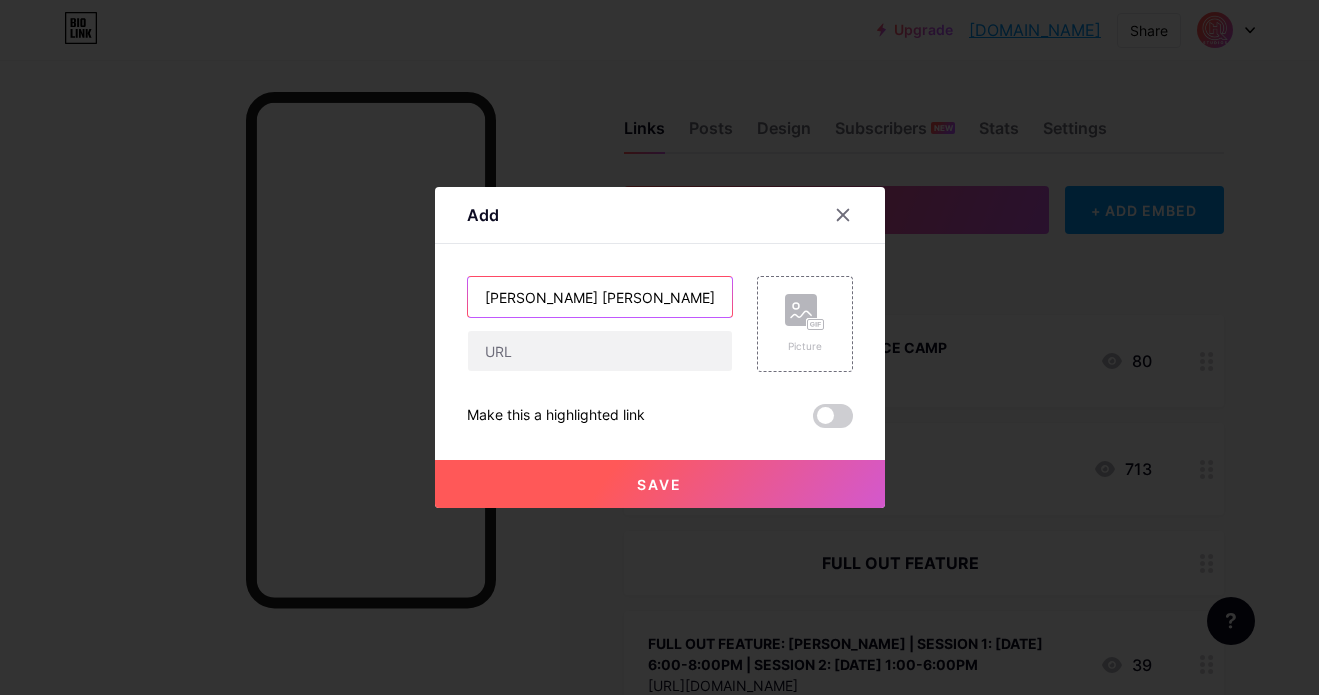 drag, startPoint x: 502, startPoint y: 299, endPoint x: 413, endPoint y: 295, distance: 89.08984 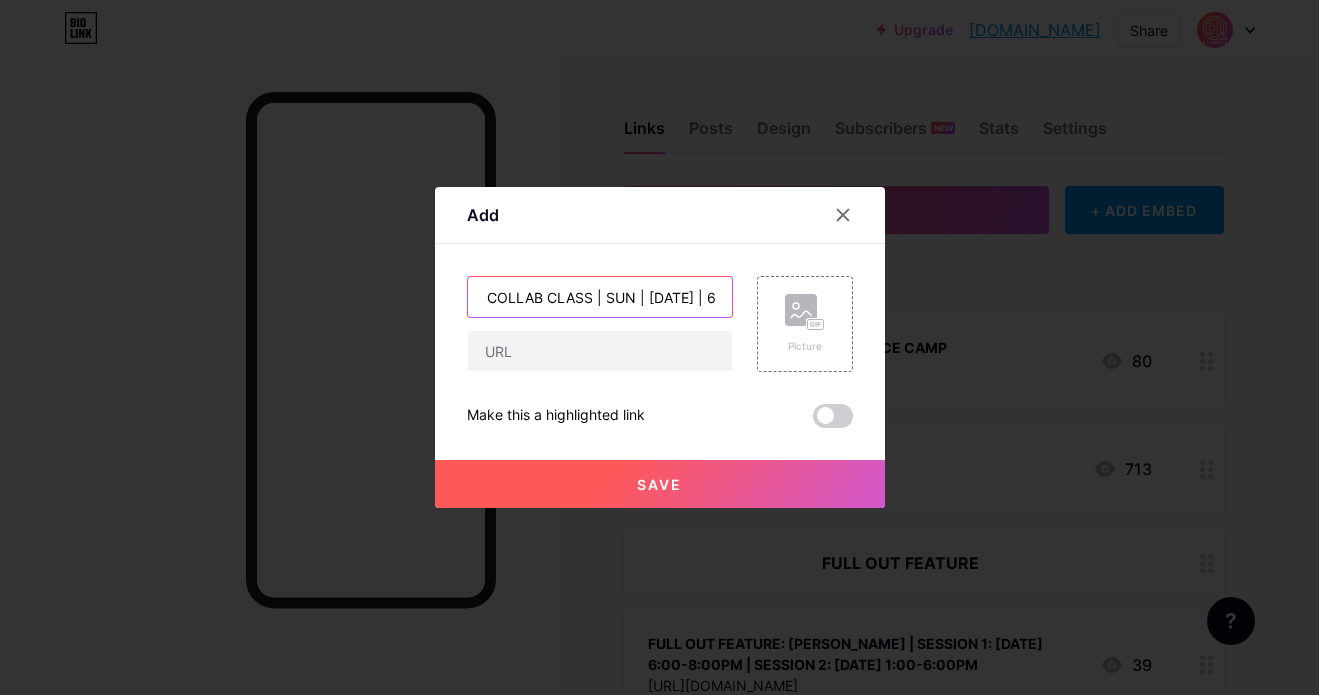scroll, scrollTop: 0, scrollLeft: 340, axis: horizontal 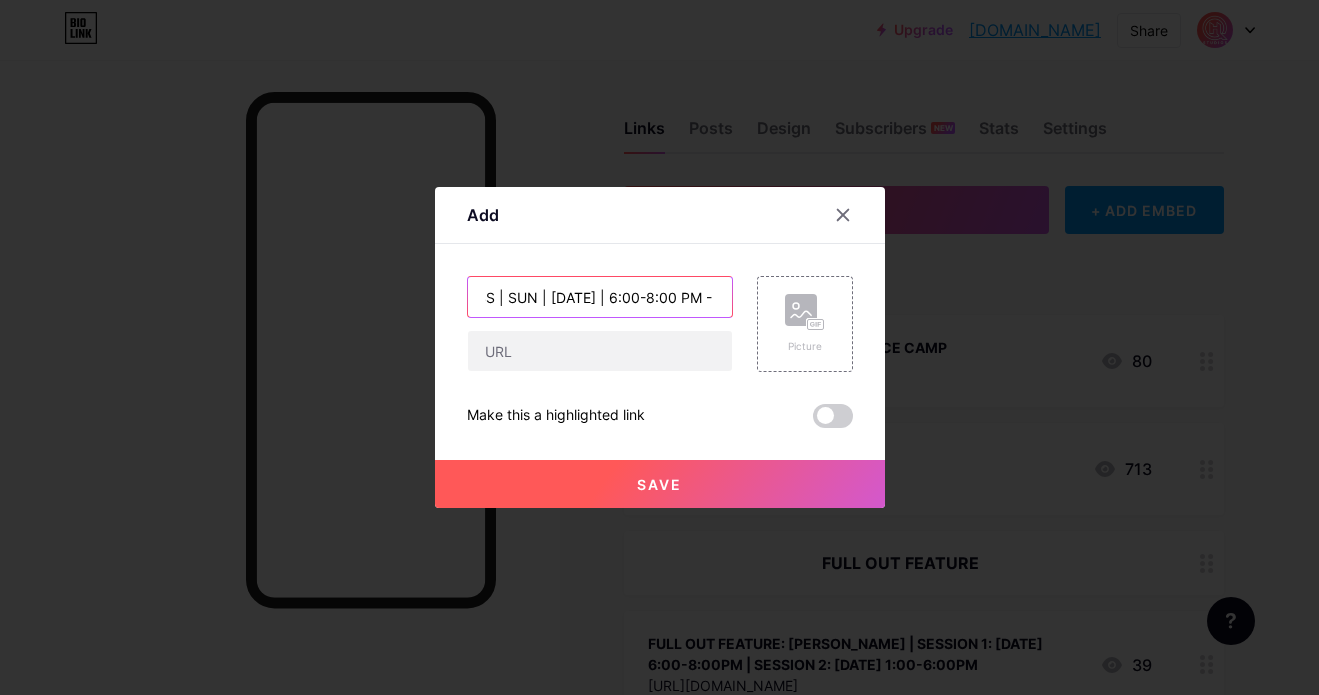 type on "KEEANE X [PERSON_NAME] POP-UP COLLAB CLASS | SUN | [DATE] | 6:00-8:00 PM - STUDIO A" 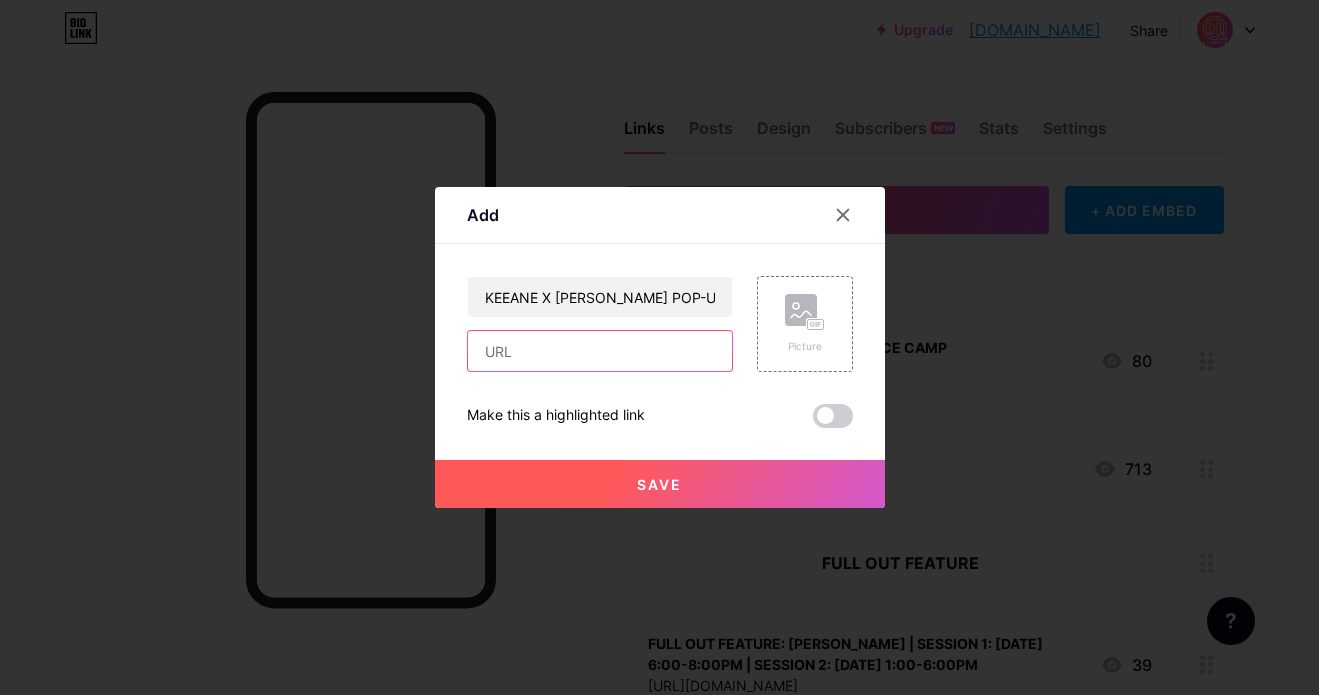click at bounding box center [600, 351] 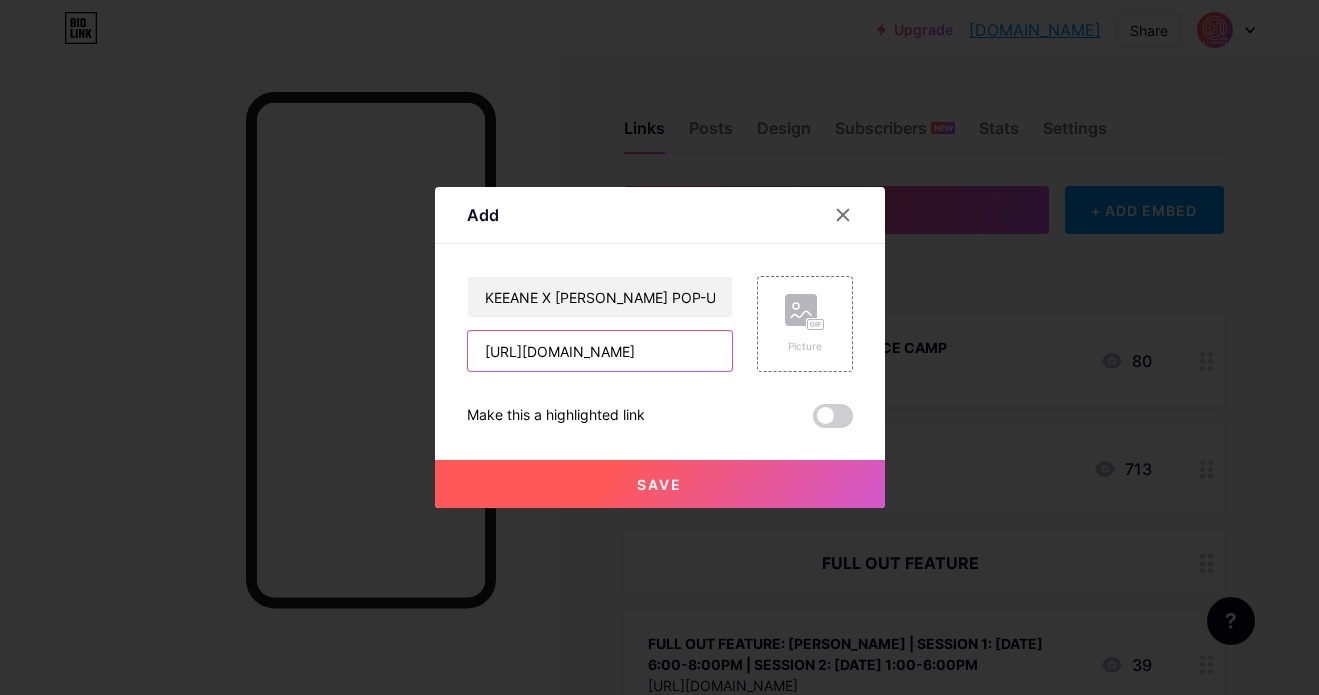 scroll, scrollTop: 0, scrollLeft: 23, axis: horizontal 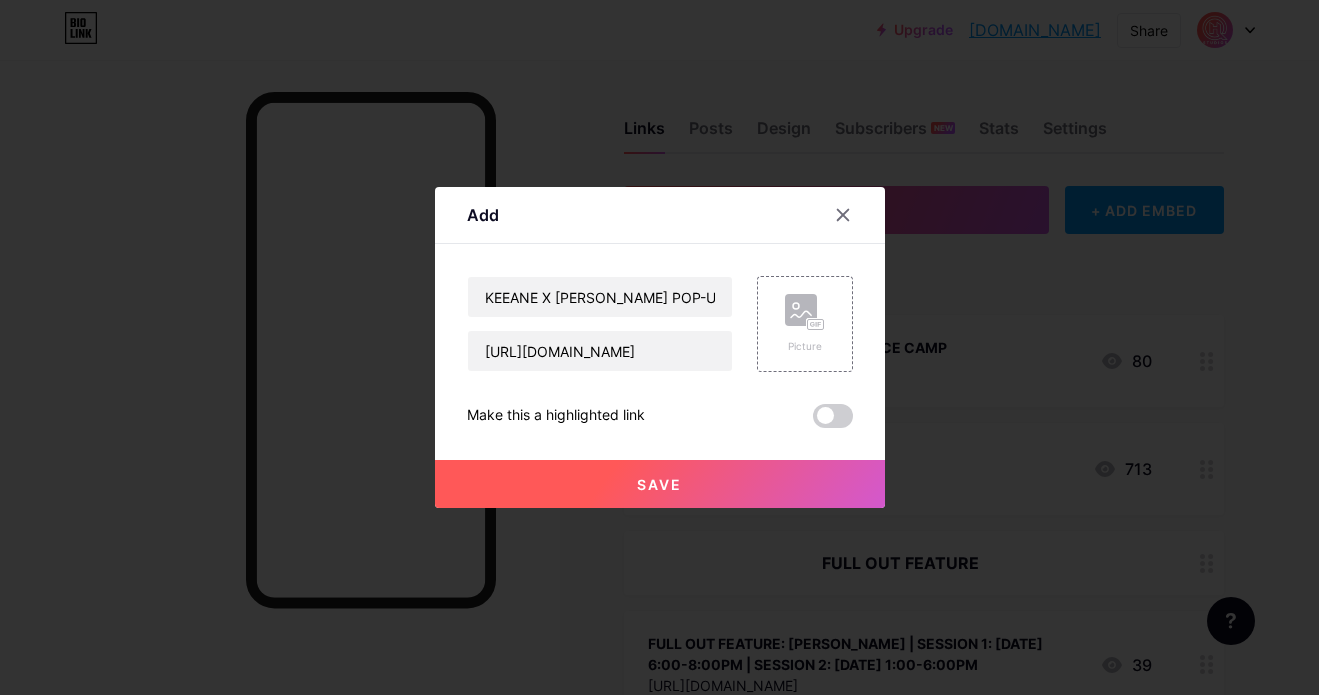click on "Save" at bounding box center (660, 484) 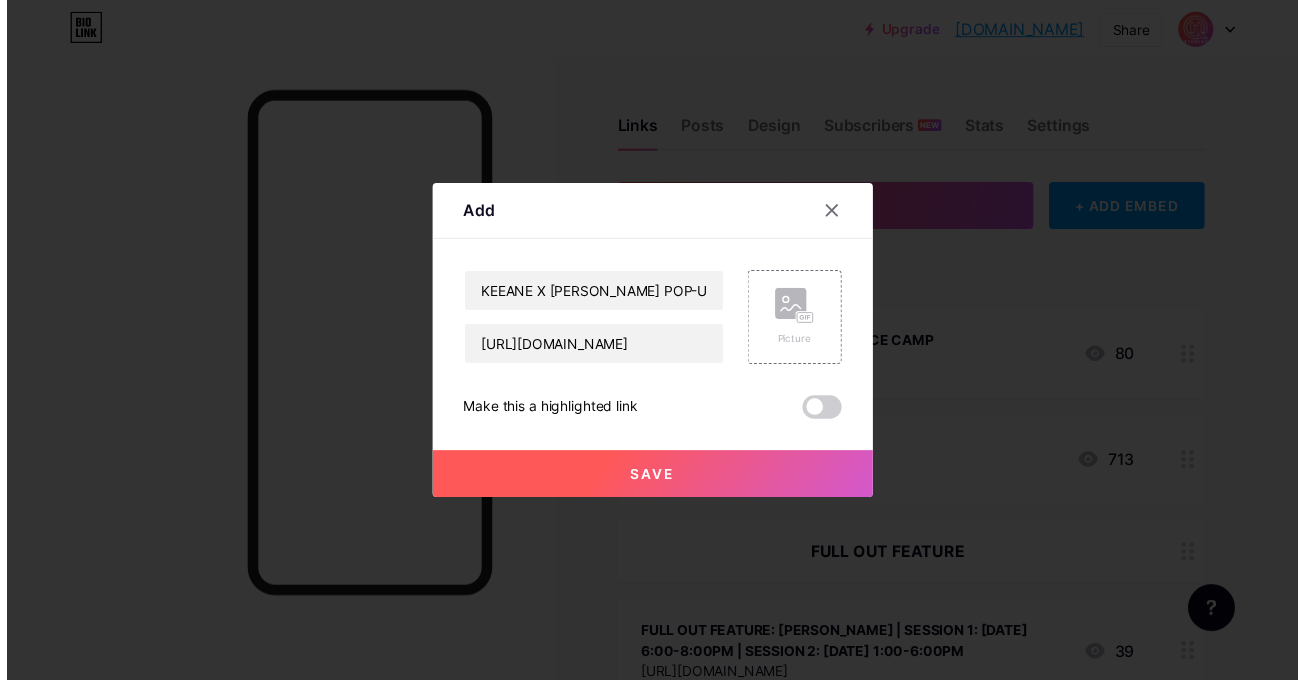 scroll, scrollTop: 0, scrollLeft: 0, axis: both 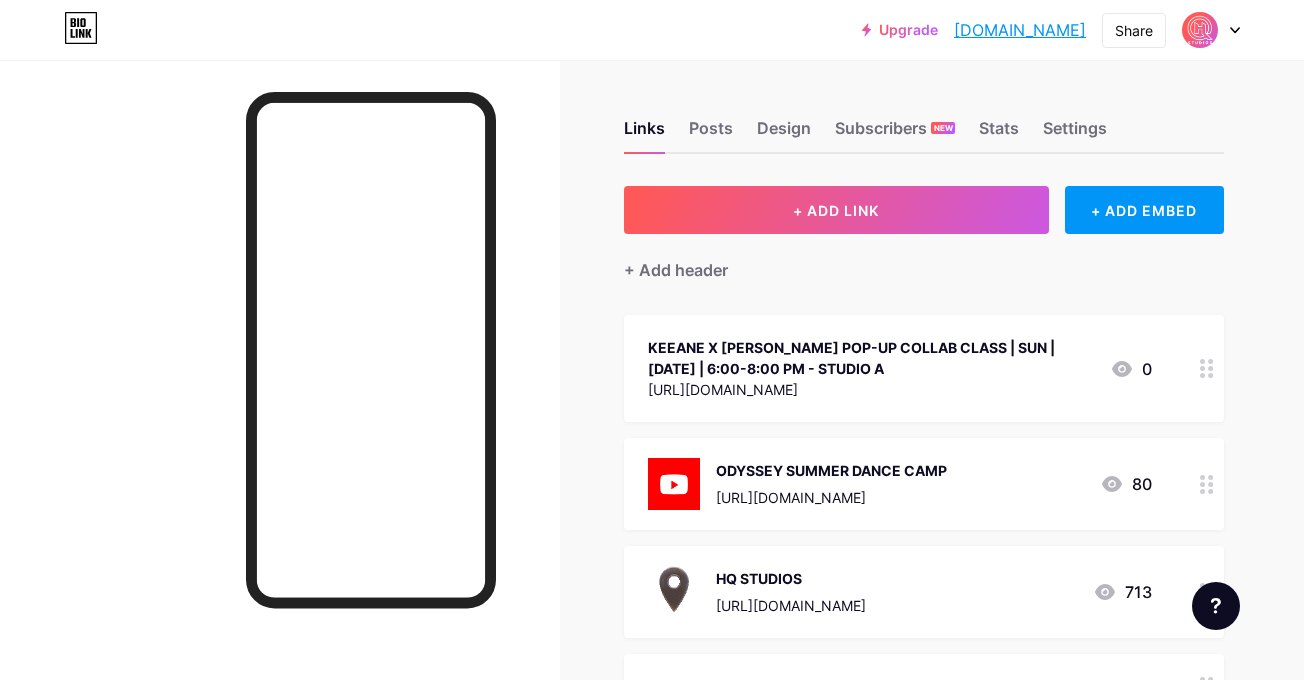 click at bounding box center [1207, 368] 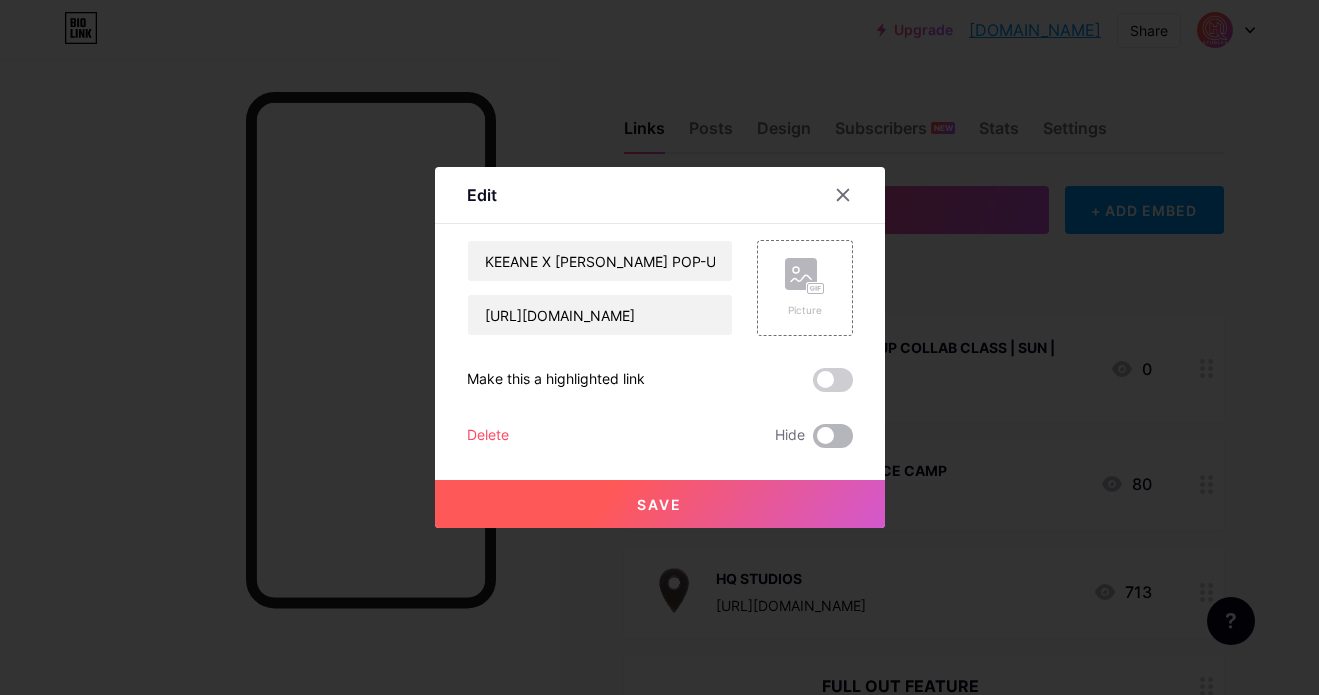 click at bounding box center (833, 436) 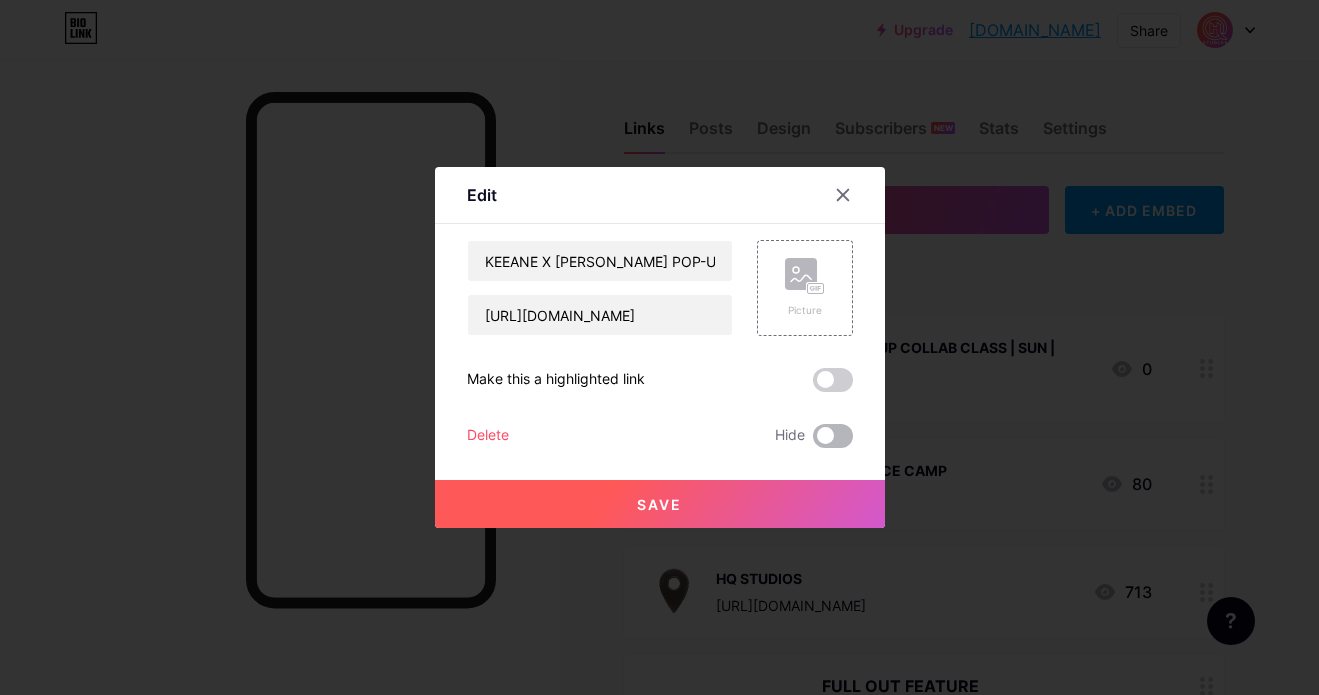 click at bounding box center (813, 441) 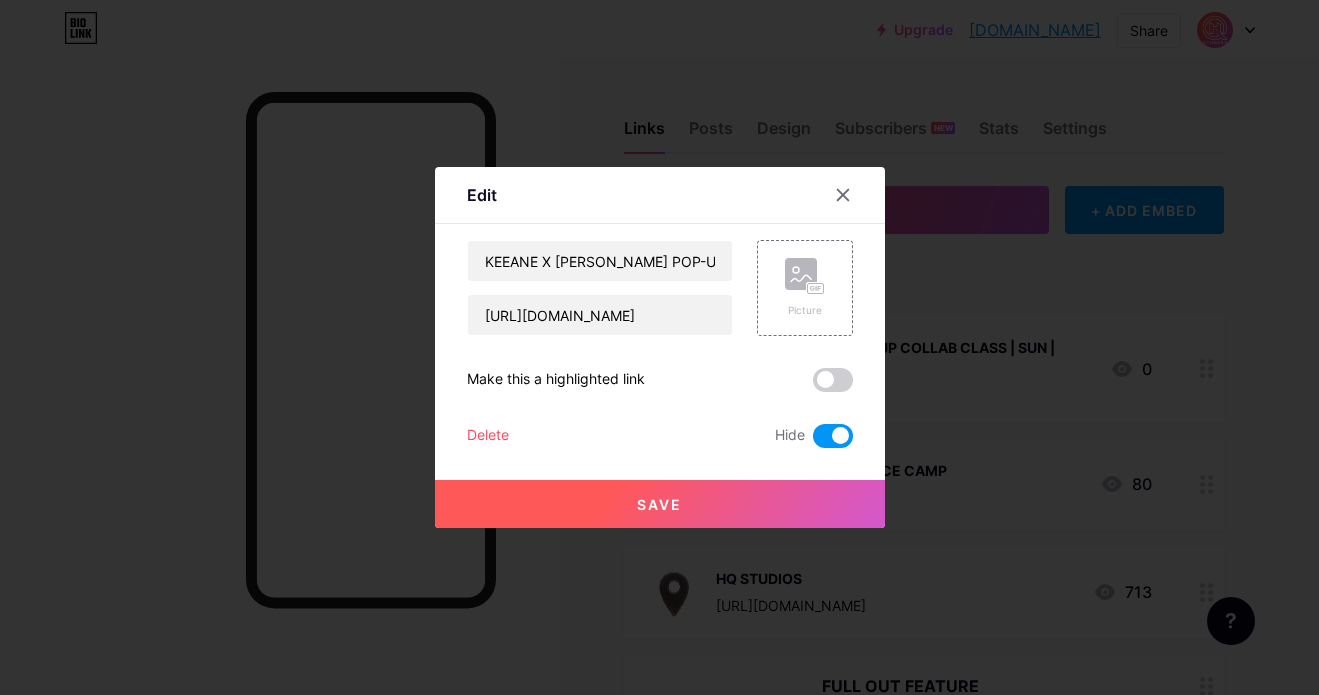 click on "Save" at bounding box center (660, 504) 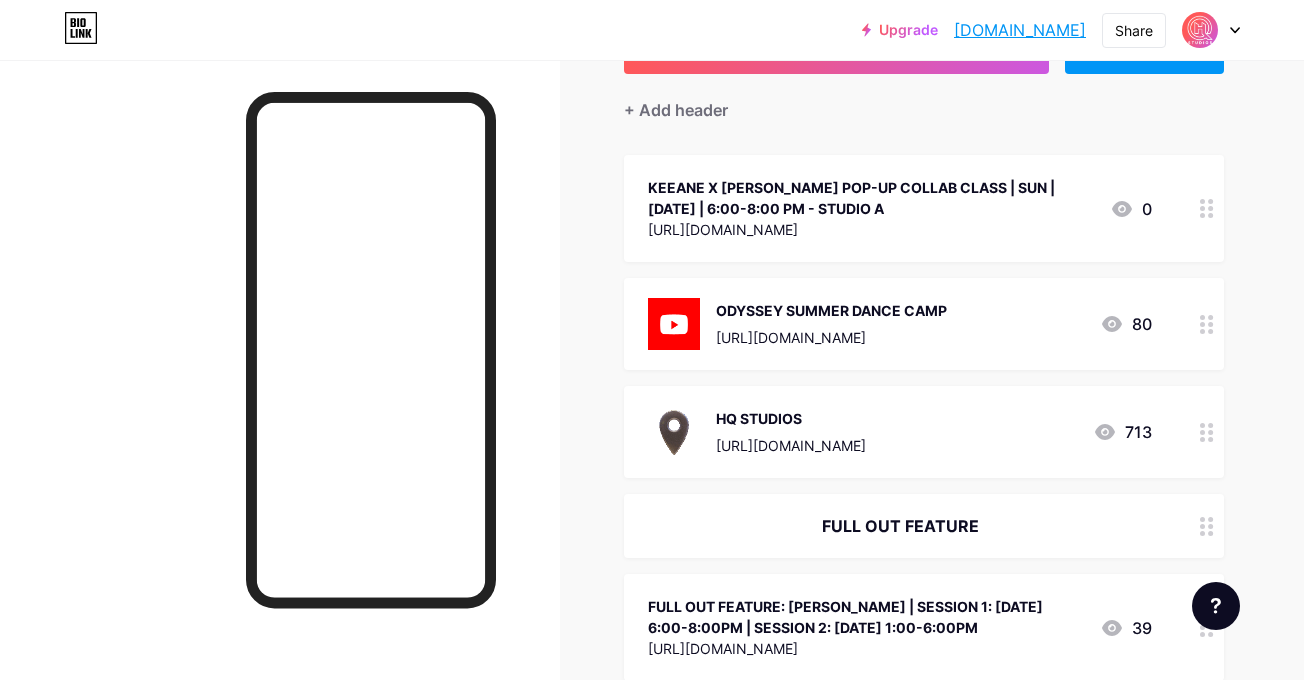 scroll, scrollTop: 172, scrollLeft: 0, axis: vertical 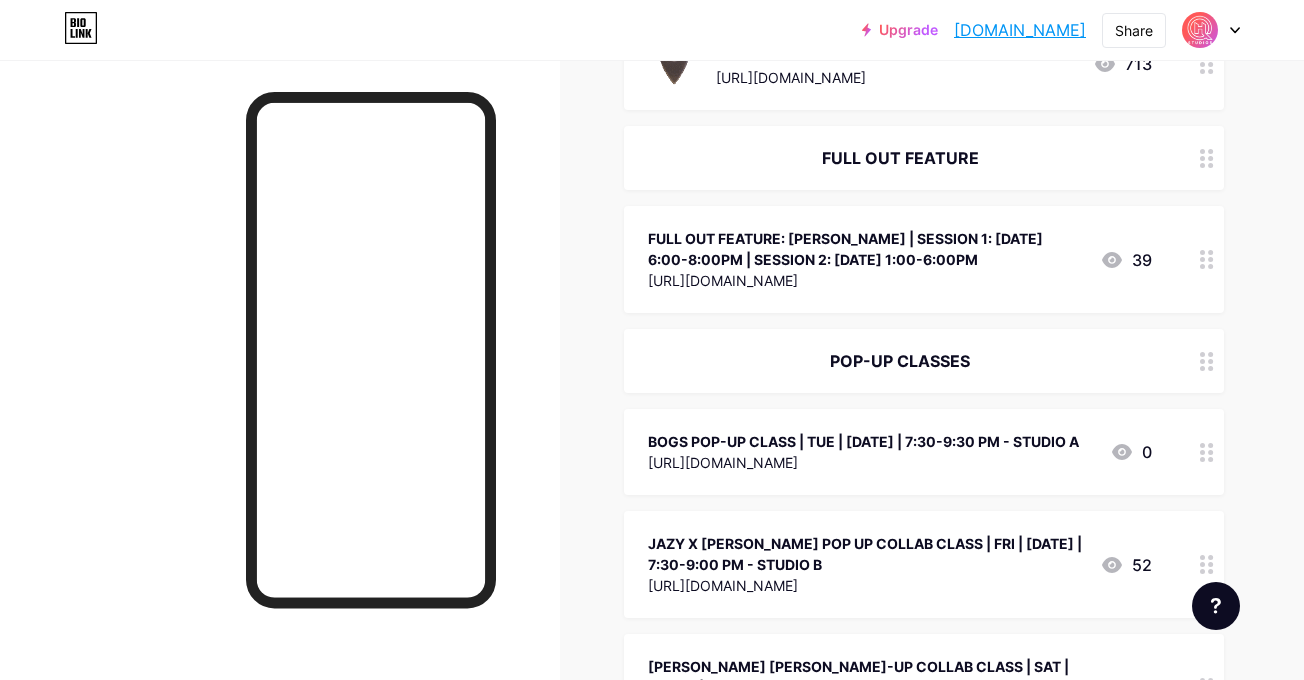 click on "BOGS POP-UP CLASS | TUE | [DATE] | 7:30-9:30 PM - STUDIO A" at bounding box center [863, 441] 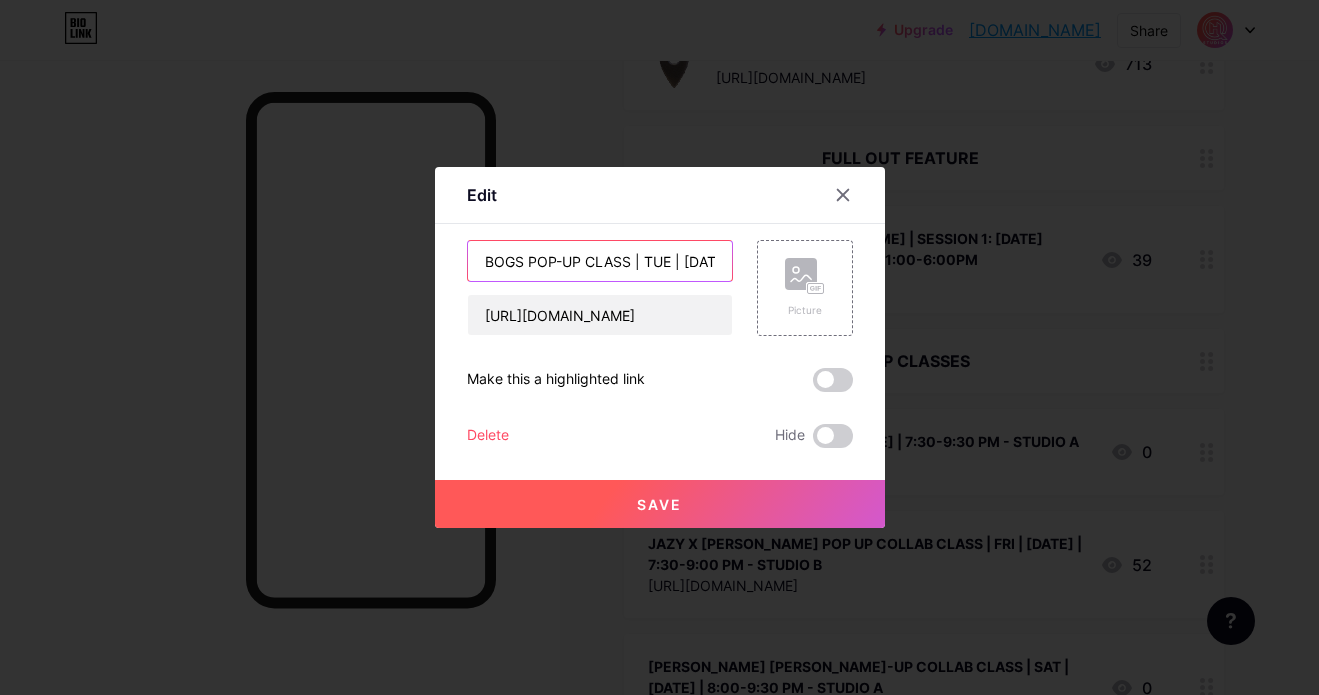 click on "BOGS POP-UP CLASS | TUE | [DATE] | 7:30-9:30 PM - STUDIO A" at bounding box center [600, 261] 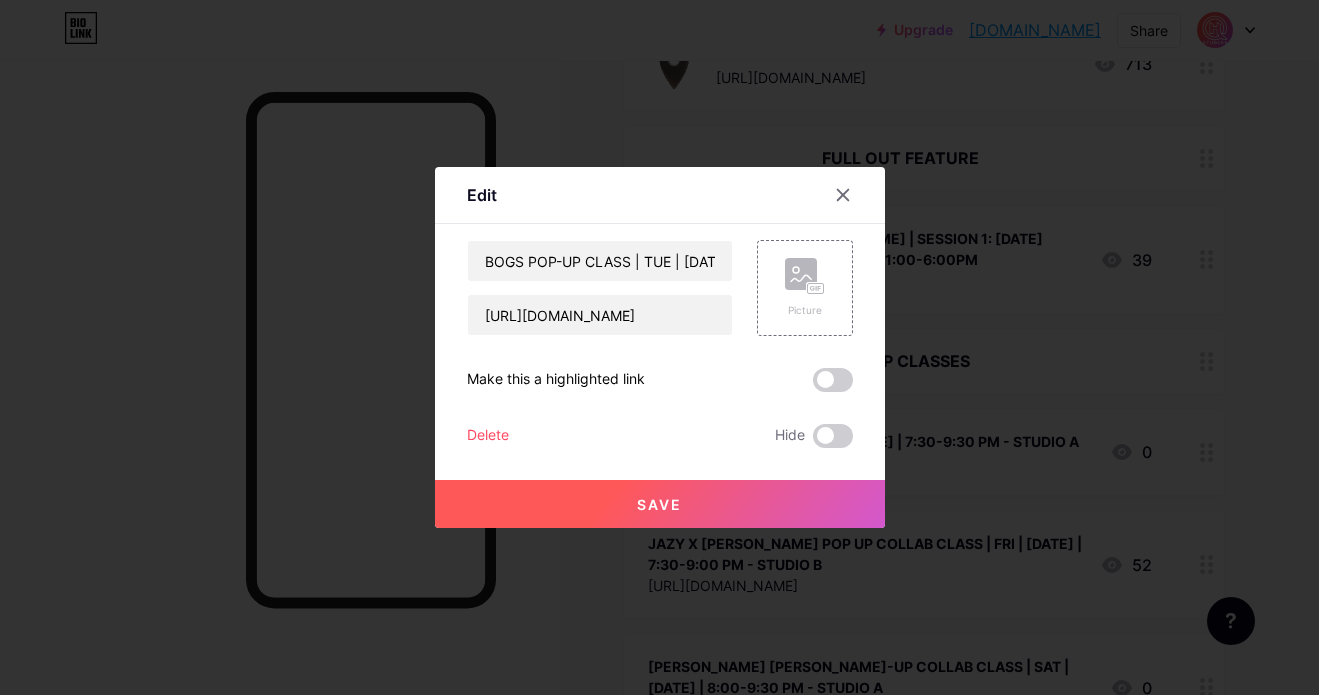 click 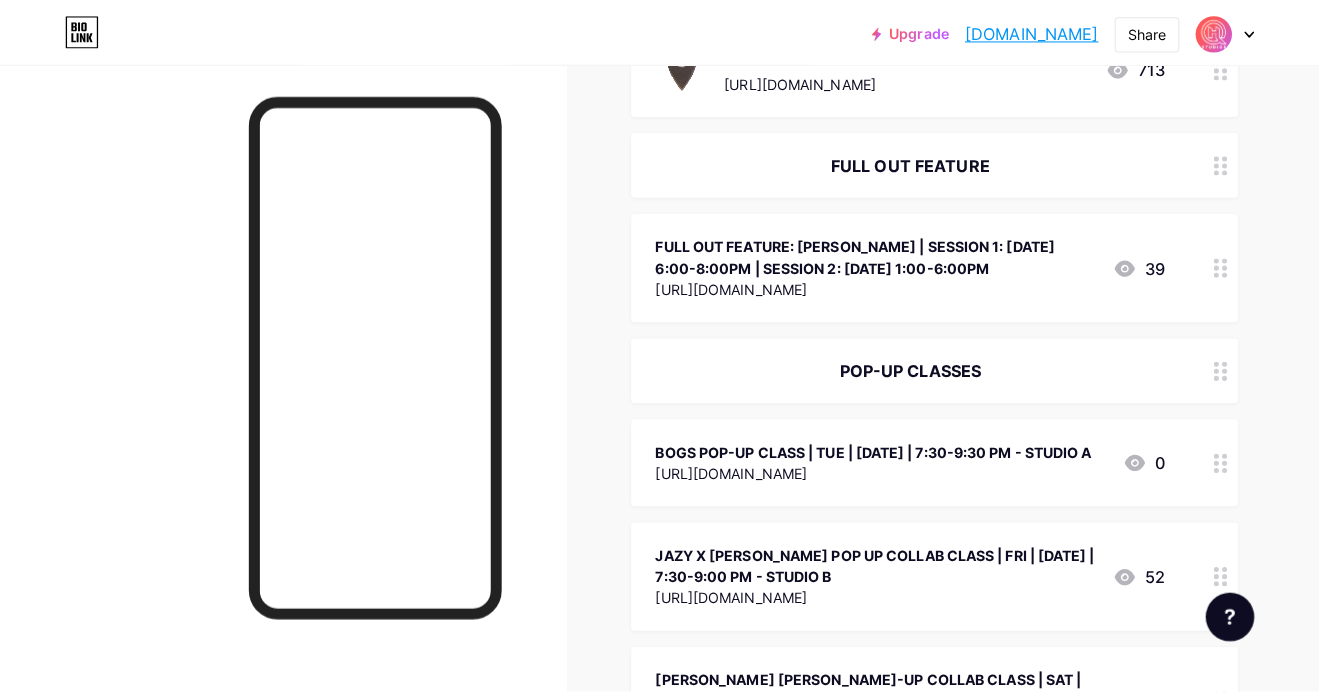 scroll, scrollTop: 0, scrollLeft: 0, axis: both 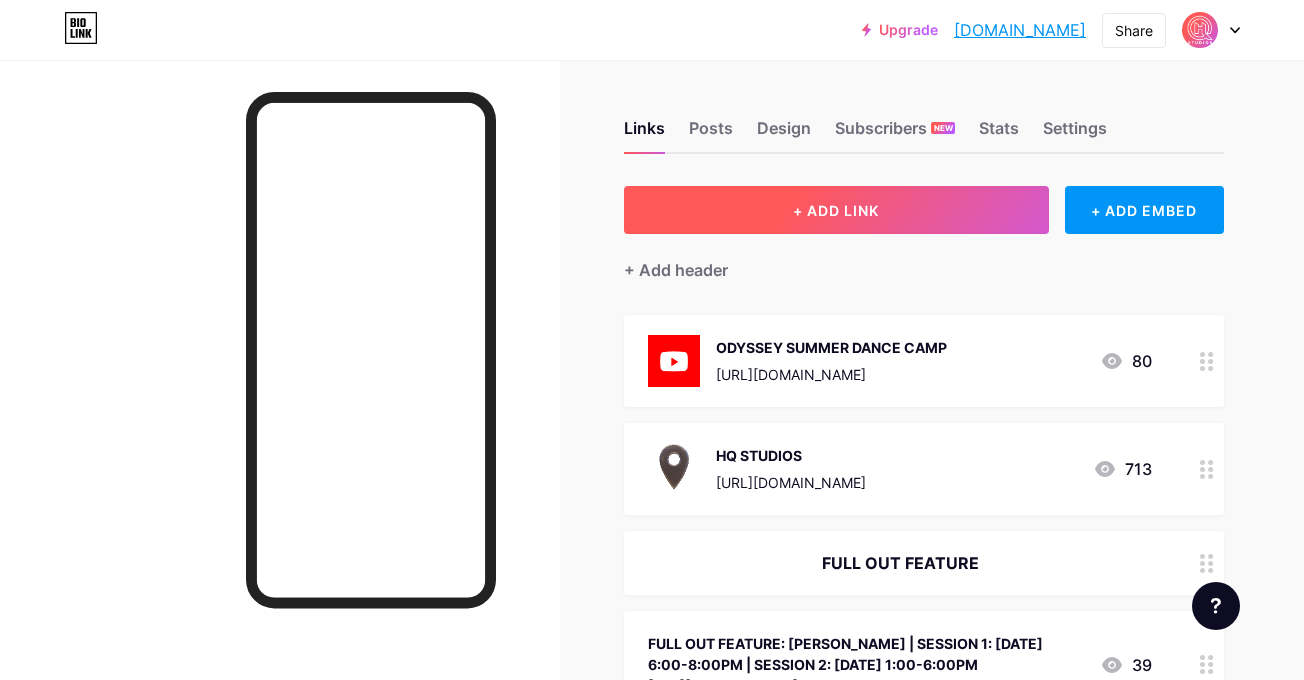 click on "+ ADD LINK" at bounding box center [836, 210] 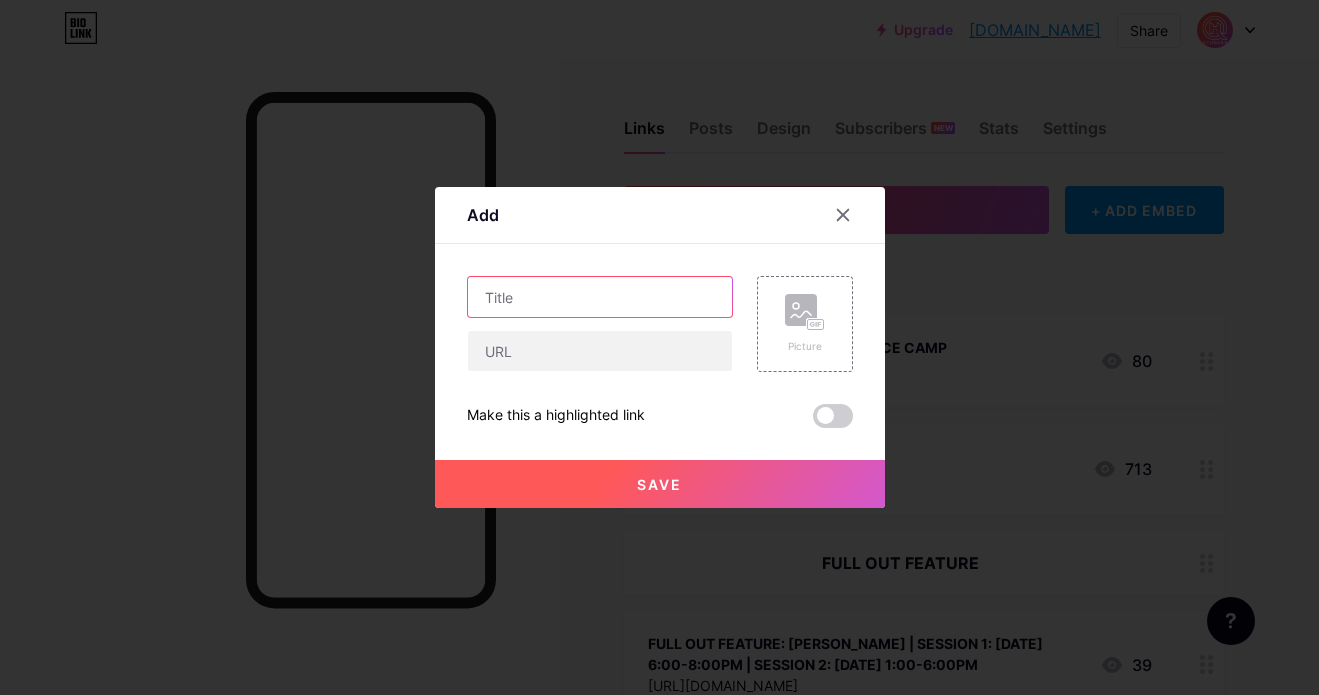 click at bounding box center (600, 297) 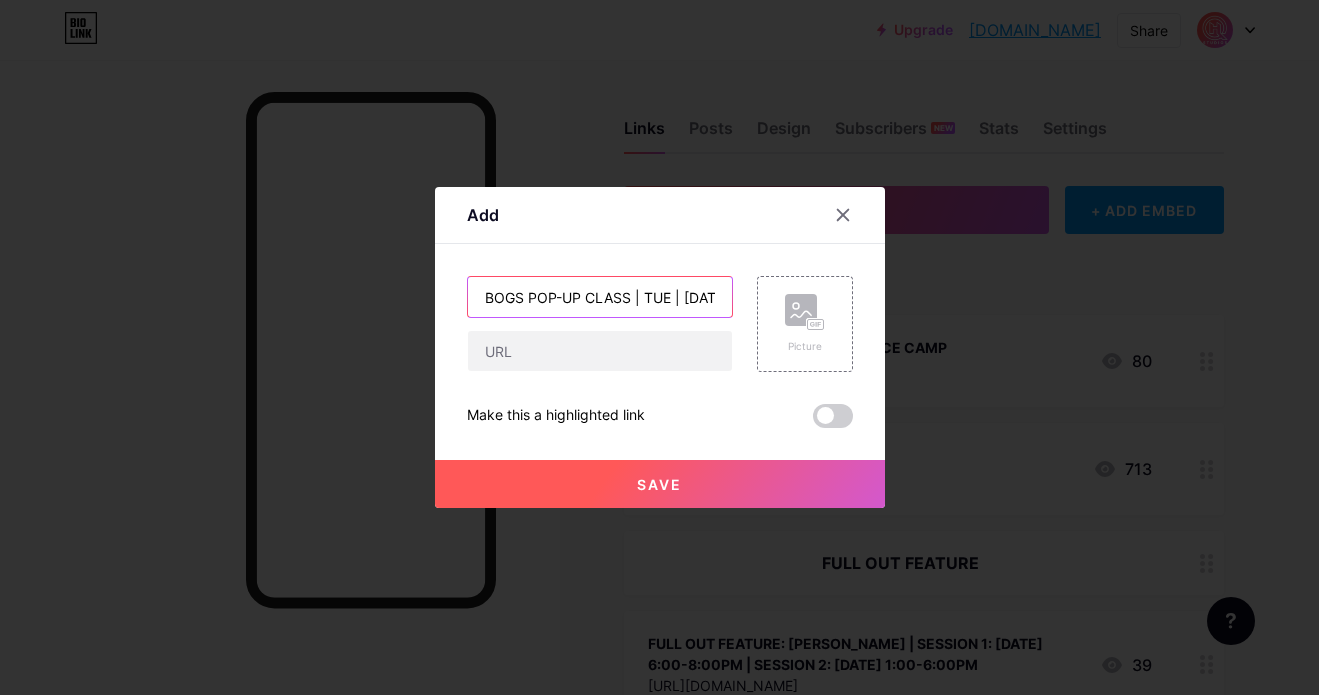 scroll, scrollTop: 0, scrollLeft: 197, axis: horizontal 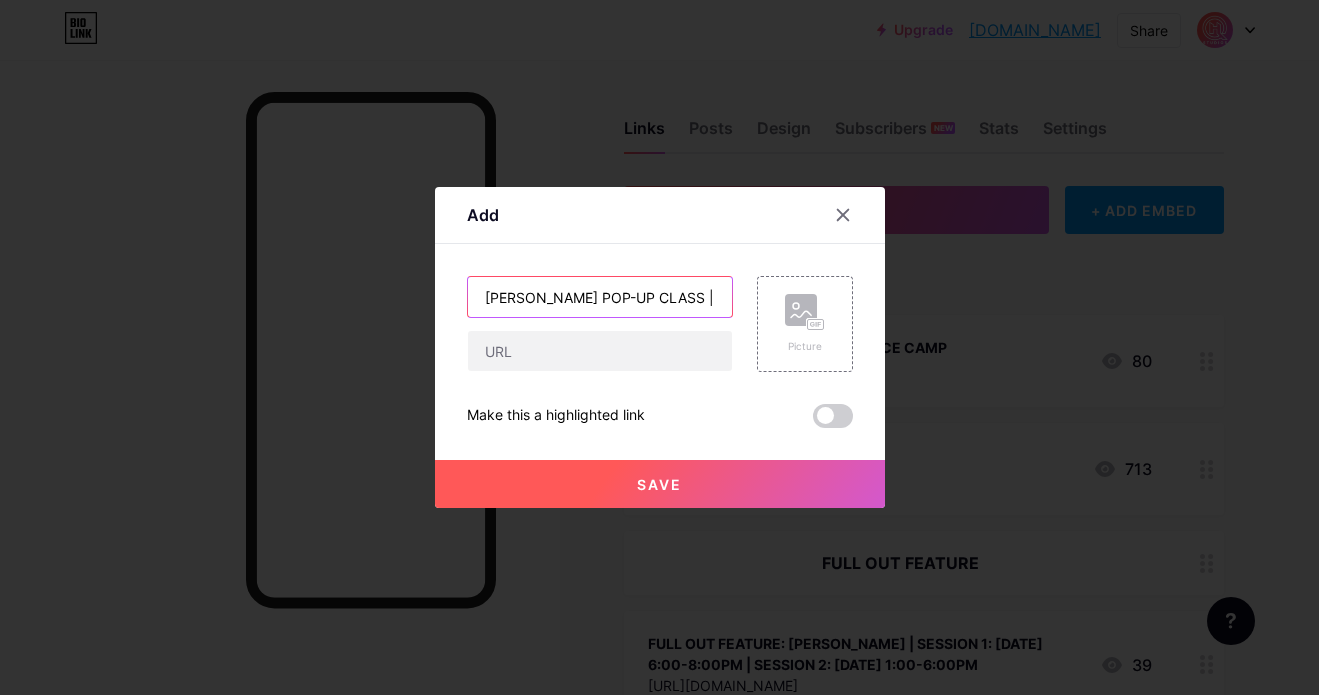 drag, startPoint x: 676, startPoint y: 298, endPoint x: 653, endPoint y: 297, distance: 23.021729 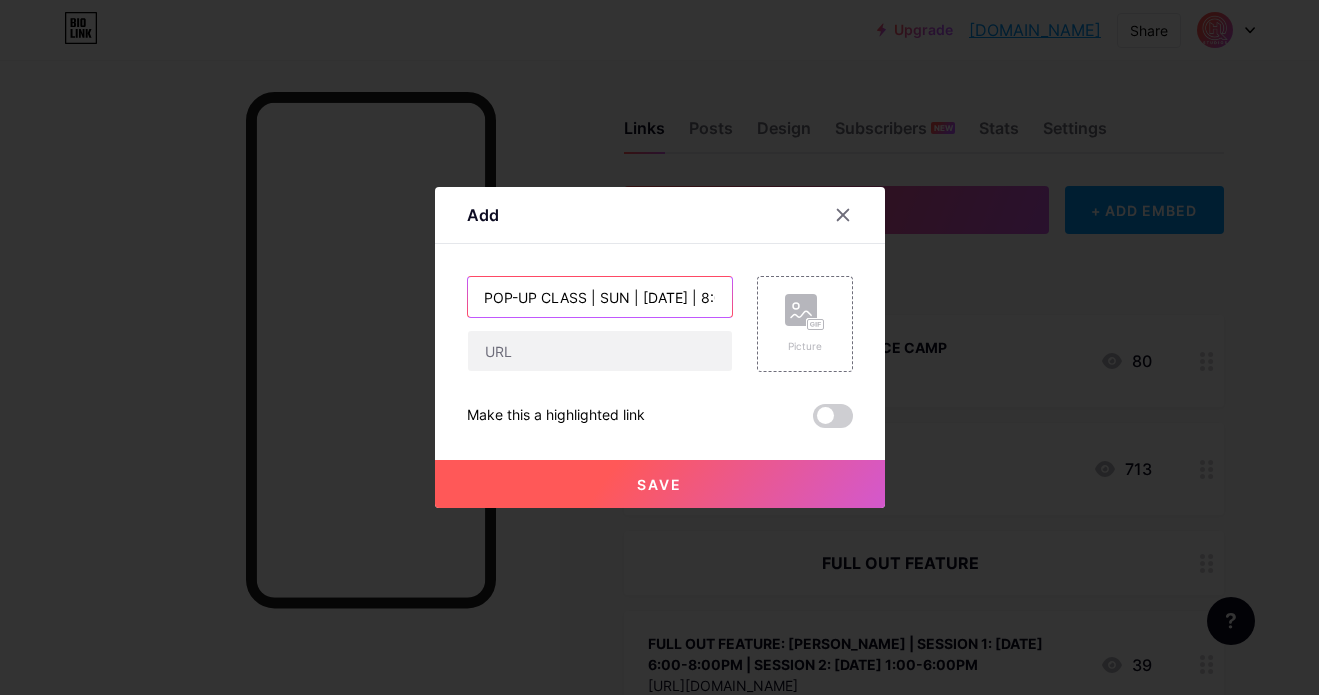 scroll, scrollTop: 0, scrollLeft: 217, axis: horizontal 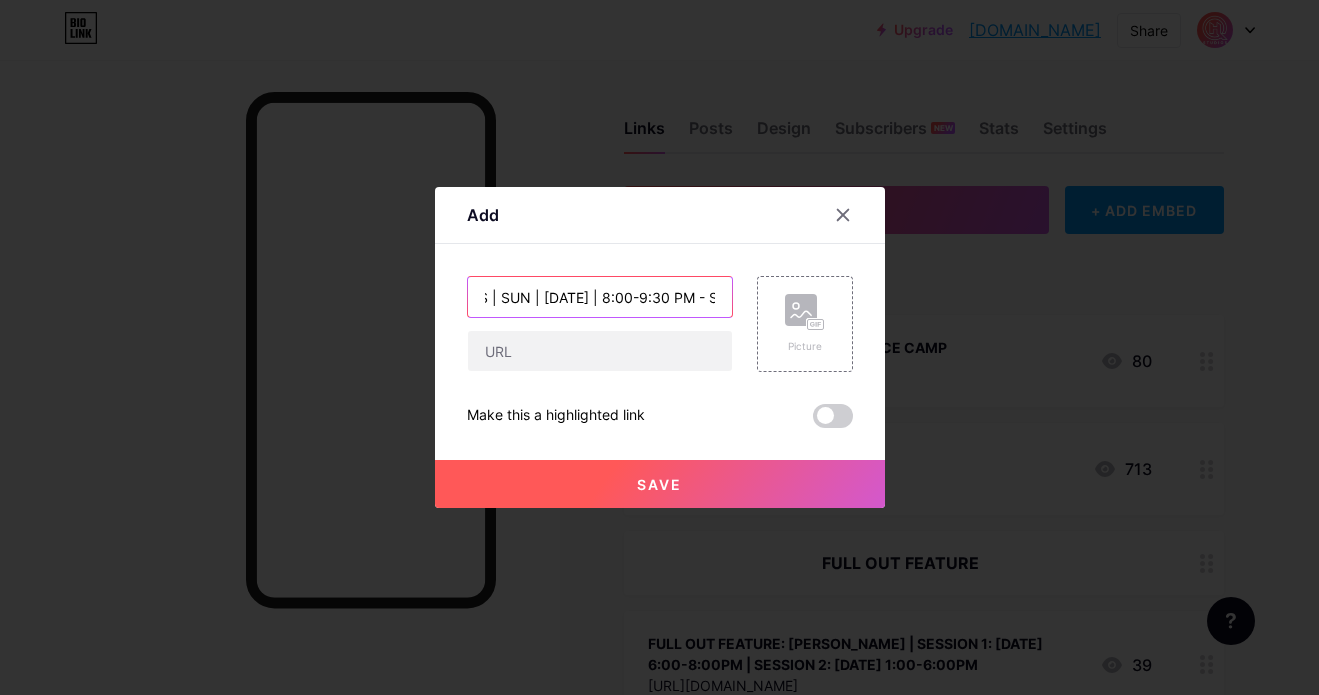 type on "[PERSON_NAME] POP-UP CLASS | SUN | [DATE] | 8:00-9:30 PM - STUDIO A" 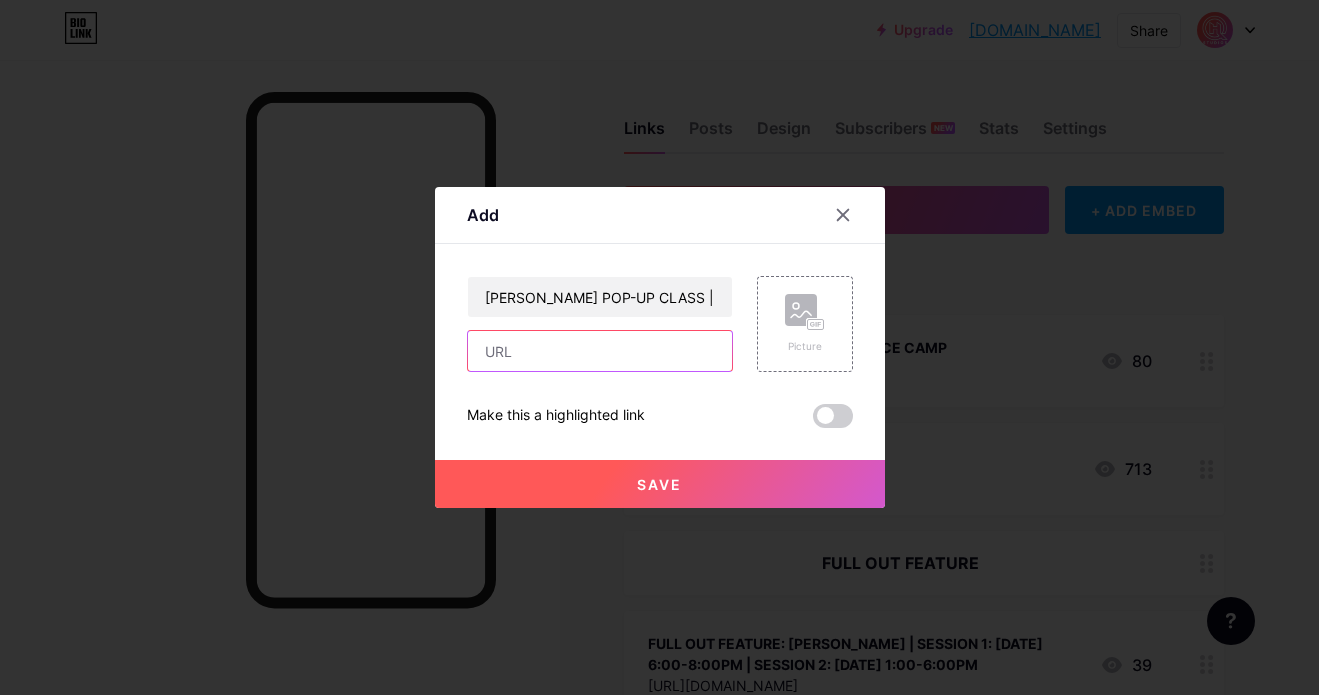 click at bounding box center (600, 351) 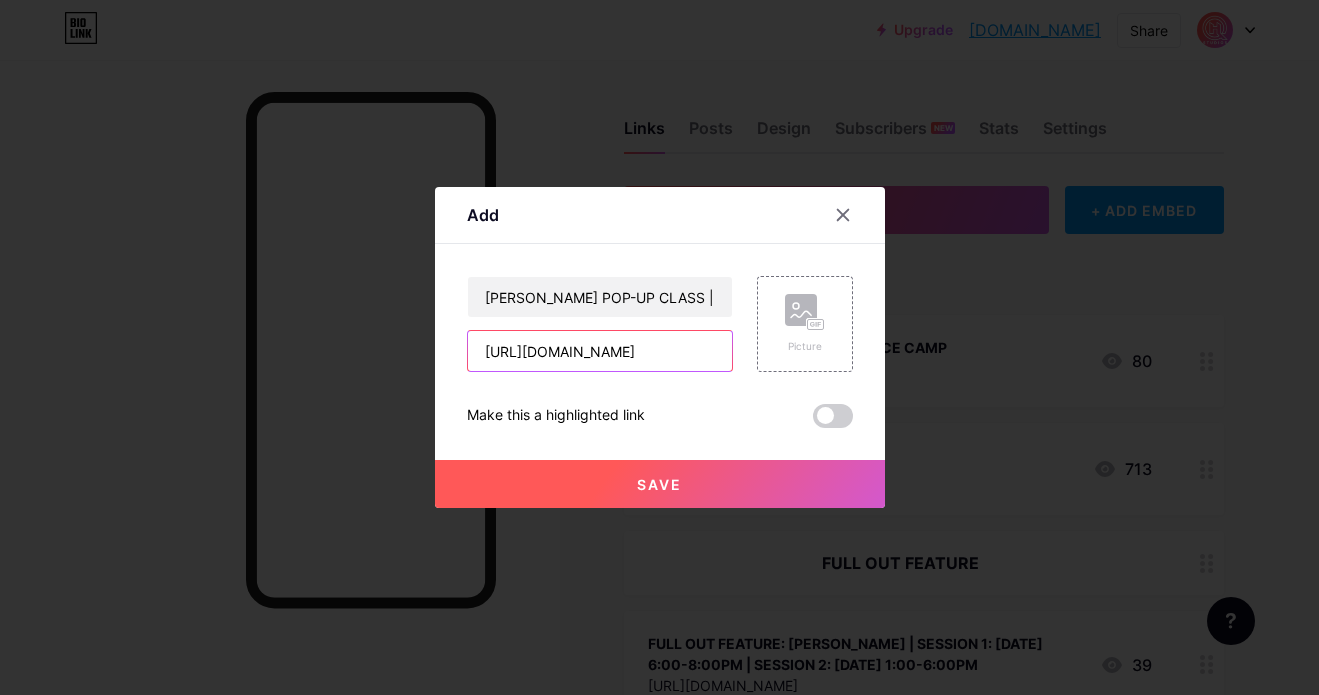 scroll, scrollTop: 0, scrollLeft: 39, axis: horizontal 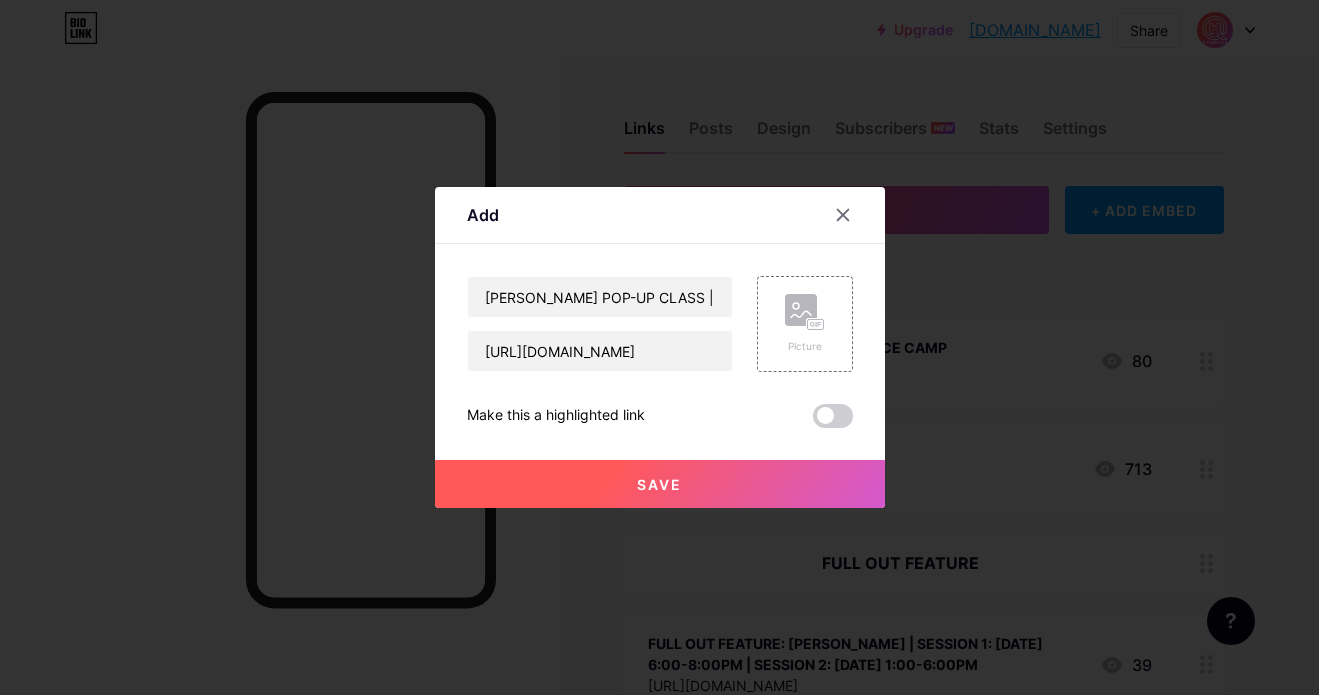 click on "Save" at bounding box center (660, 484) 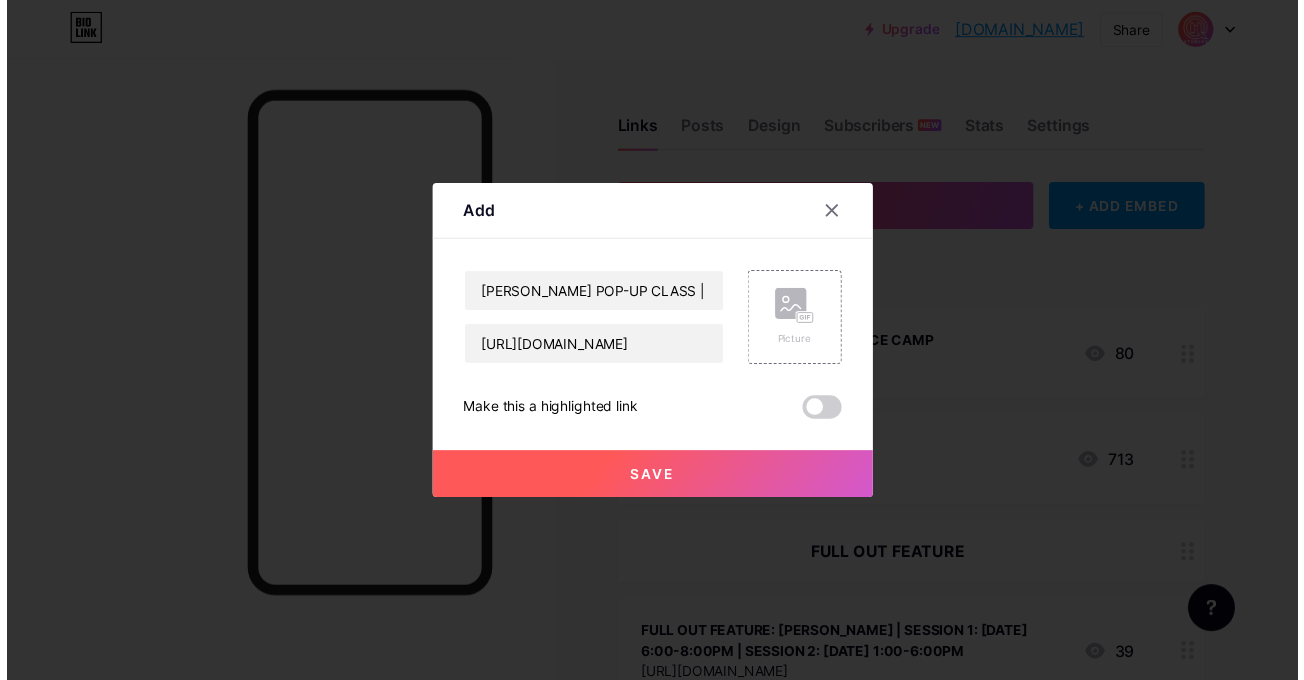 scroll, scrollTop: 0, scrollLeft: 0, axis: both 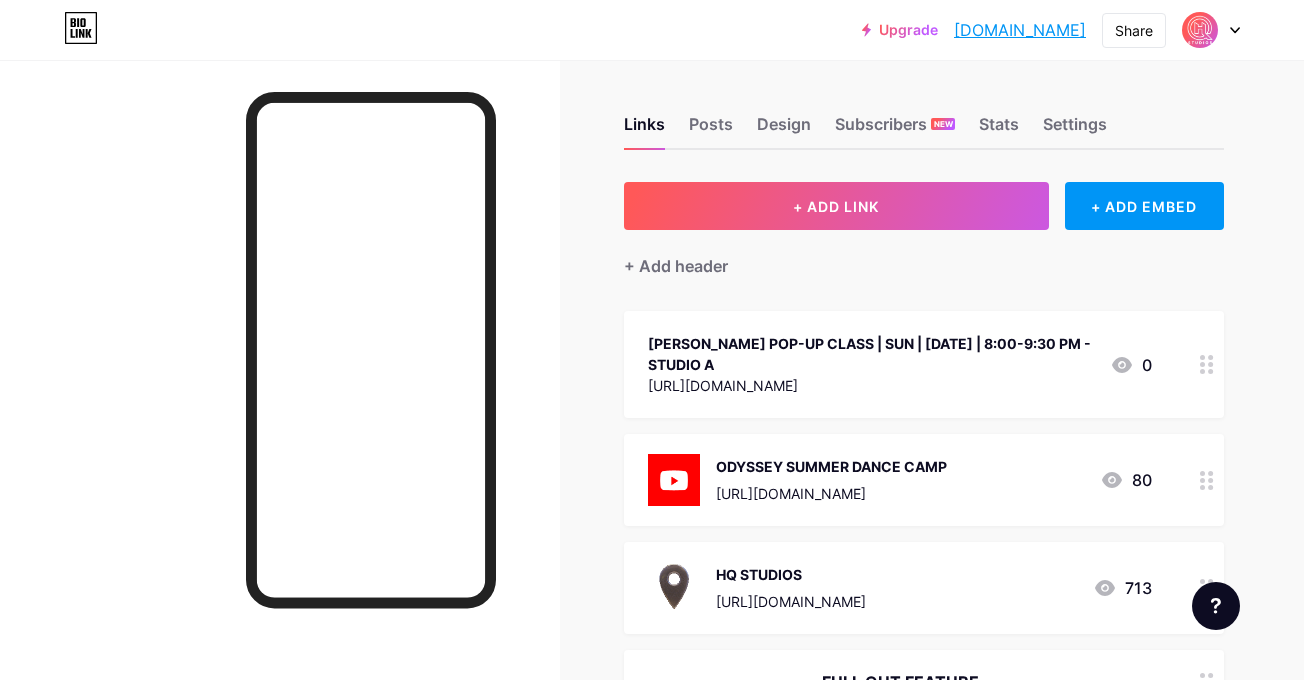 click 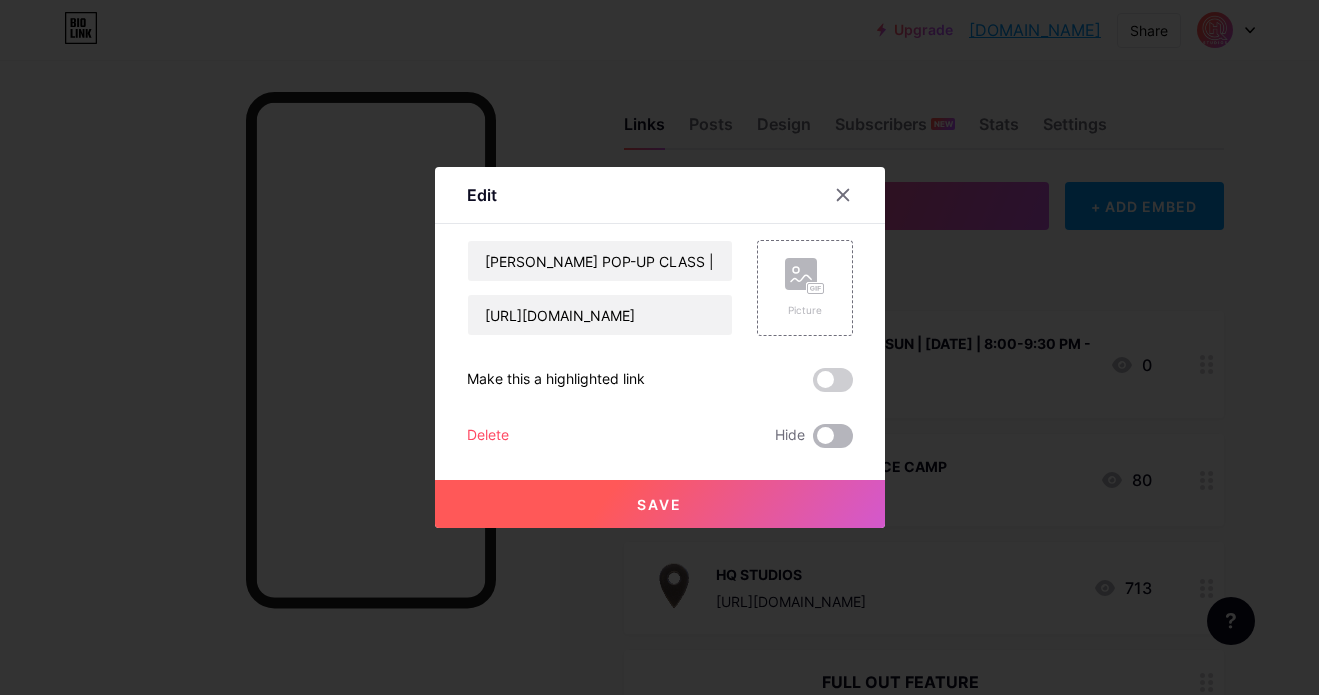 click at bounding box center (833, 436) 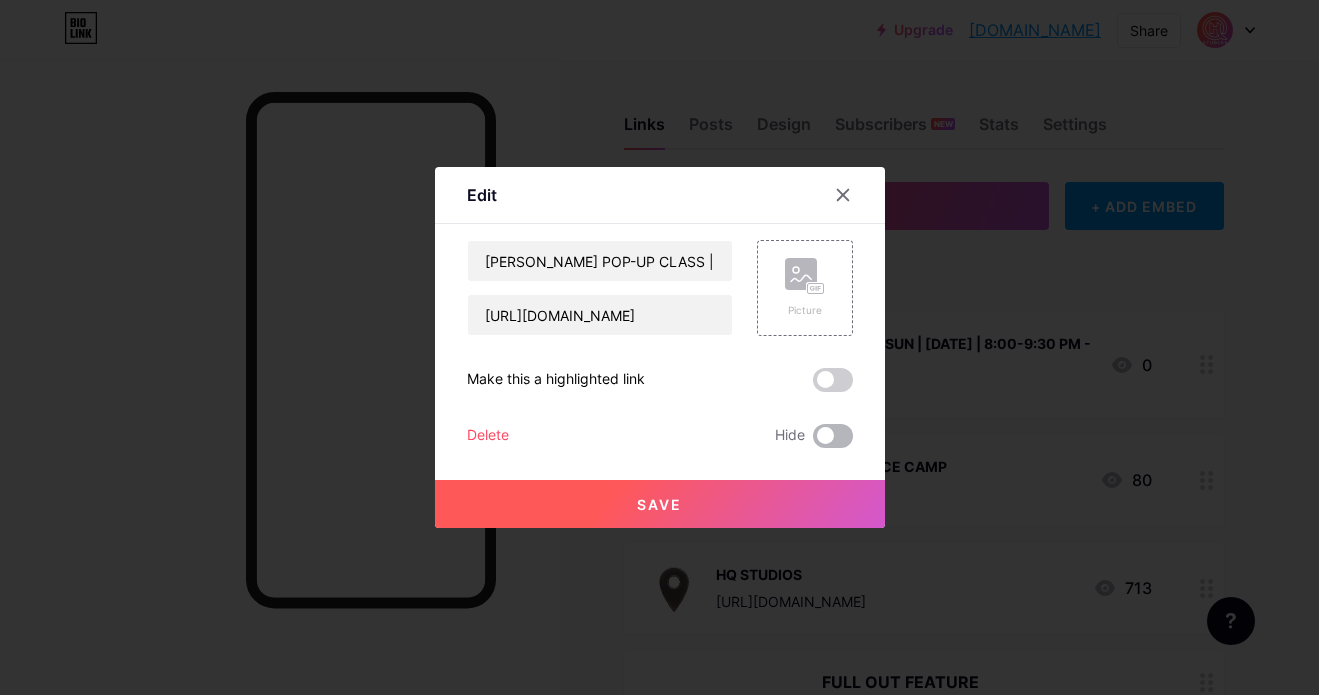 click at bounding box center (813, 441) 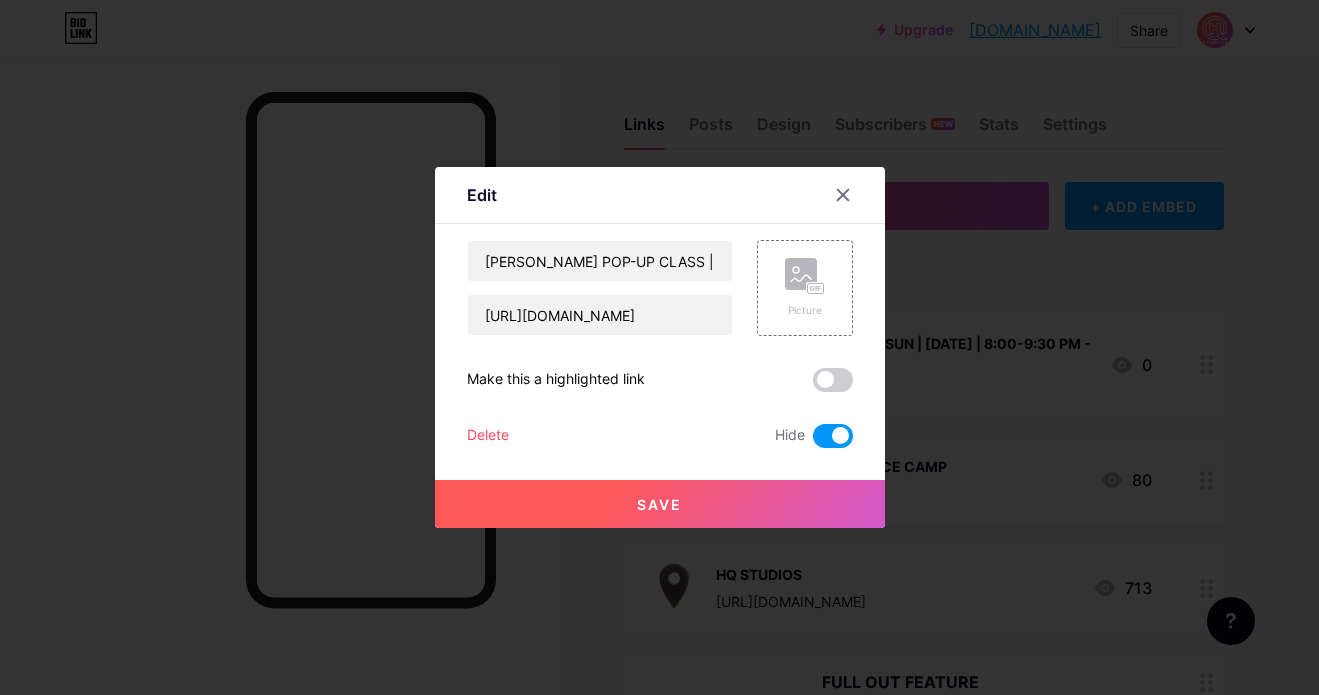 click on "Save" at bounding box center [660, 504] 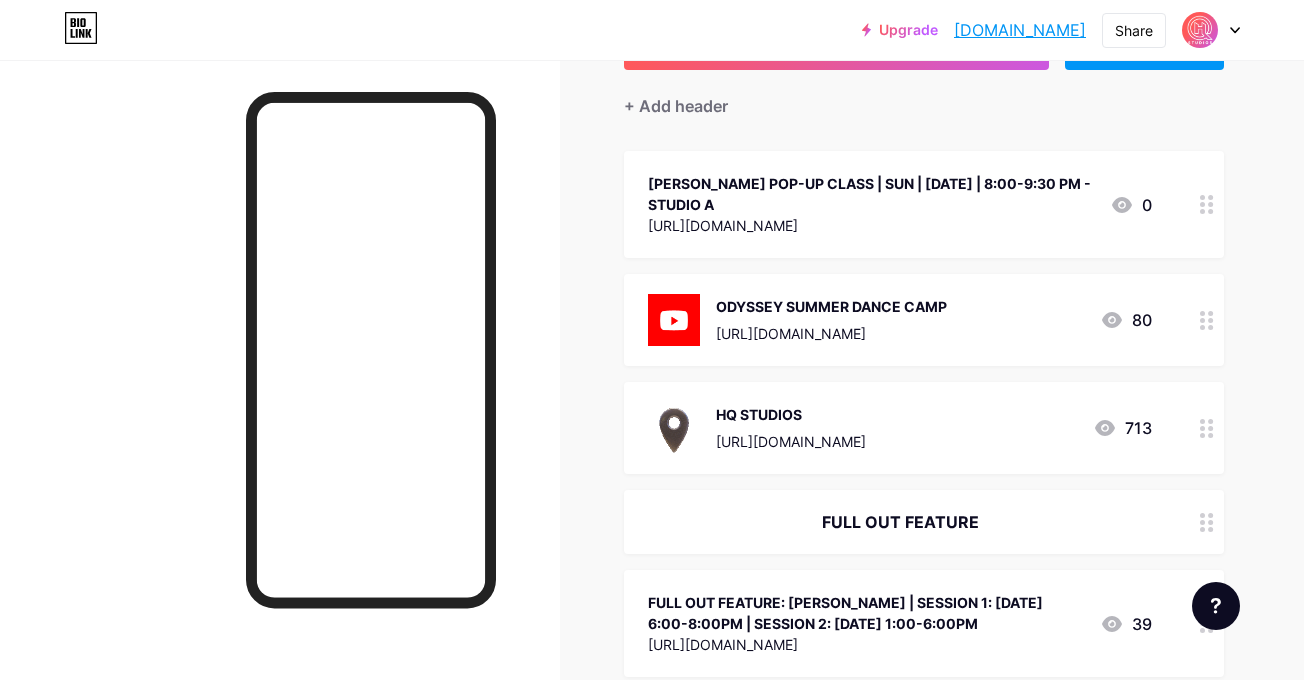 scroll, scrollTop: 173, scrollLeft: 0, axis: vertical 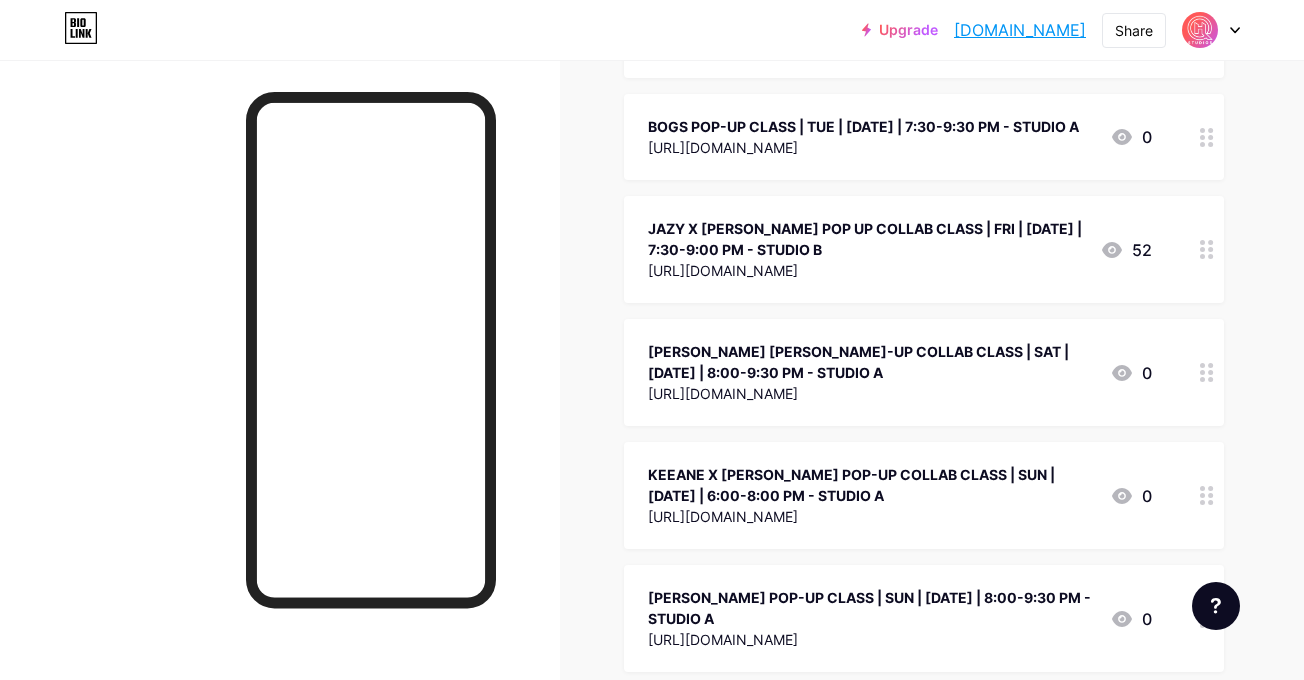 drag, startPoint x: 1210, startPoint y: 187, endPoint x: 691, endPoint y: 1, distance: 551.32294 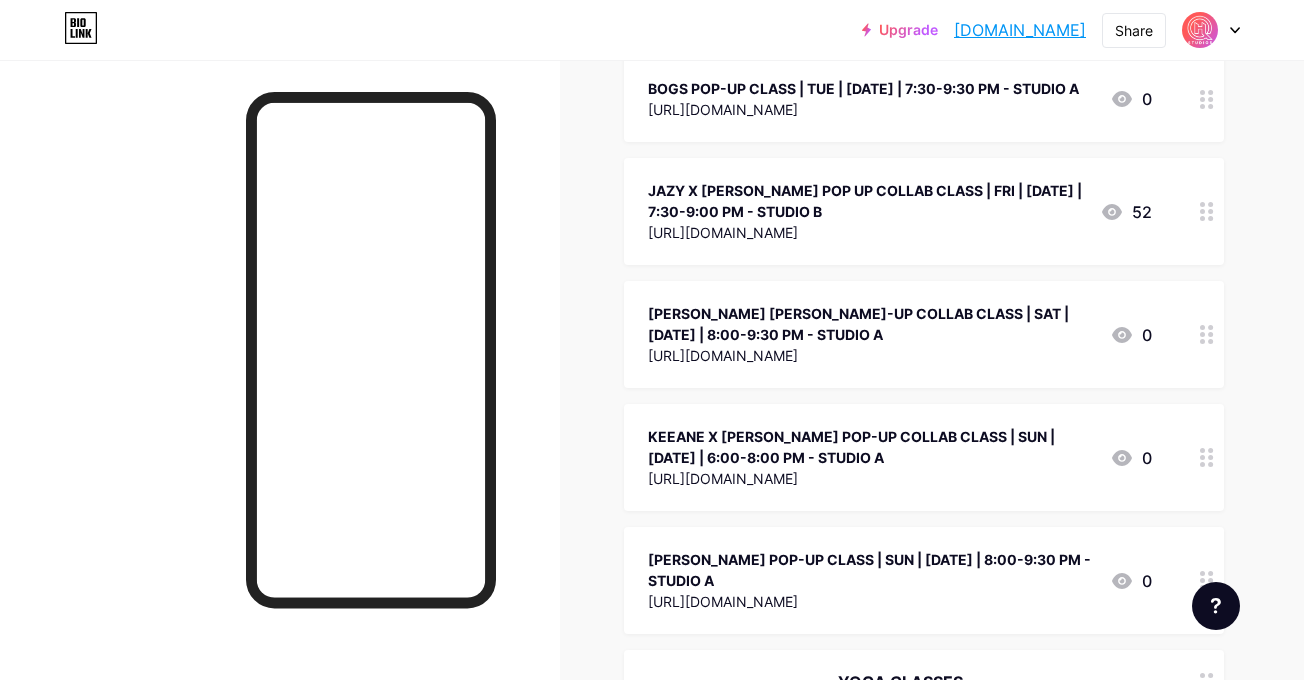 scroll, scrollTop: 764, scrollLeft: 0, axis: vertical 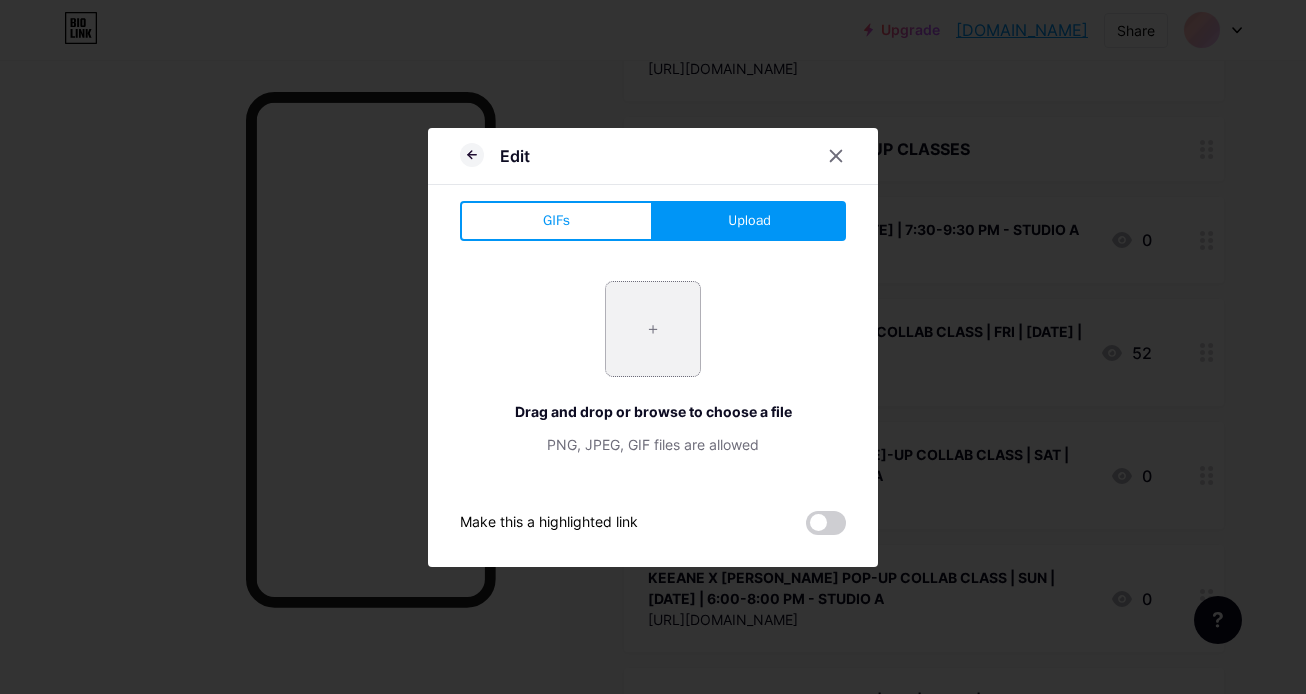 click at bounding box center (653, 329) 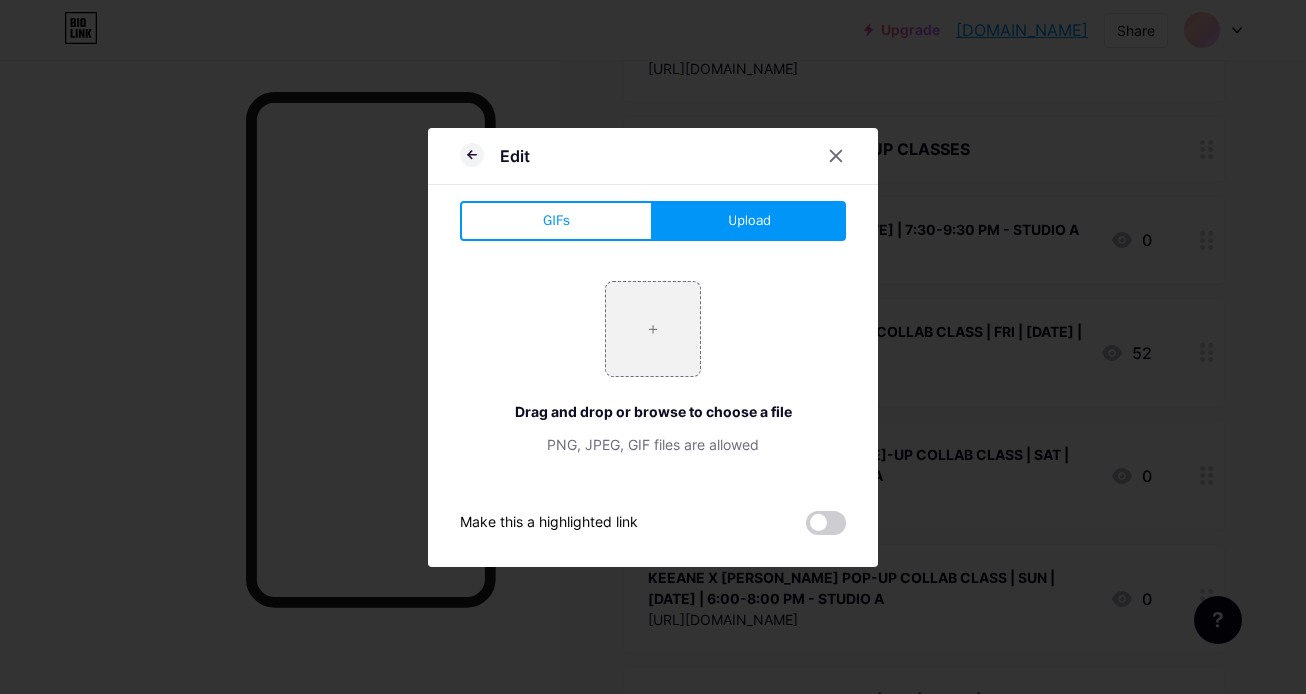 type on "C:\fakepath\24.png" 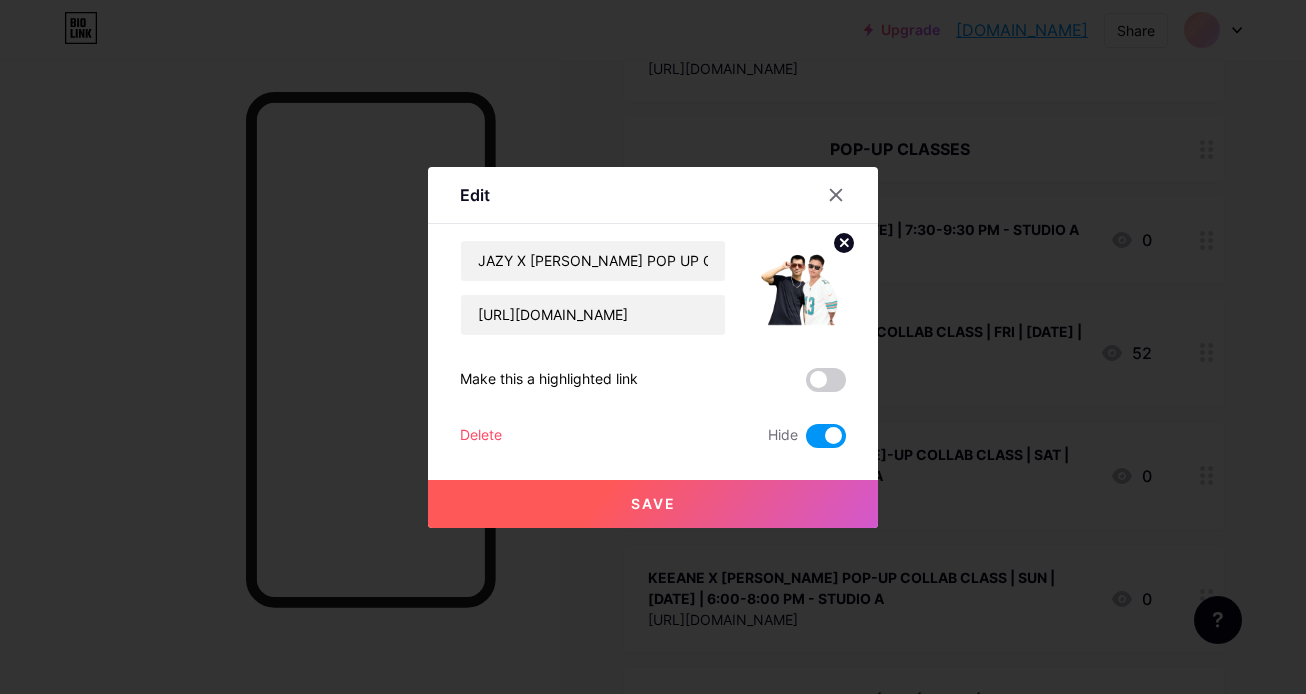 click on "Save" at bounding box center (653, 504) 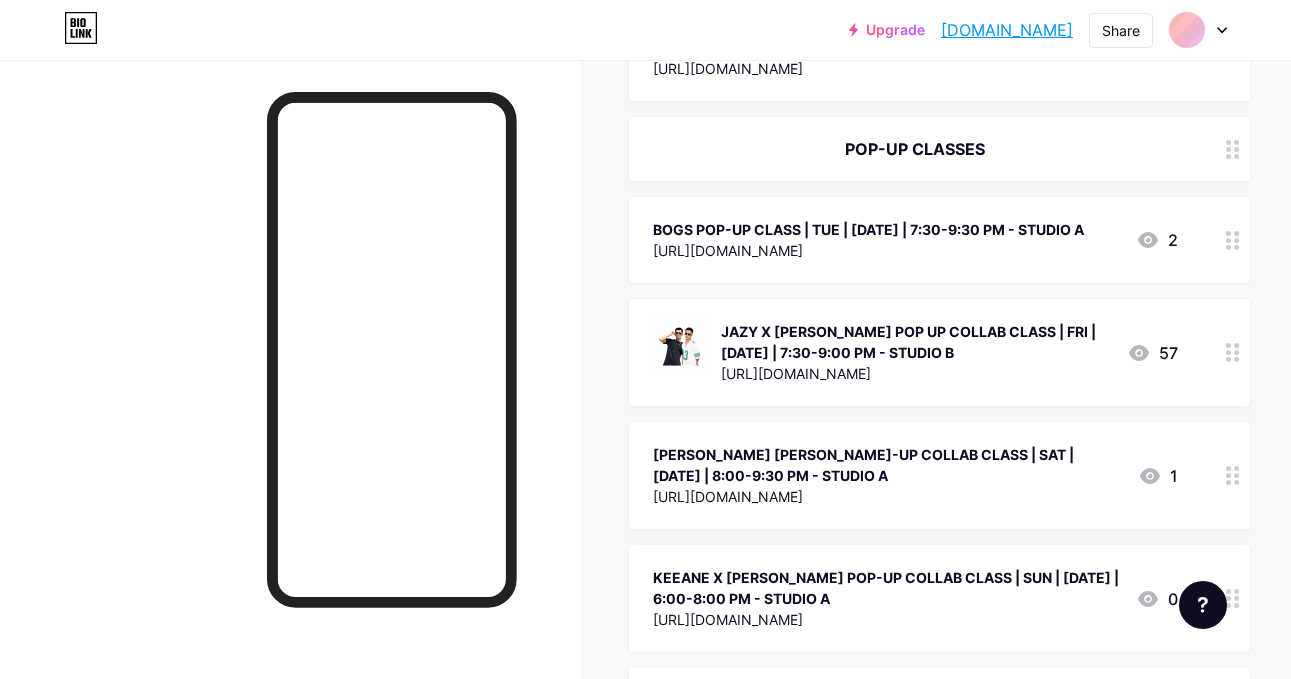 click 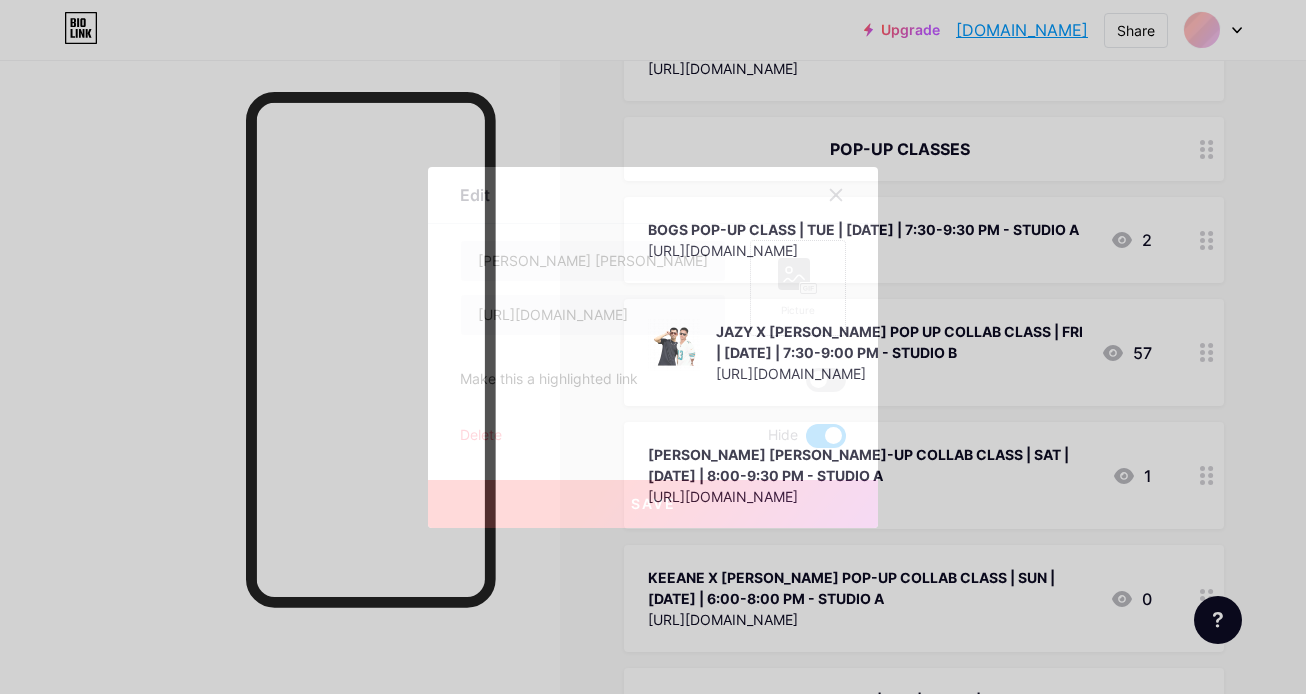 click on "Picture" at bounding box center [798, 288] 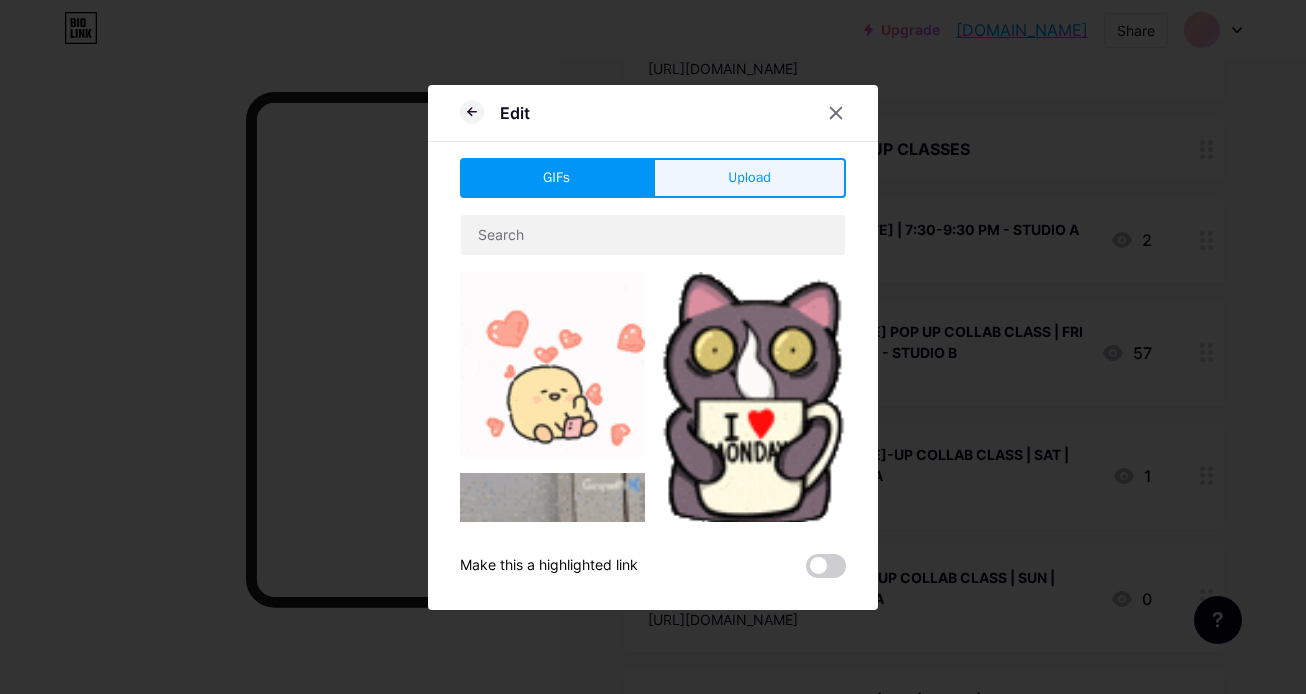 click on "Upload" at bounding box center (749, 177) 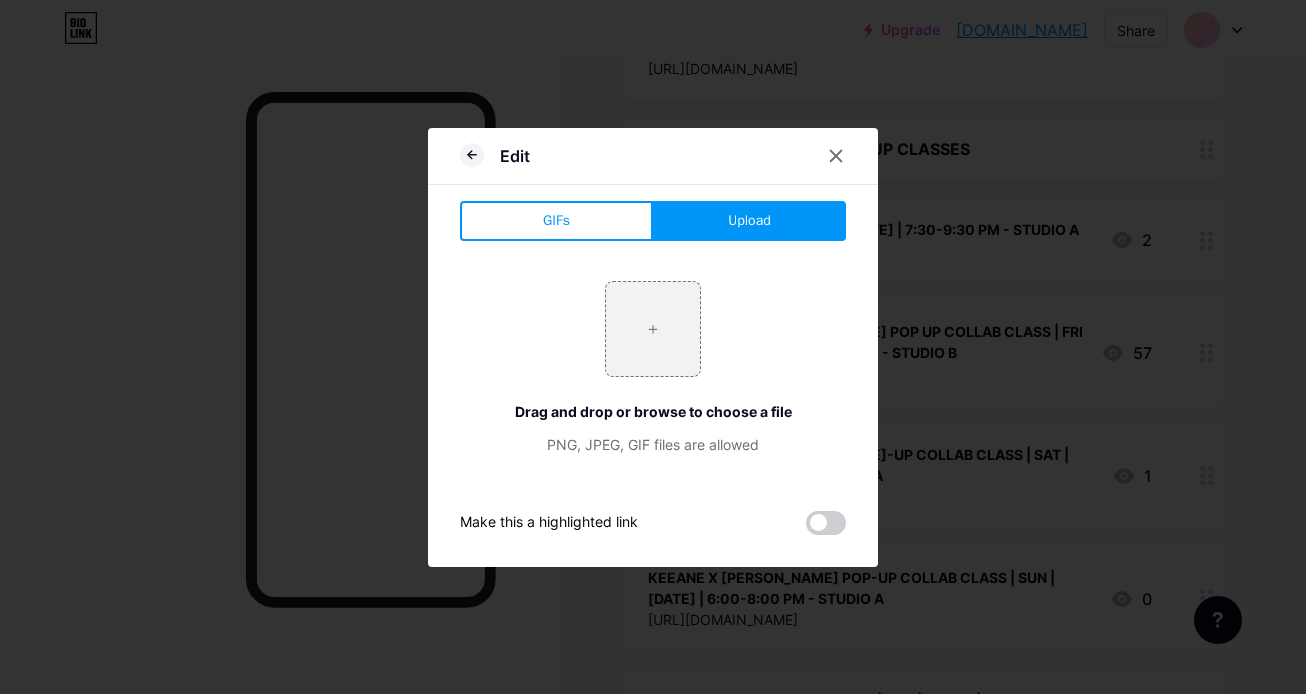 click on "+       Drag and drop or browse to choose a file   PNG, JPEG, GIF files are allowed" at bounding box center (653, 368) 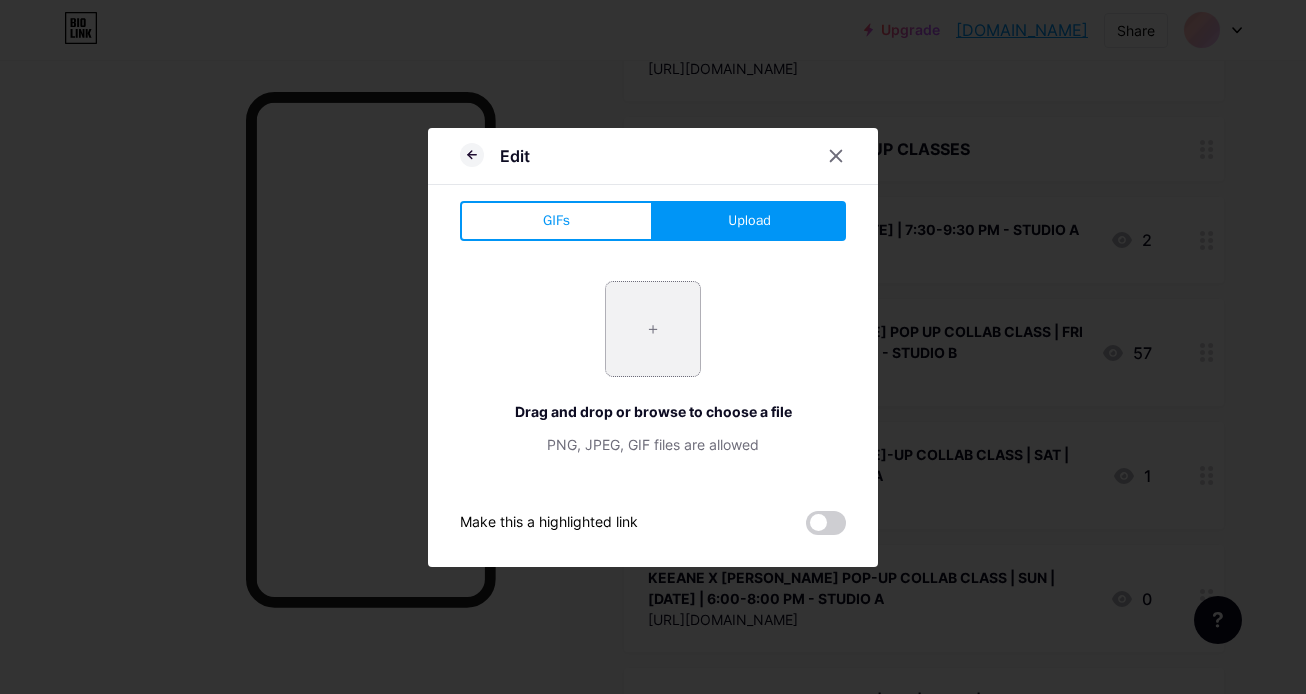 click at bounding box center [653, 329] 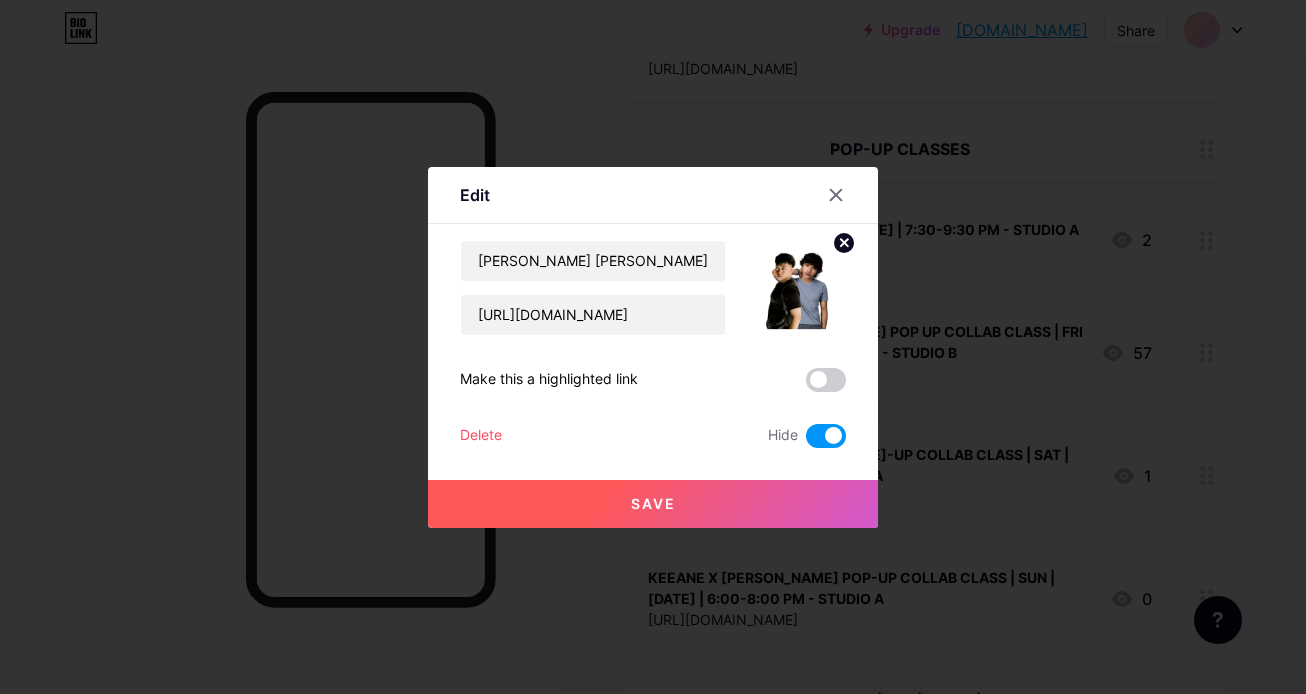 click on "Save" at bounding box center (653, 503) 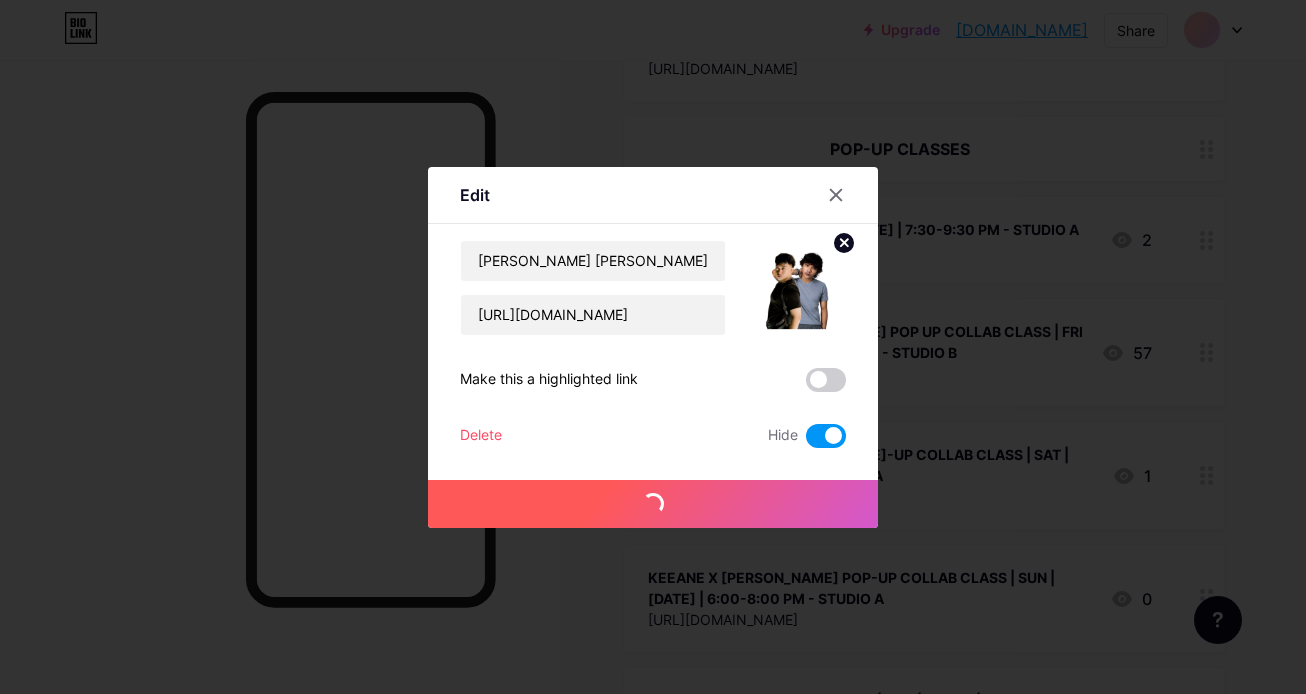 type 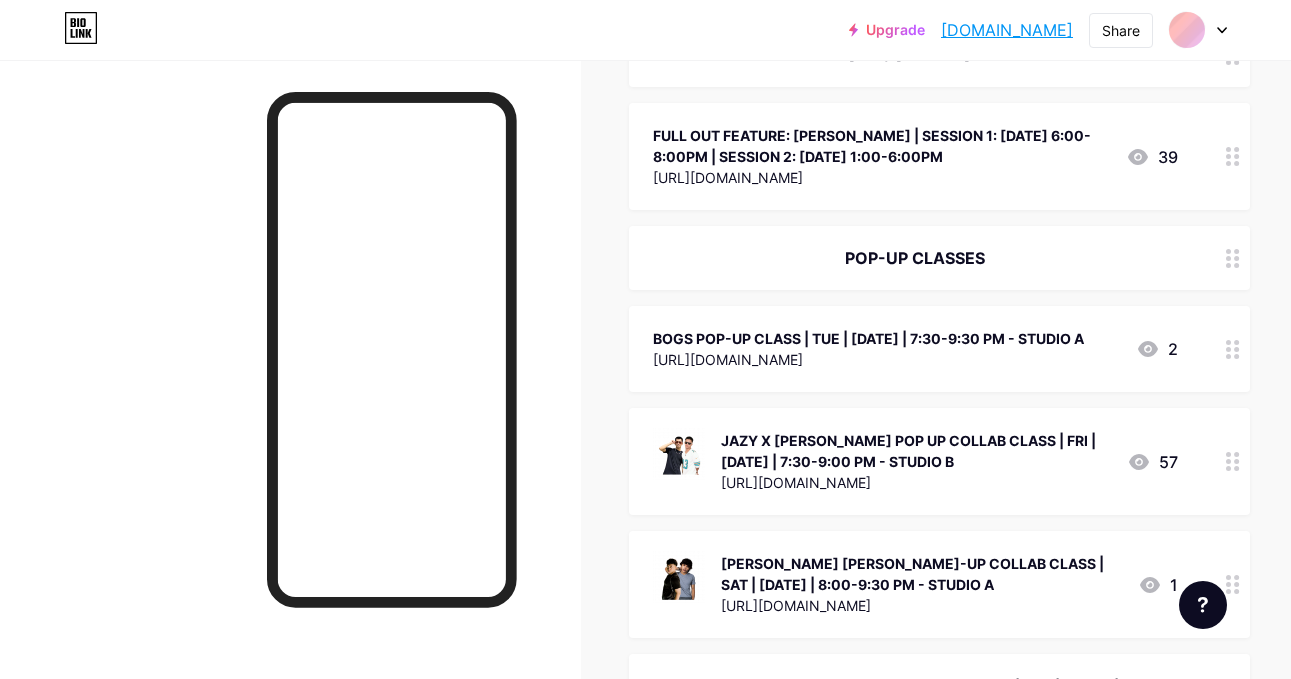 scroll, scrollTop: 507, scrollLeft: 0, axis: vertical 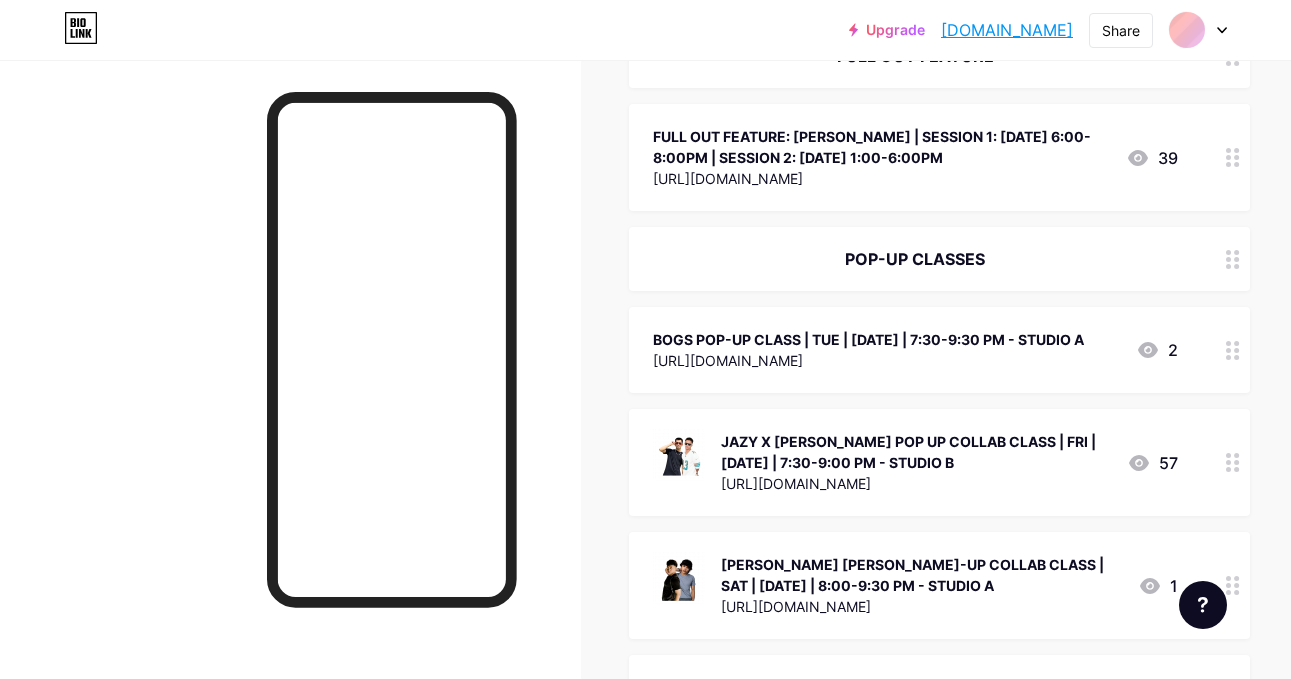 click on "FULL OUT FEATURE: BABA X KEITH | SESSION 1: SAT, JUL 19, 6:00-8:00PM | SESSION 2: SUN, JUL 20, 1:00-6:00PM
https://forms.gle/kx92RgQxRuwDsriV6
39" at bounding box center (939, 157) 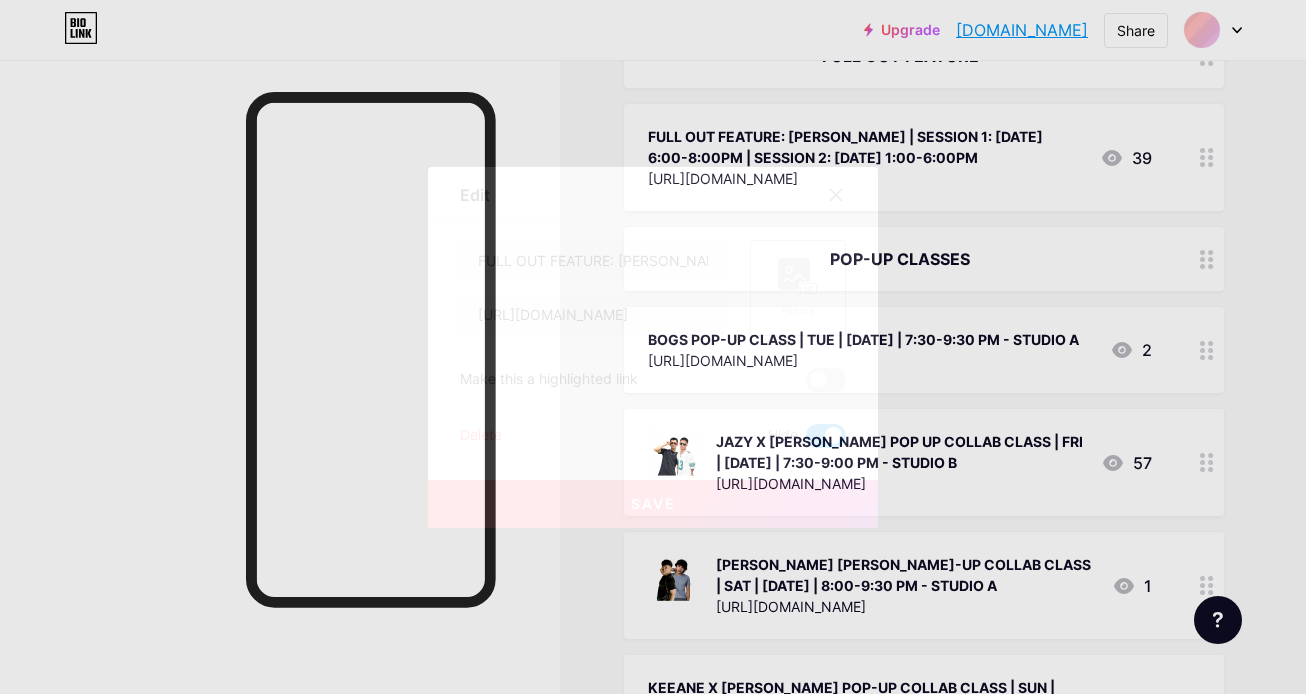 click 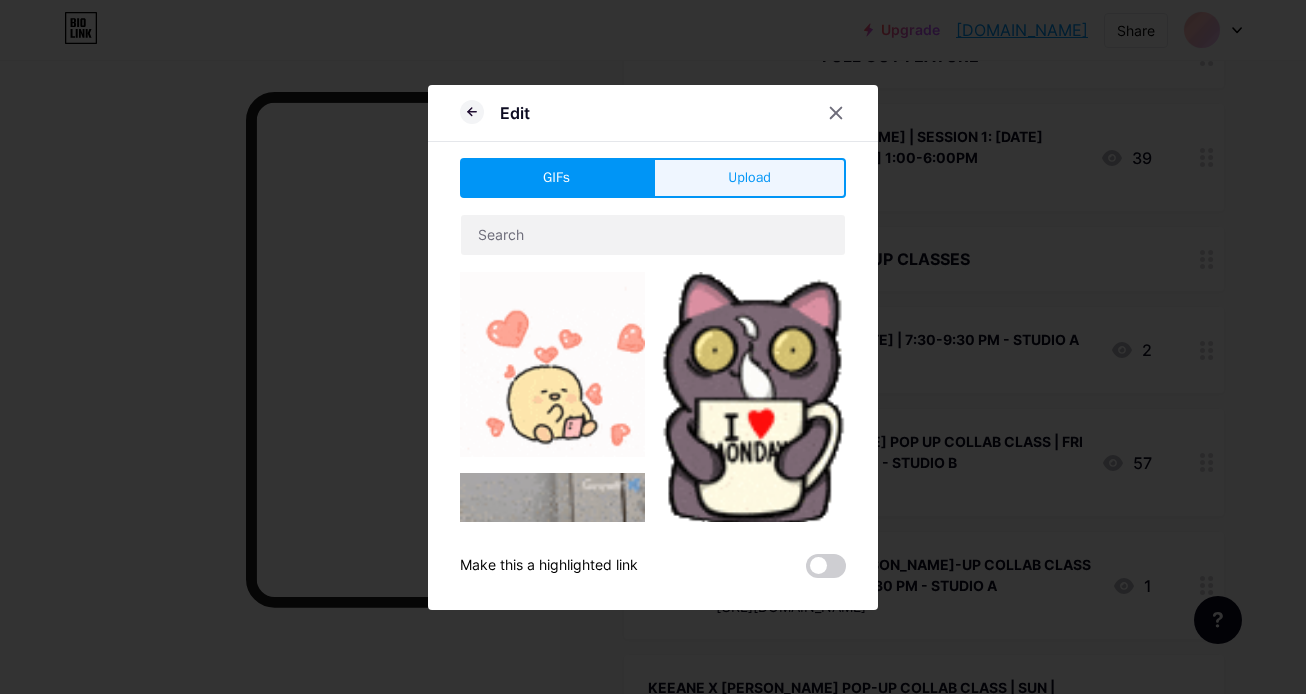 click on "Upload" at bounding box center (749, 178) 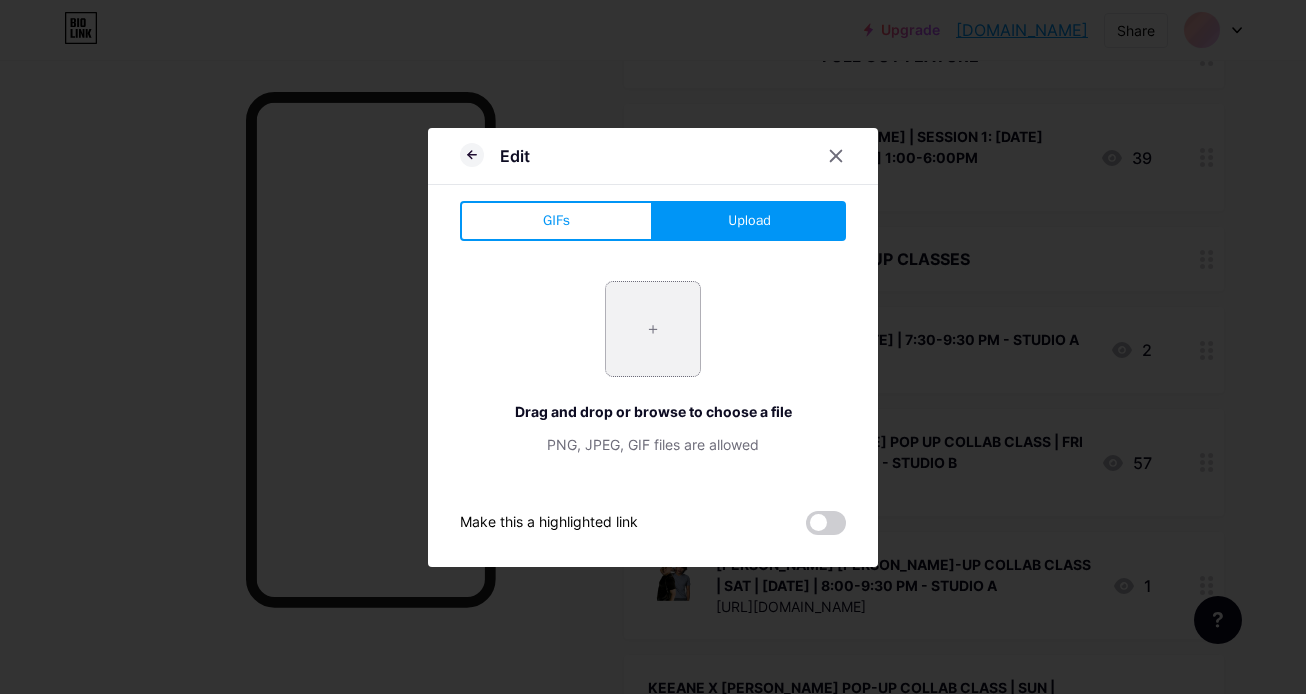 click at bounding box center [653, 329] 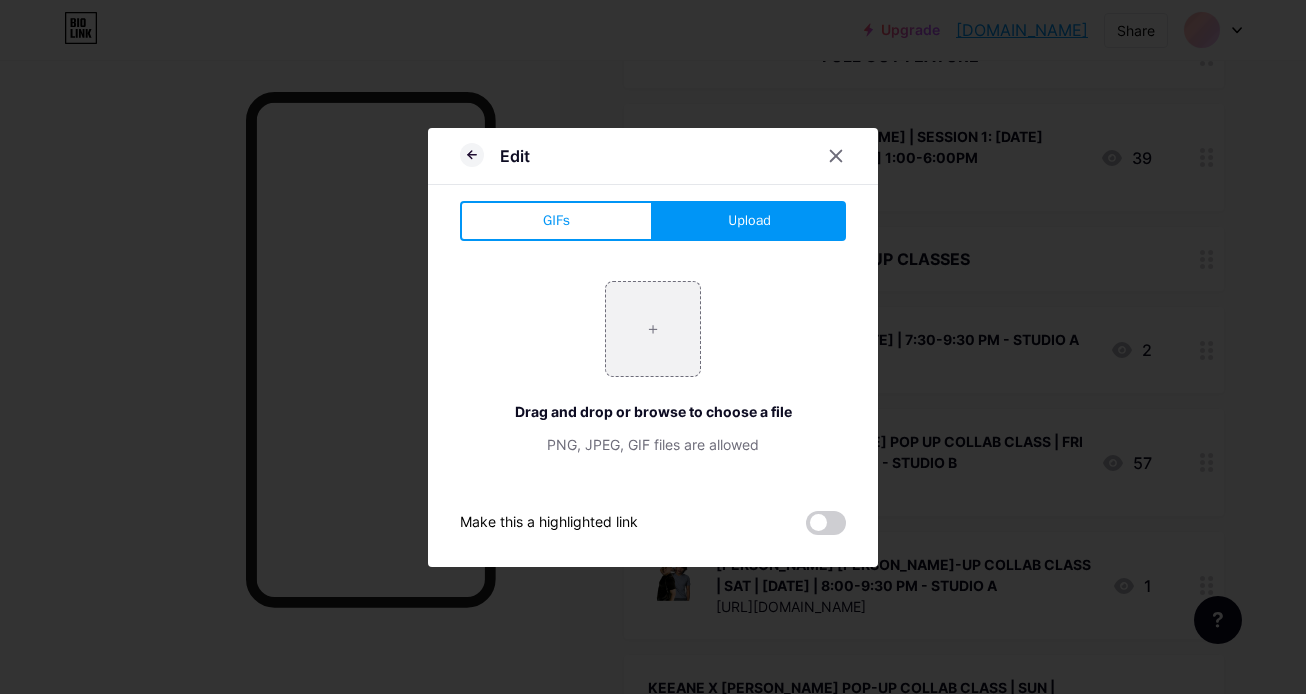 type on "C:\fakepath\26.png" 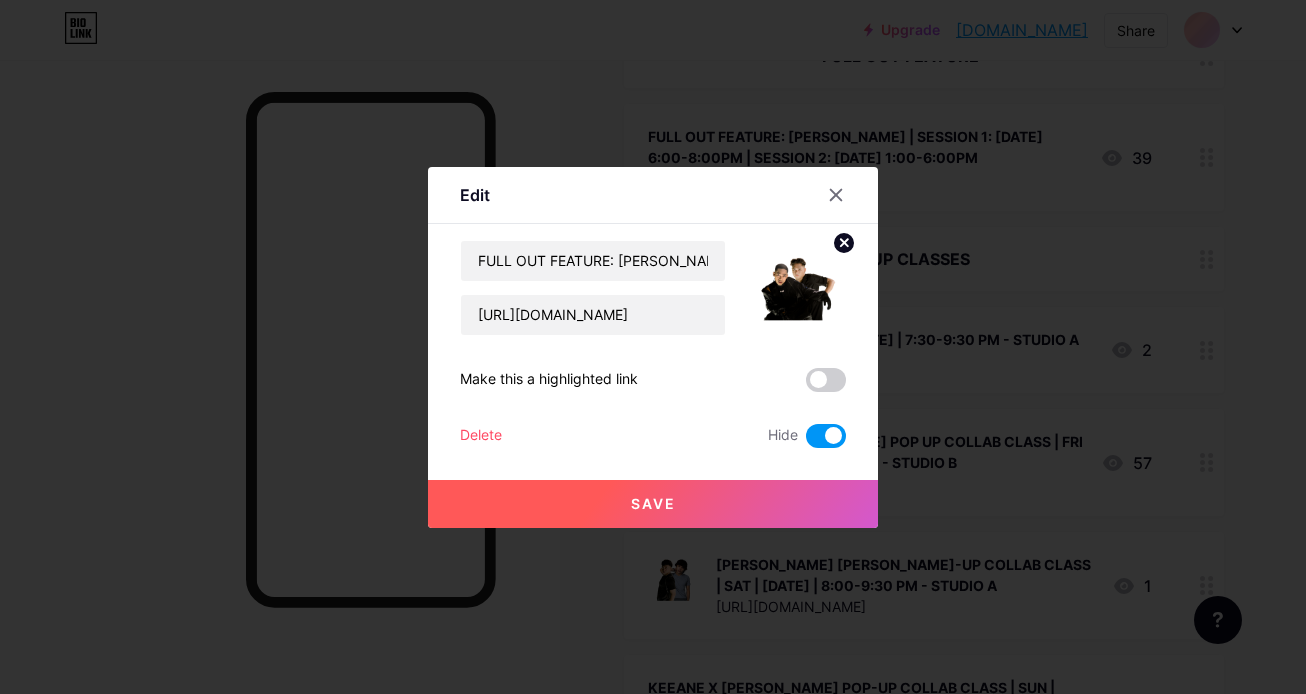 click on "Save" at bounding box center [653, 504] 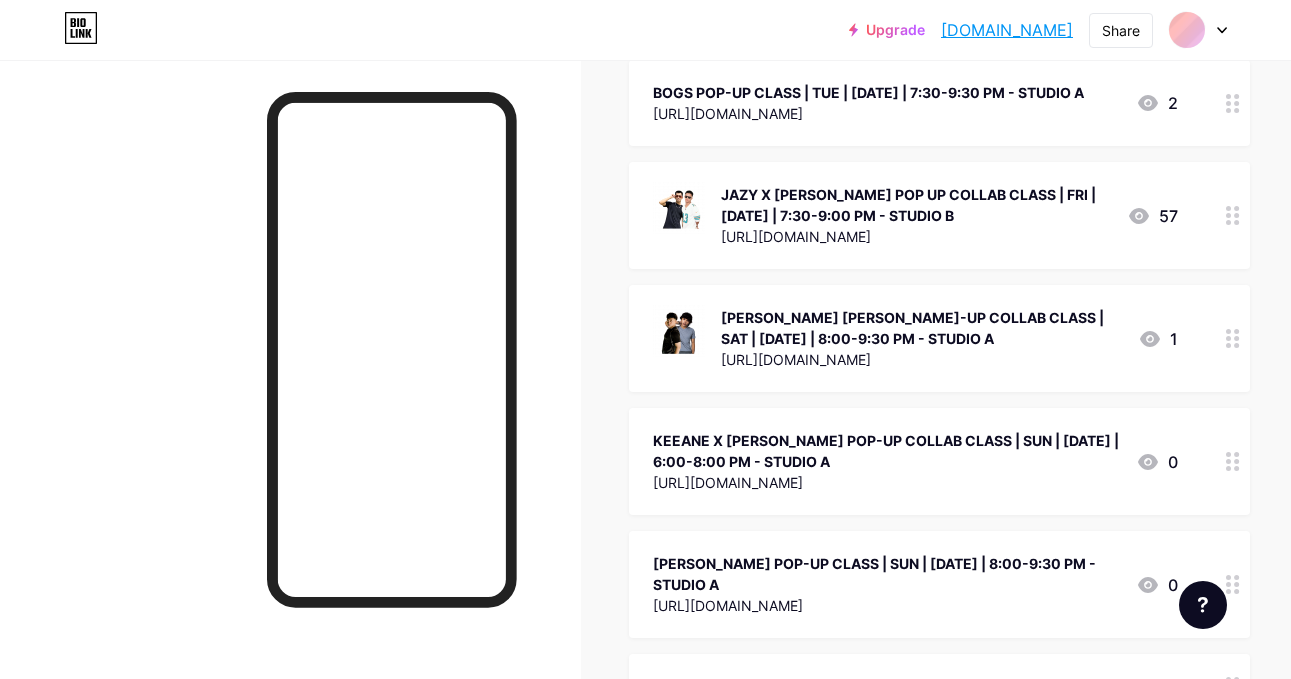 scroll, scrollTop: 755, scrollLeft: 0, axis: vertical 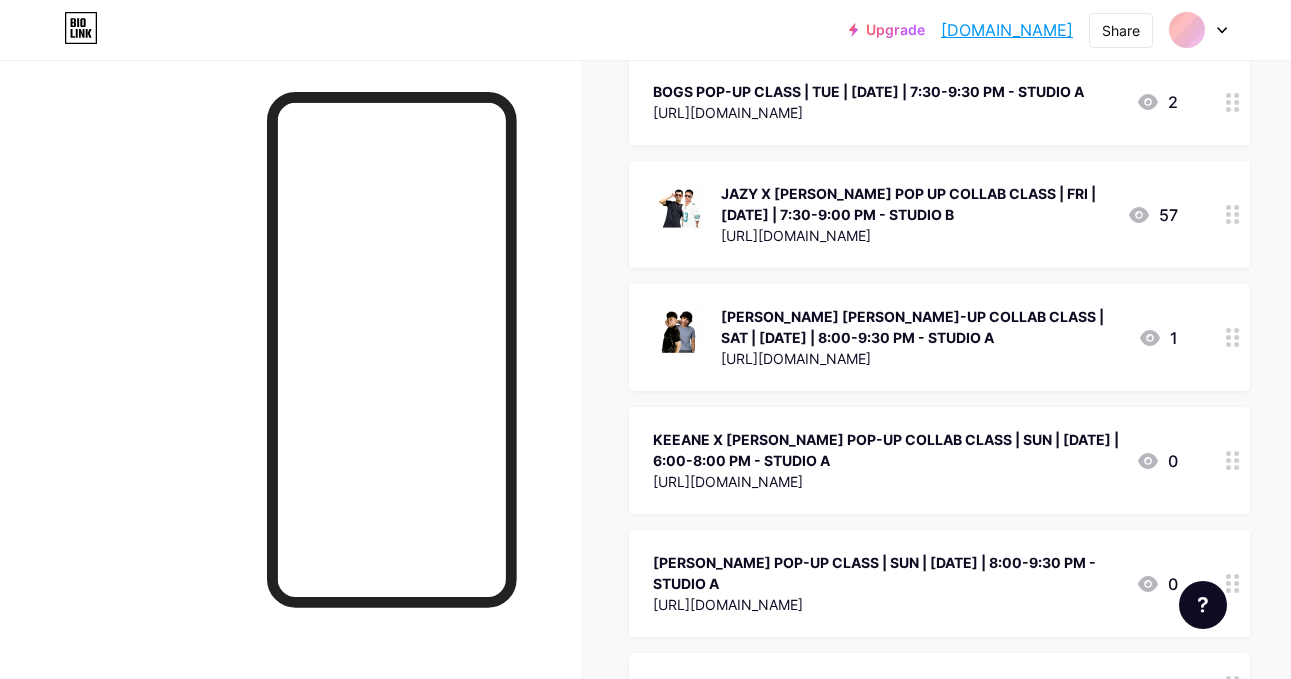 click at bounding box center [1233, 460] 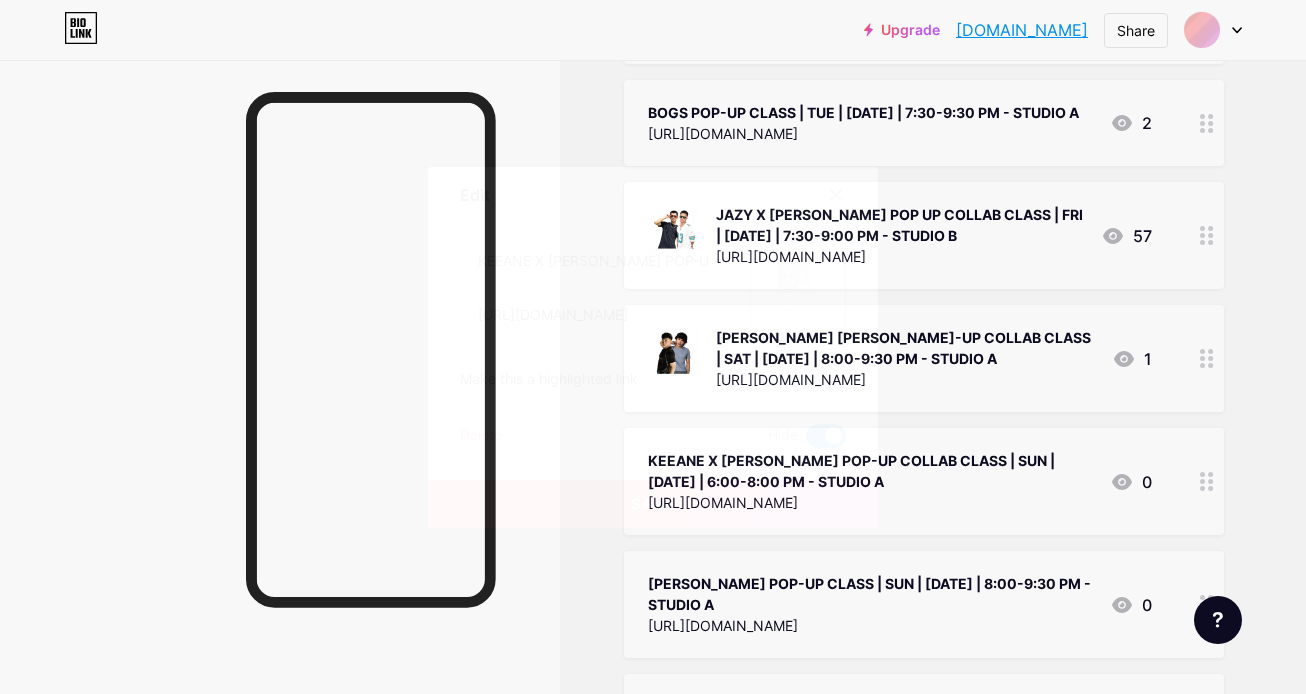 click on "Picture" at bounding box center [798, 310] 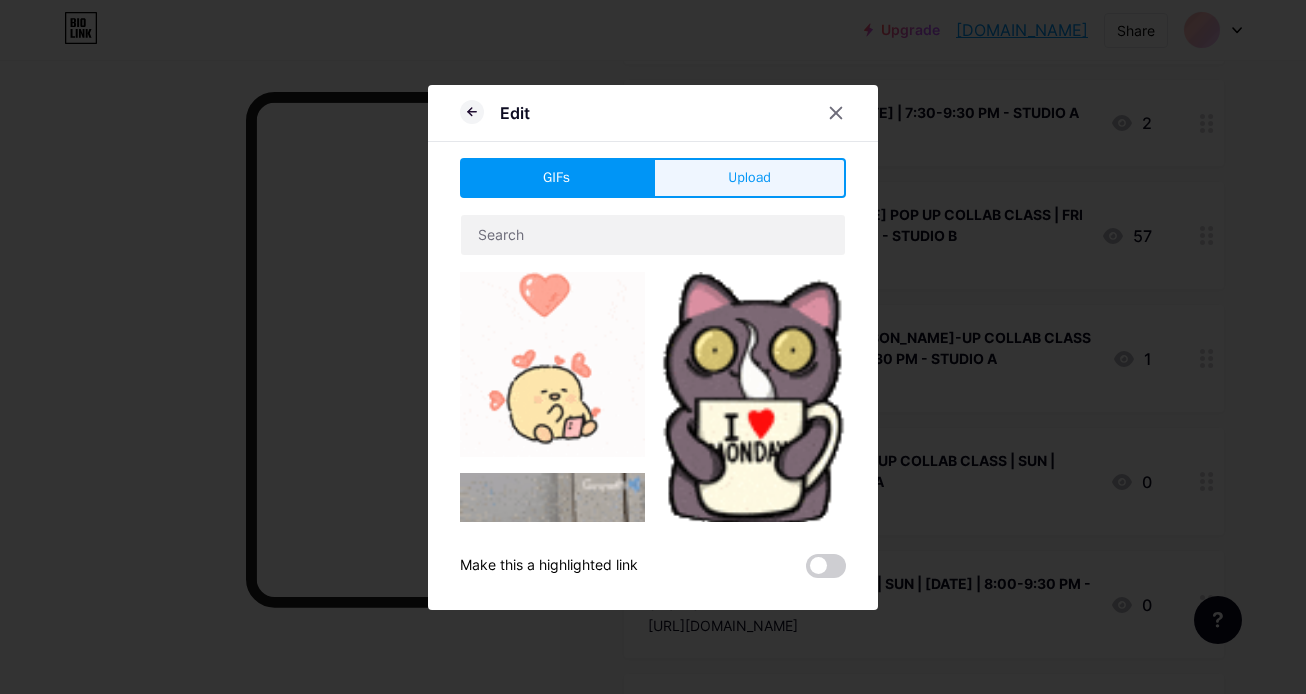 click on "Upload" at bounding box center [749, 178] 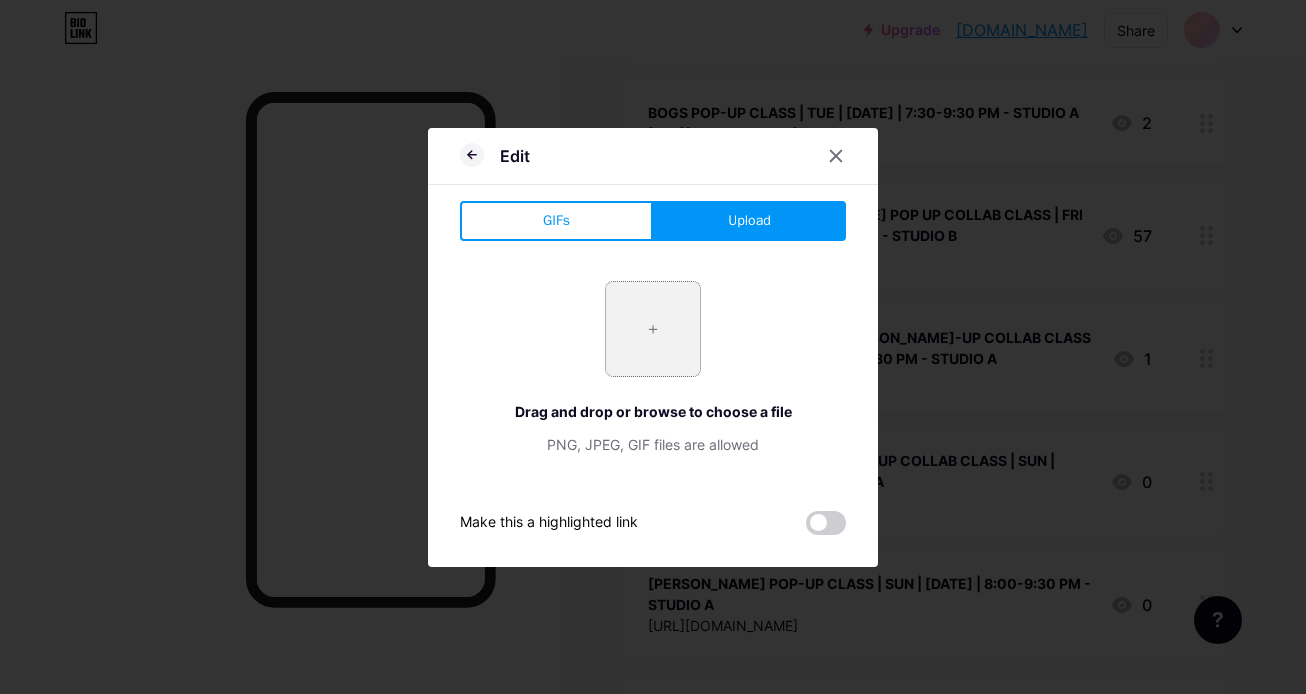 click at bounding box center (653, 329) 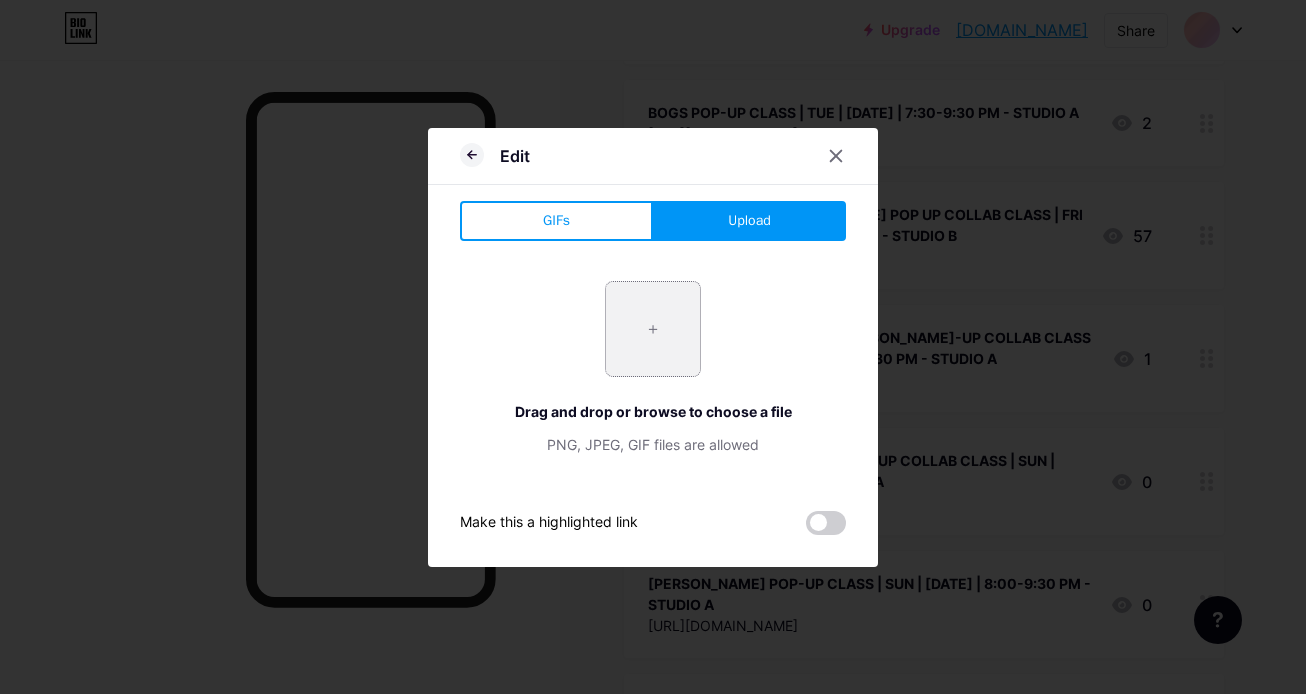 click at bounding box center [653, 329] 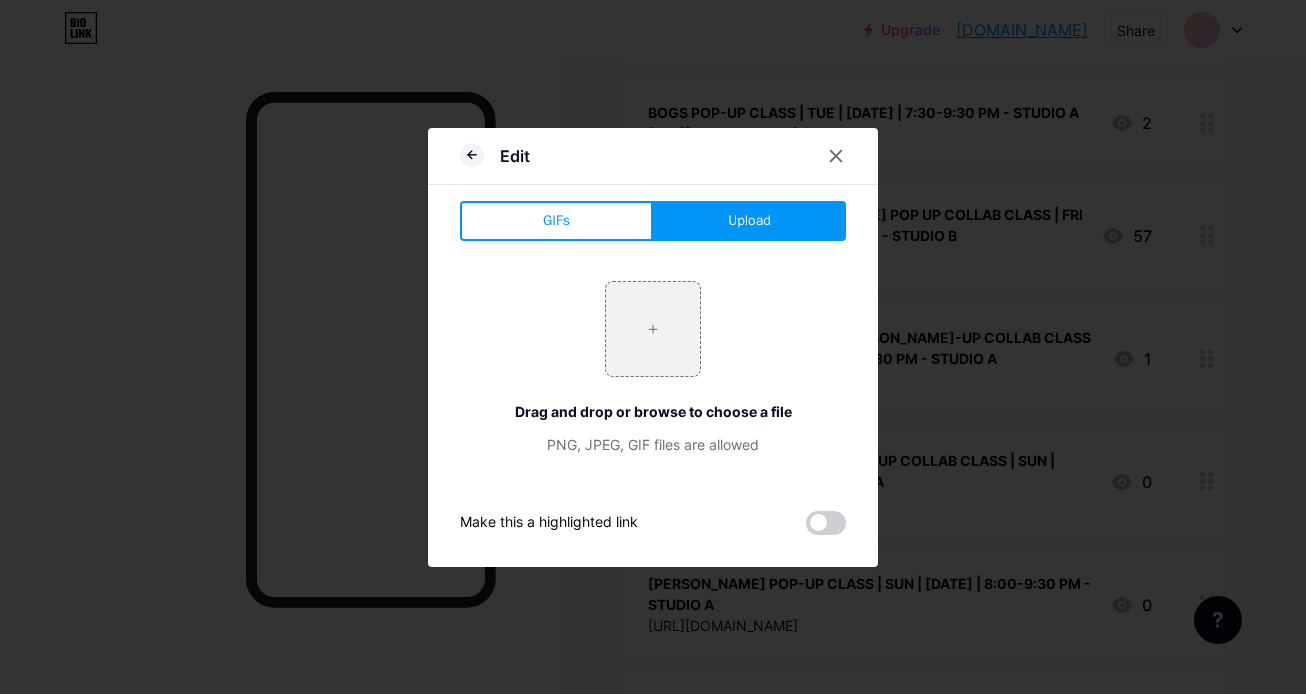 type on "C:\fakepath\28.png" 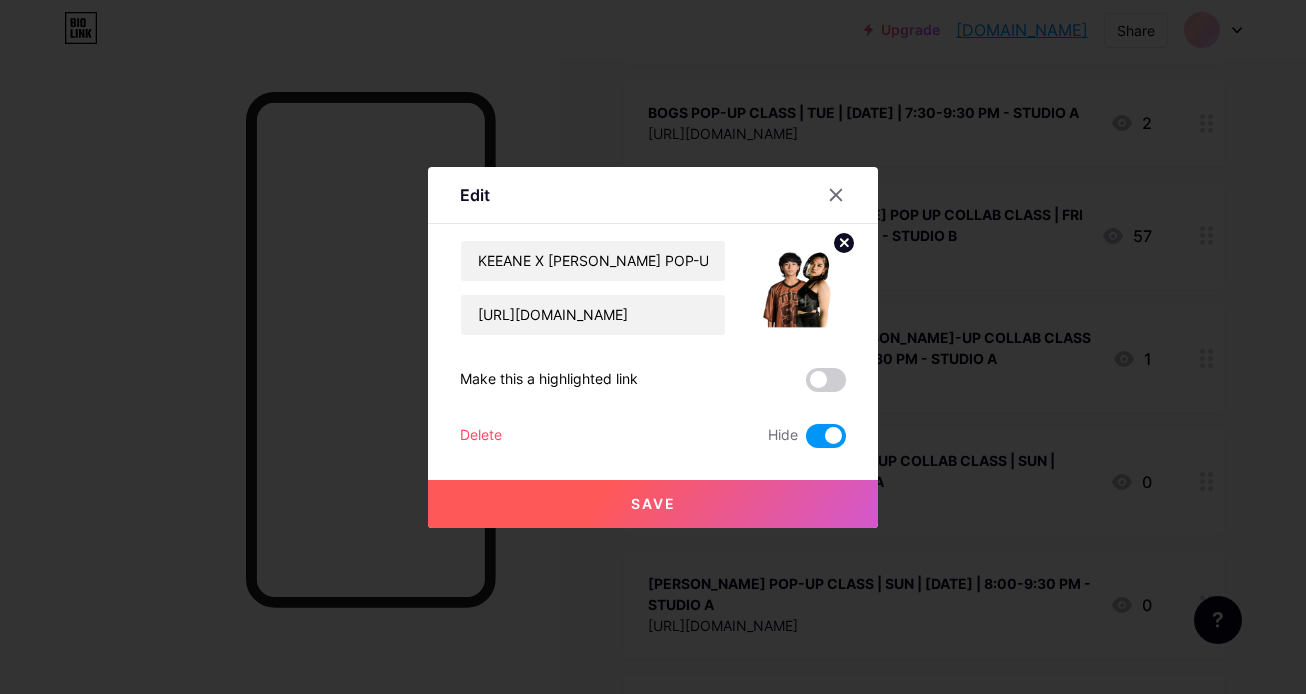 click on "Save" at bounding box center (653, 504) 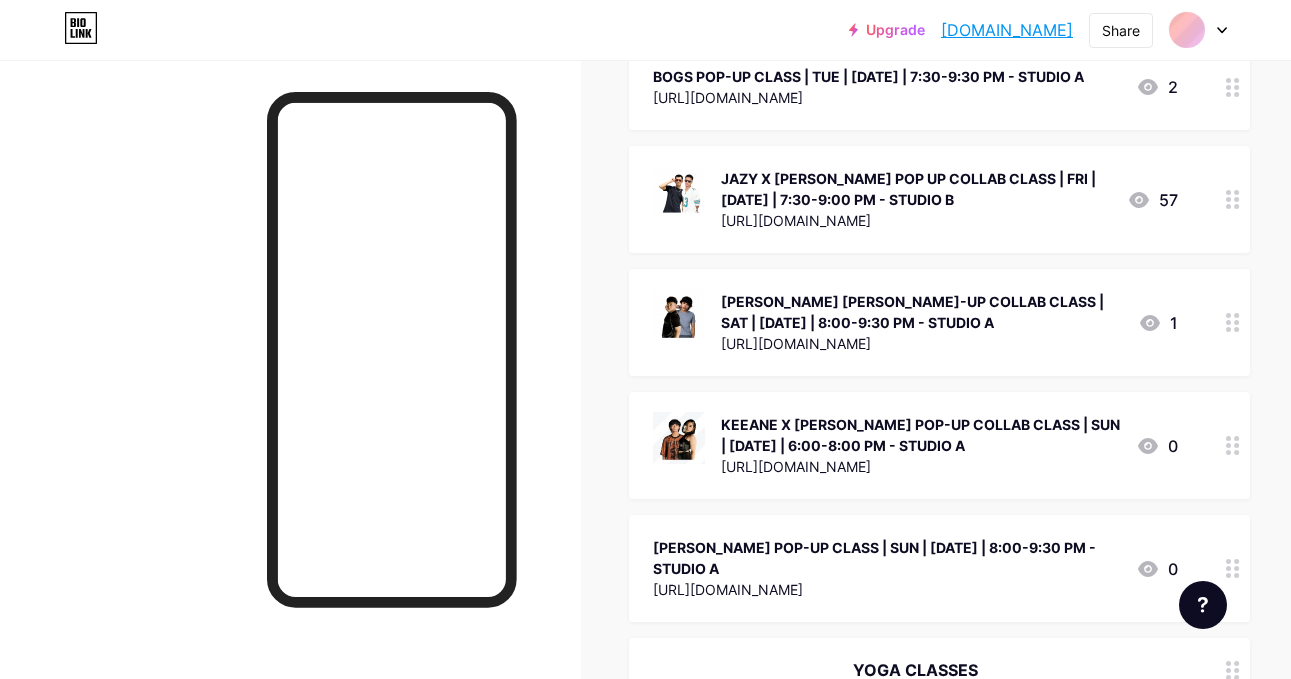 scroll, scrollTop: 785, scrollLeft: 0, axis: vertical 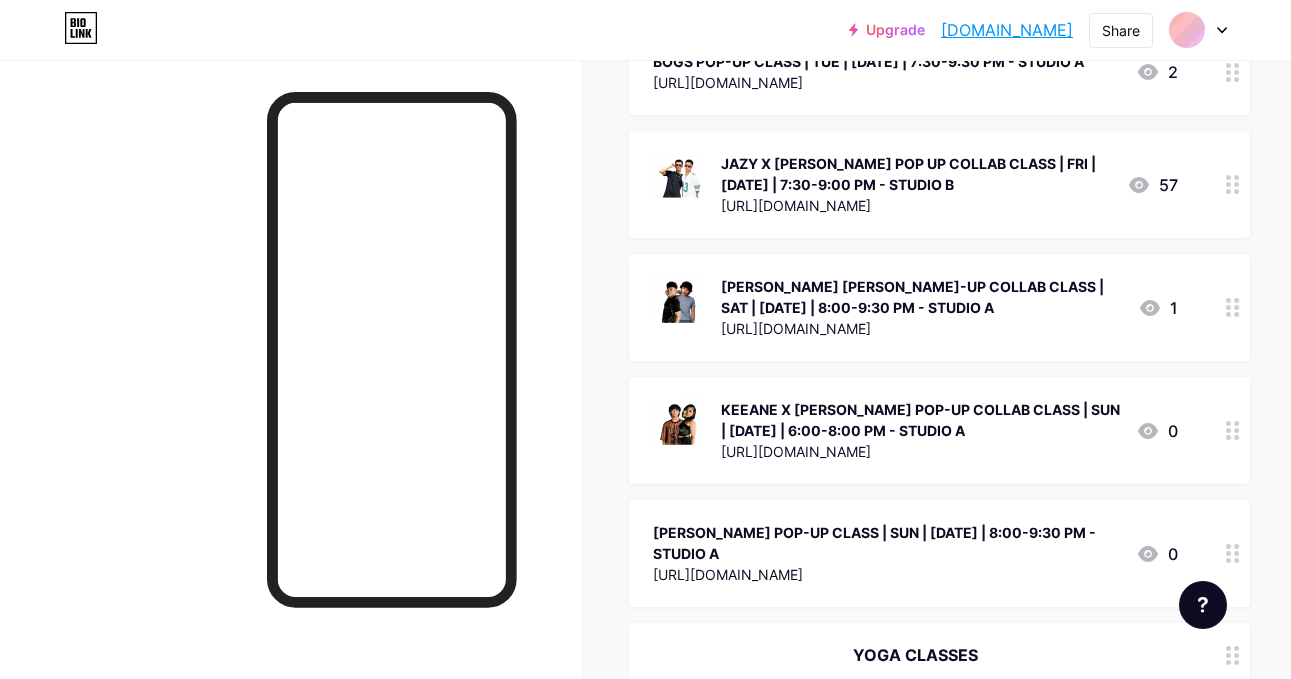 click at bounding box center [1233, 553] 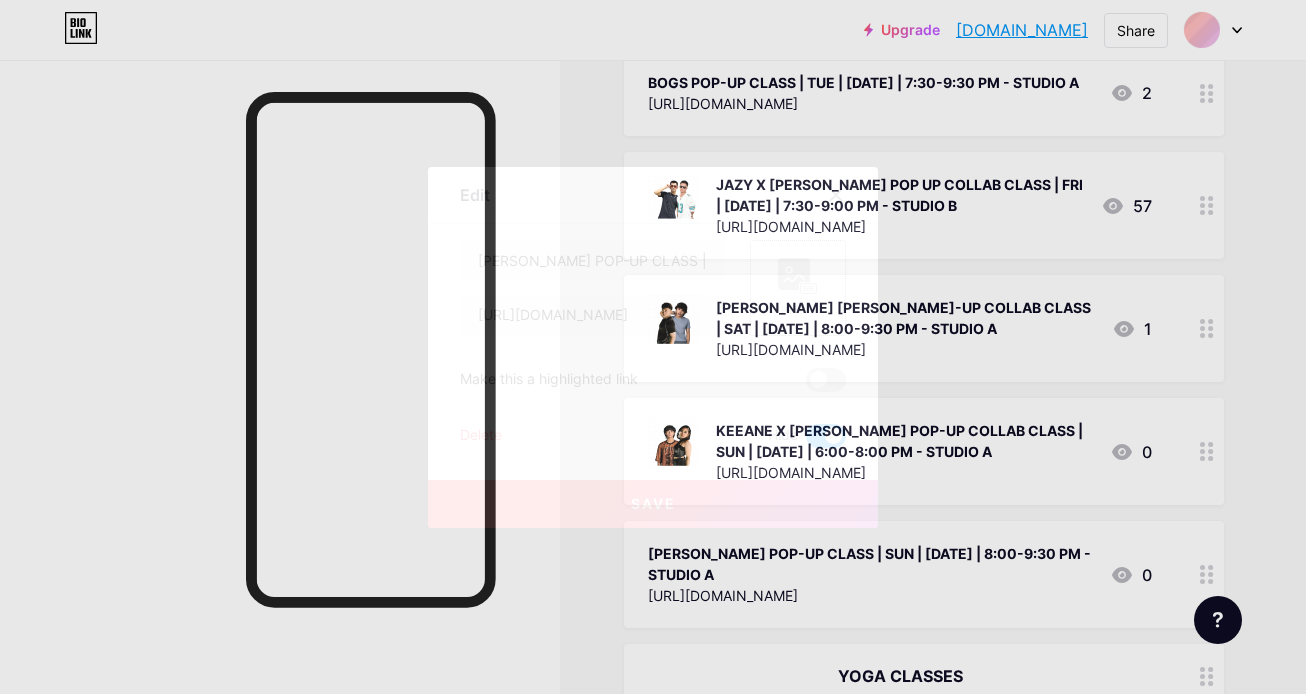 click 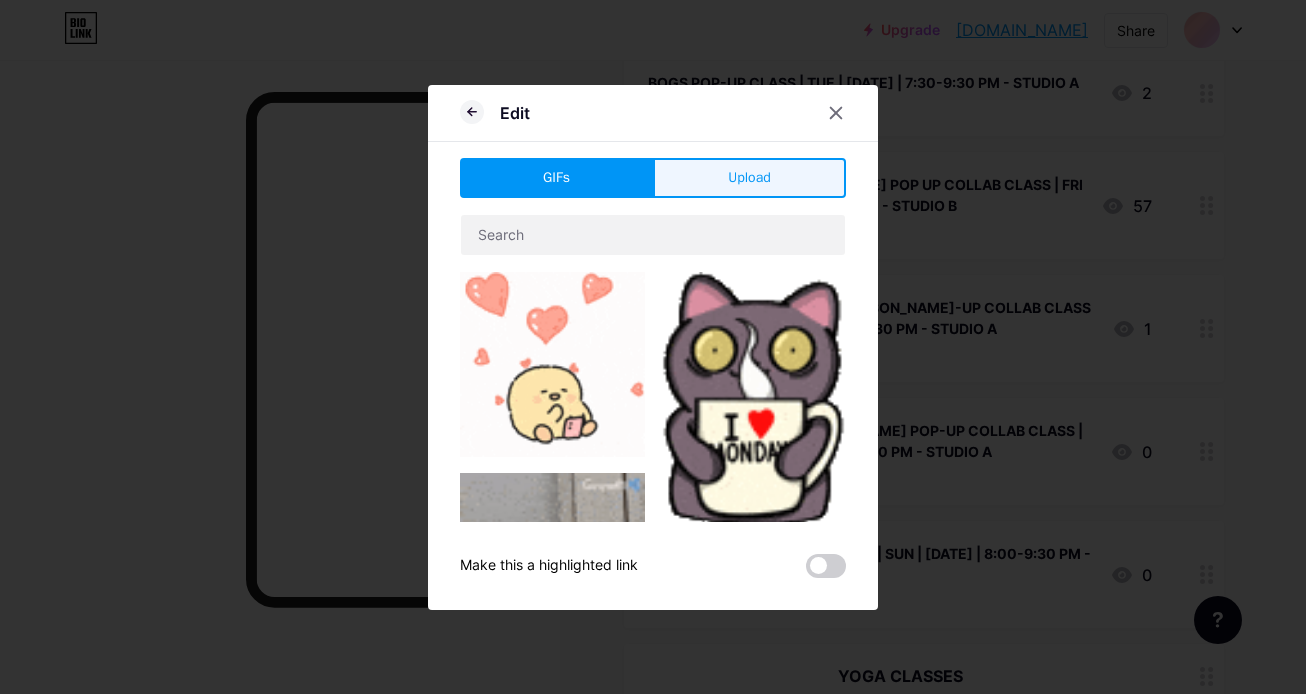 click on "Upload" at bounding box center (749, 178) 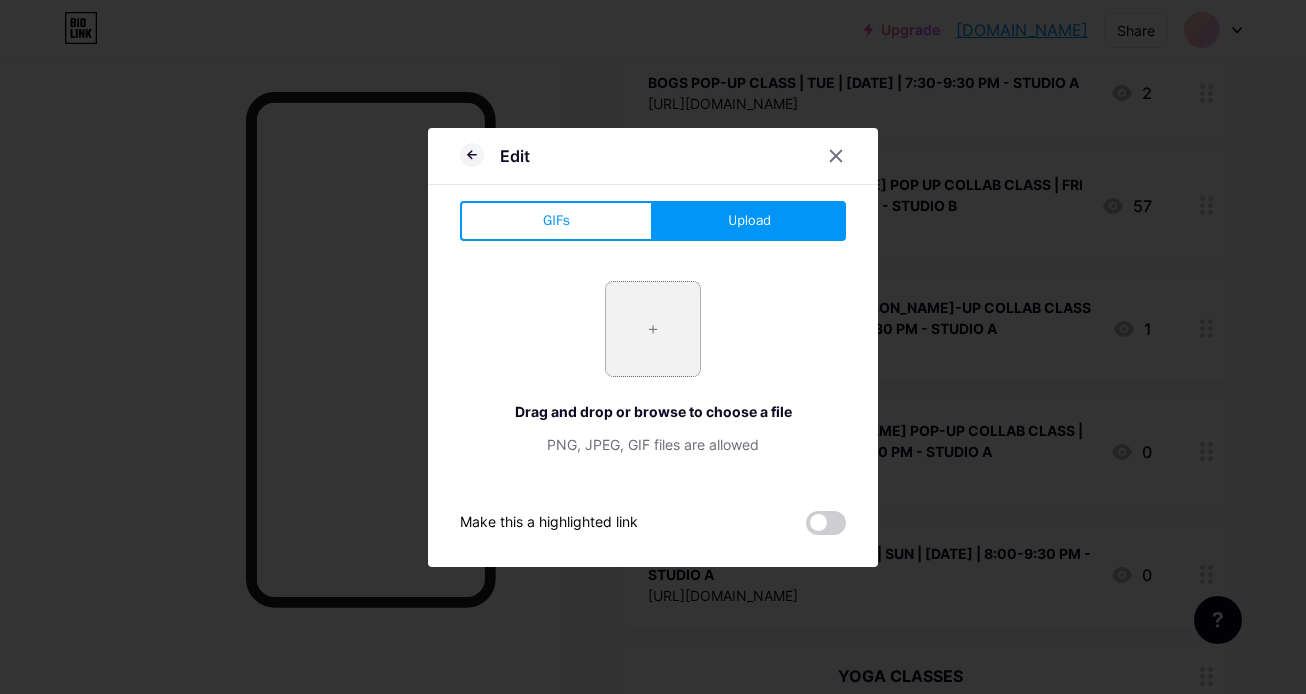 click at bounding box center [653, 329] 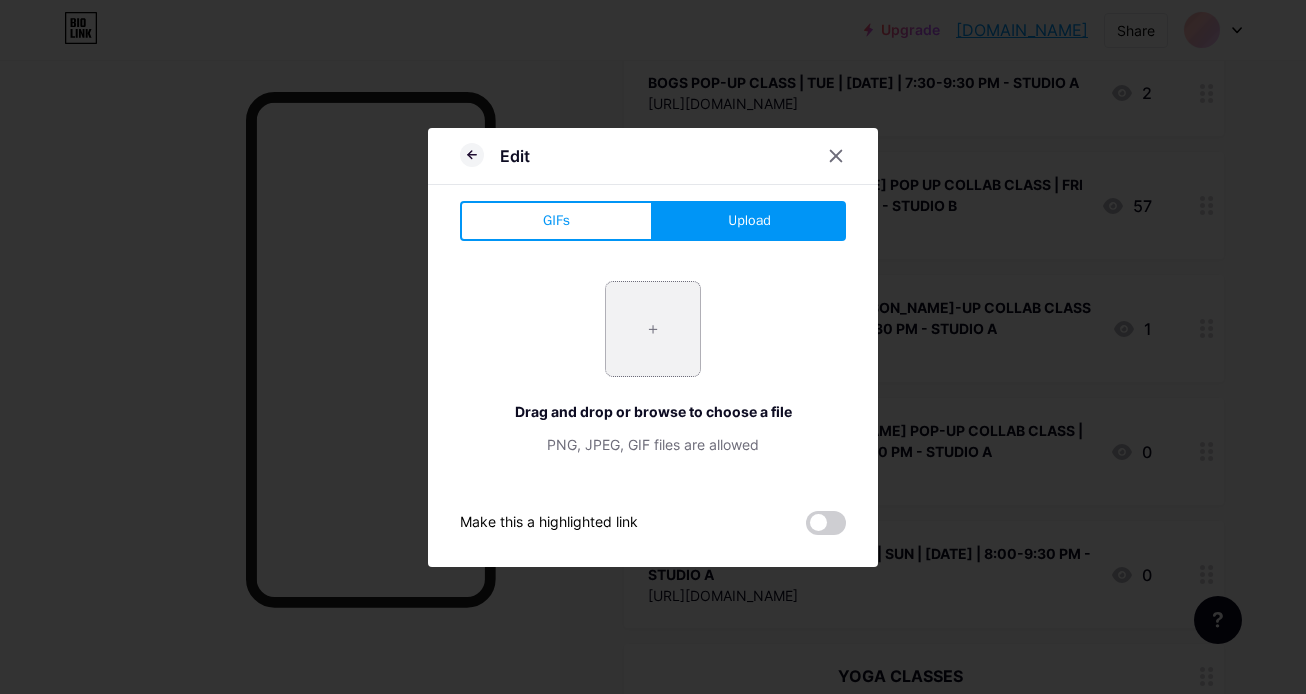 type on "C:\fakepath\32.png" 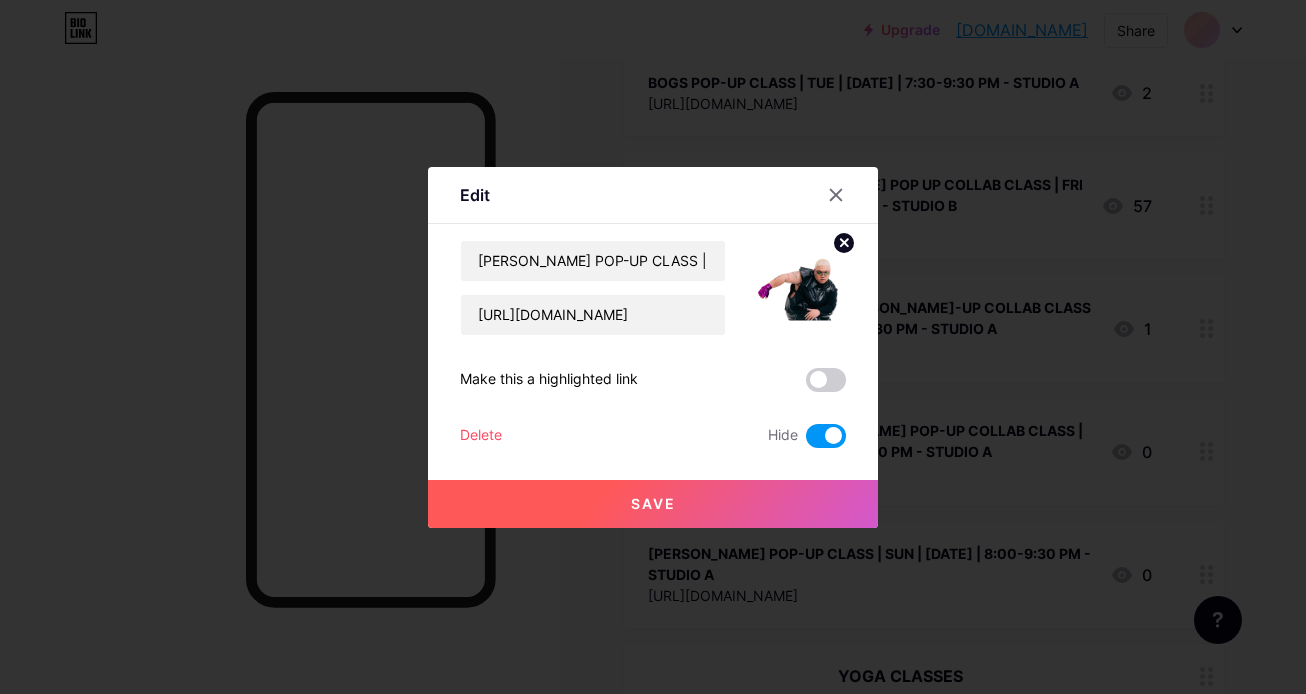 click on "Save" at bounding box center [653, 504] 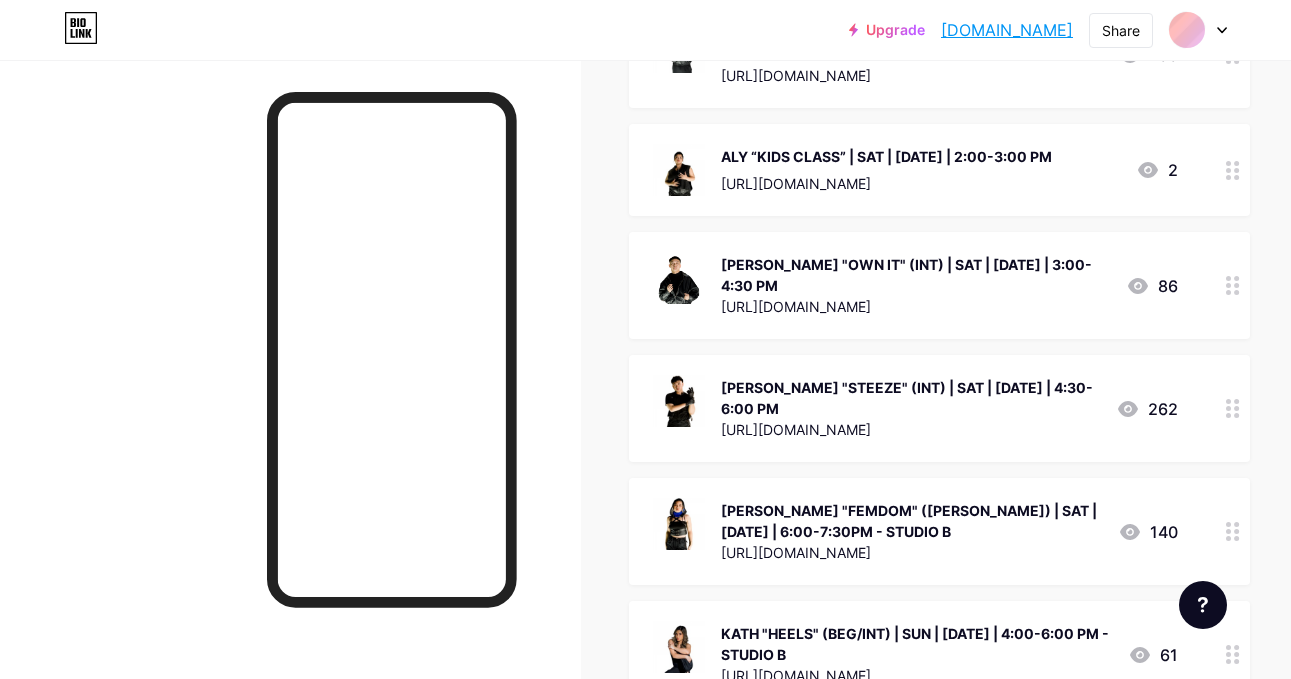 scroll, scrollTop: 2383, scrollLeft: 0, axis: vertical 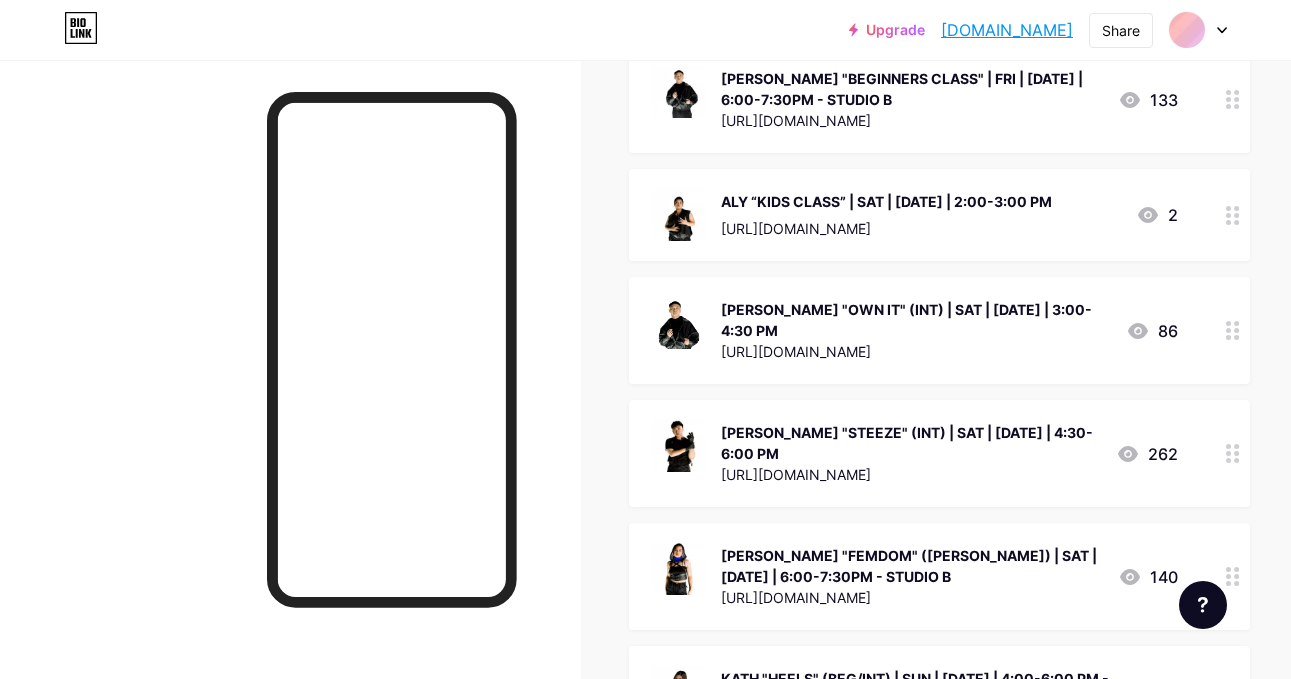 click at bounding box center (1233, 215) 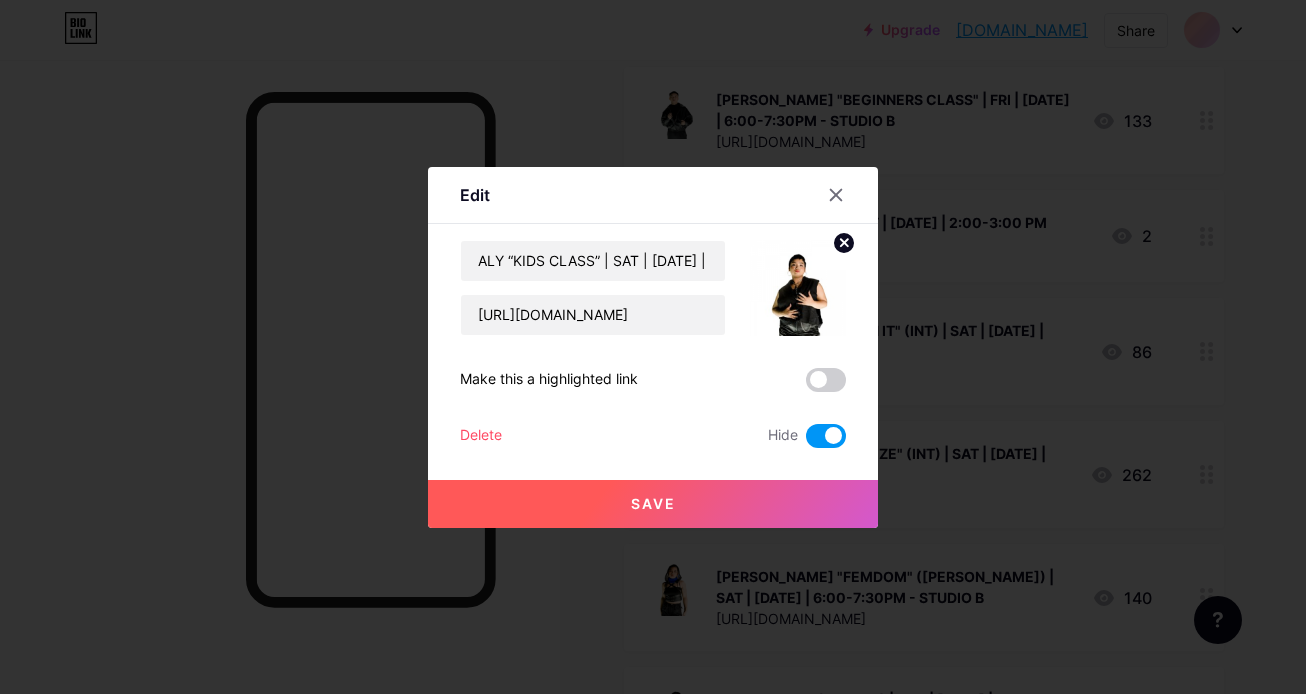 click 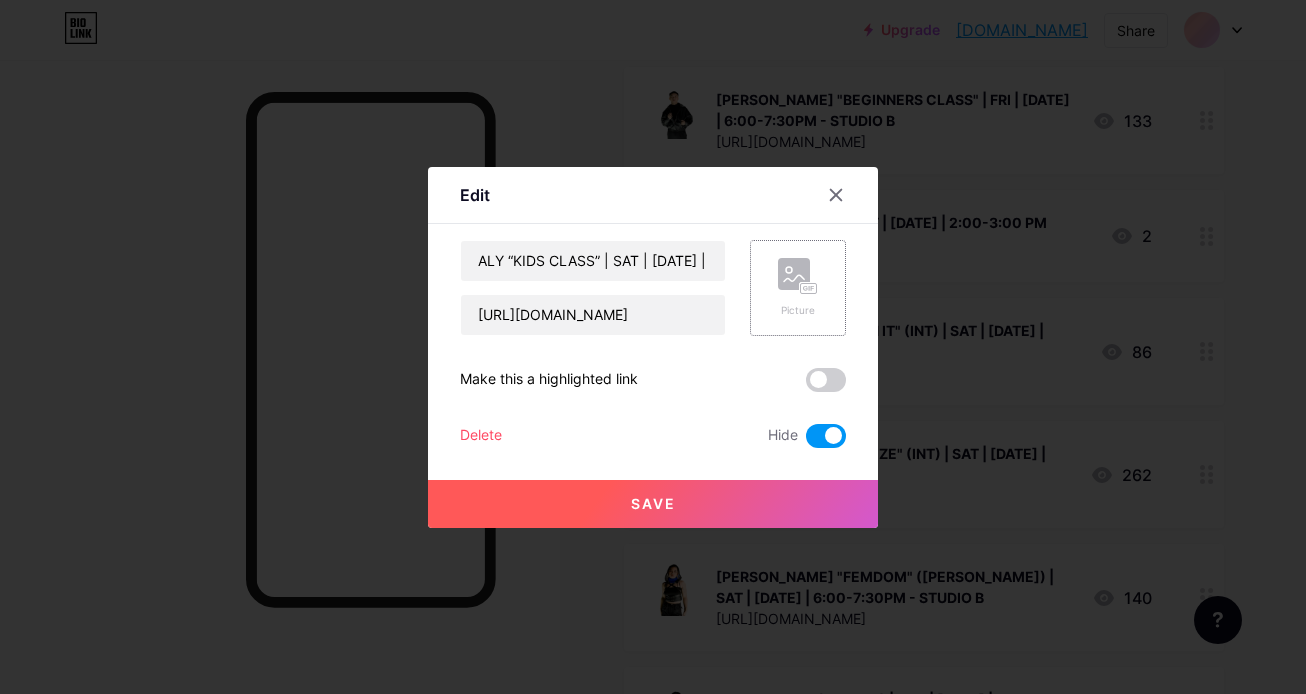 click on "Save" at bounding box center [653, 504] 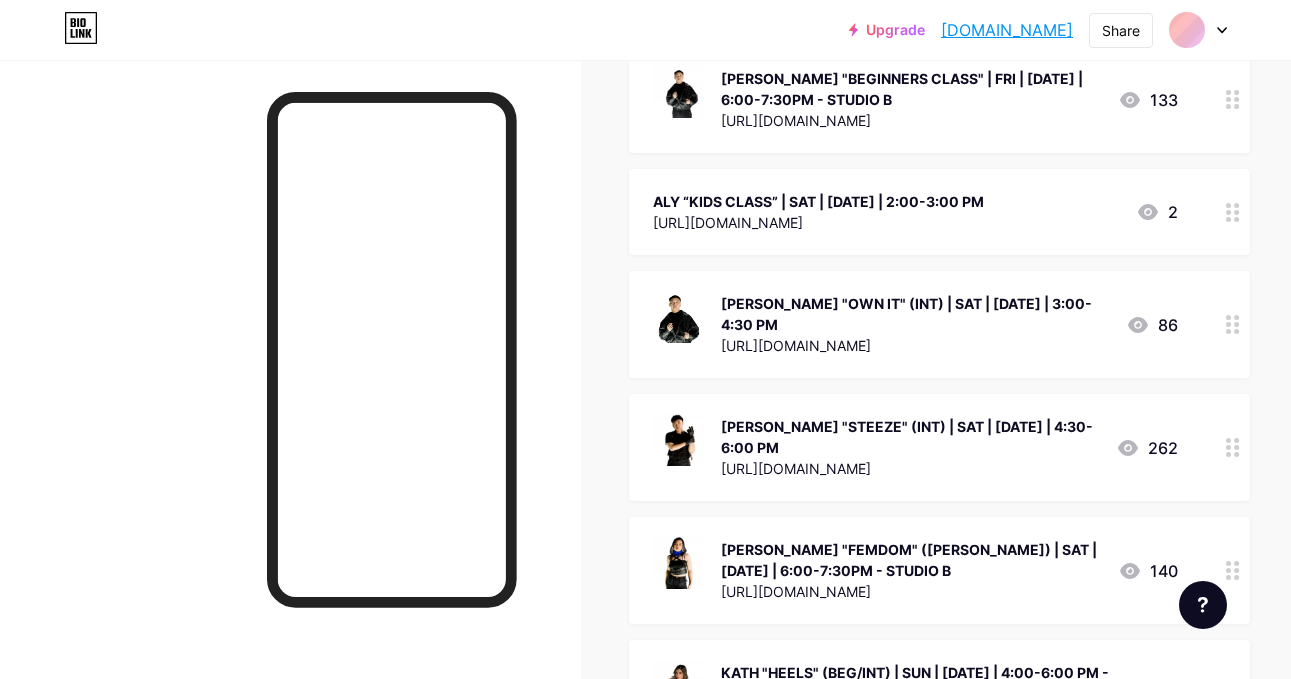 click 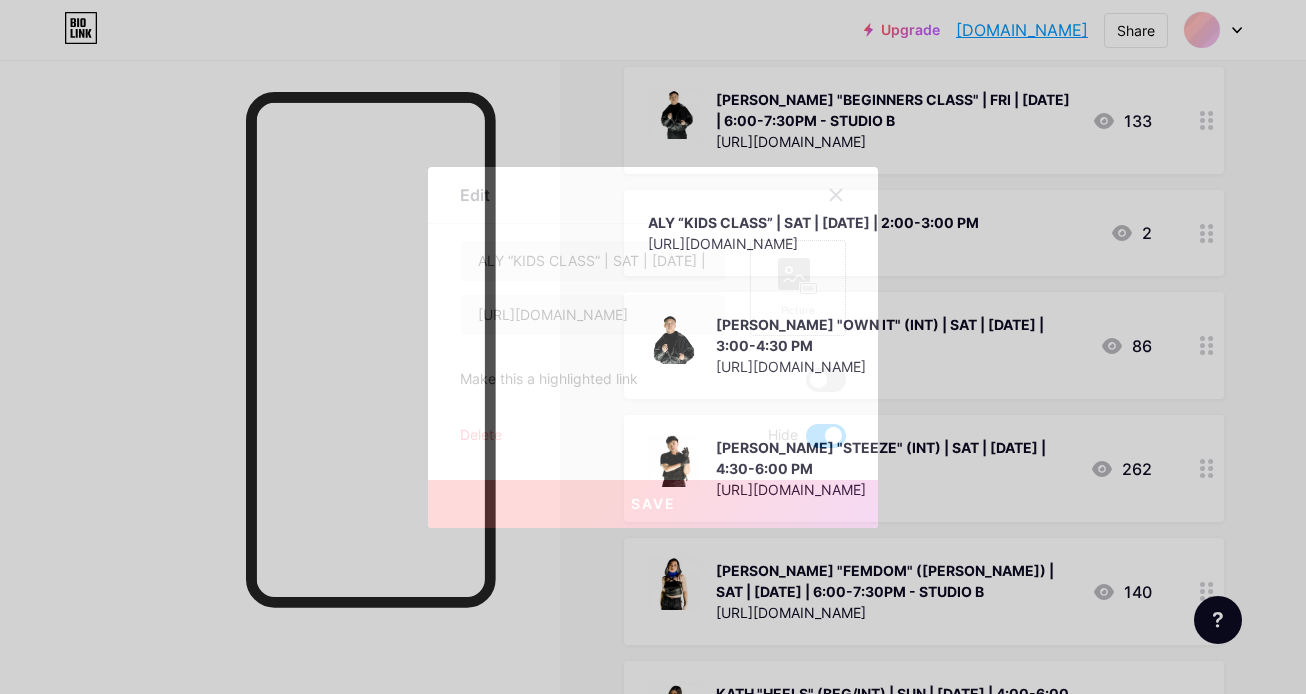 click 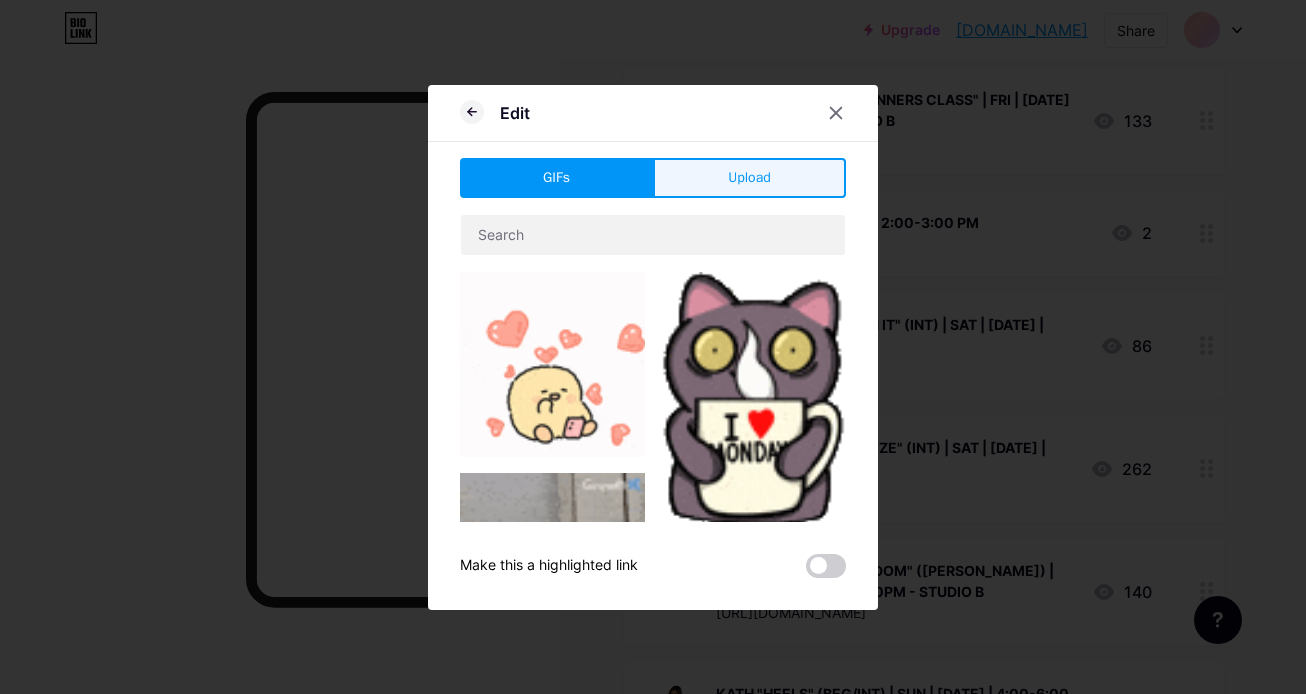 click on "Upload" at bounding box center [749, 178] 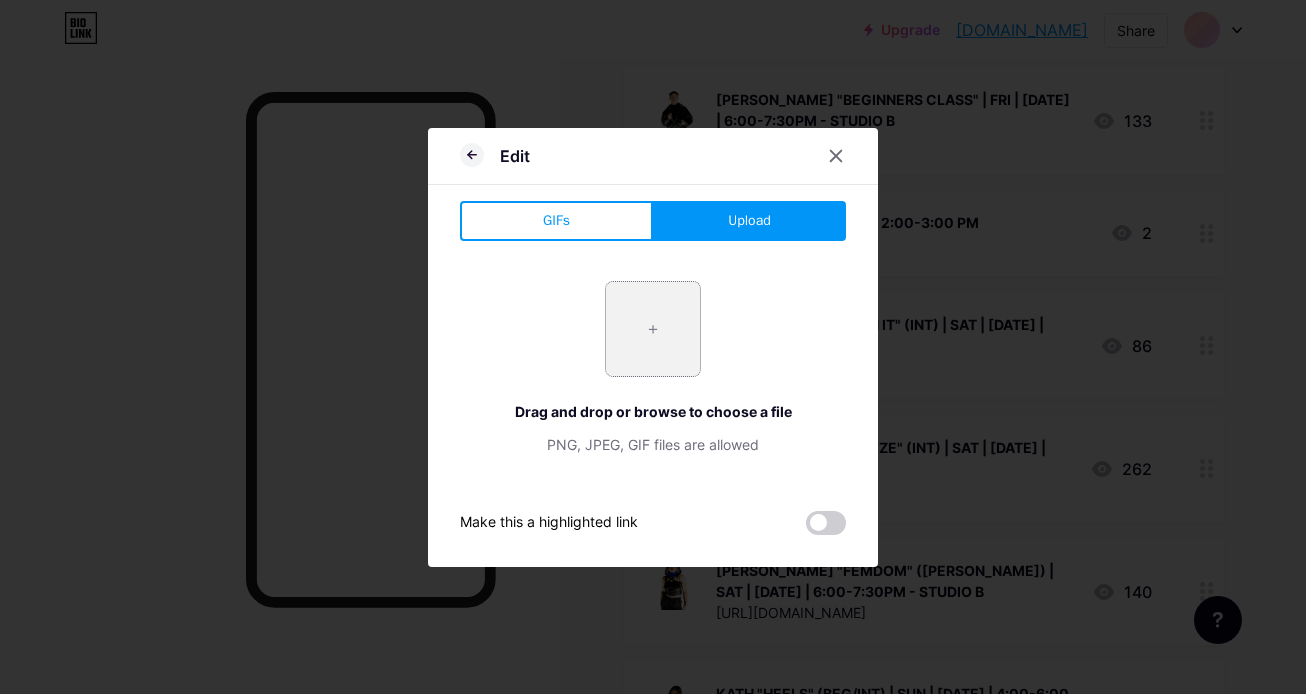 click at bounding box center [653, 329] 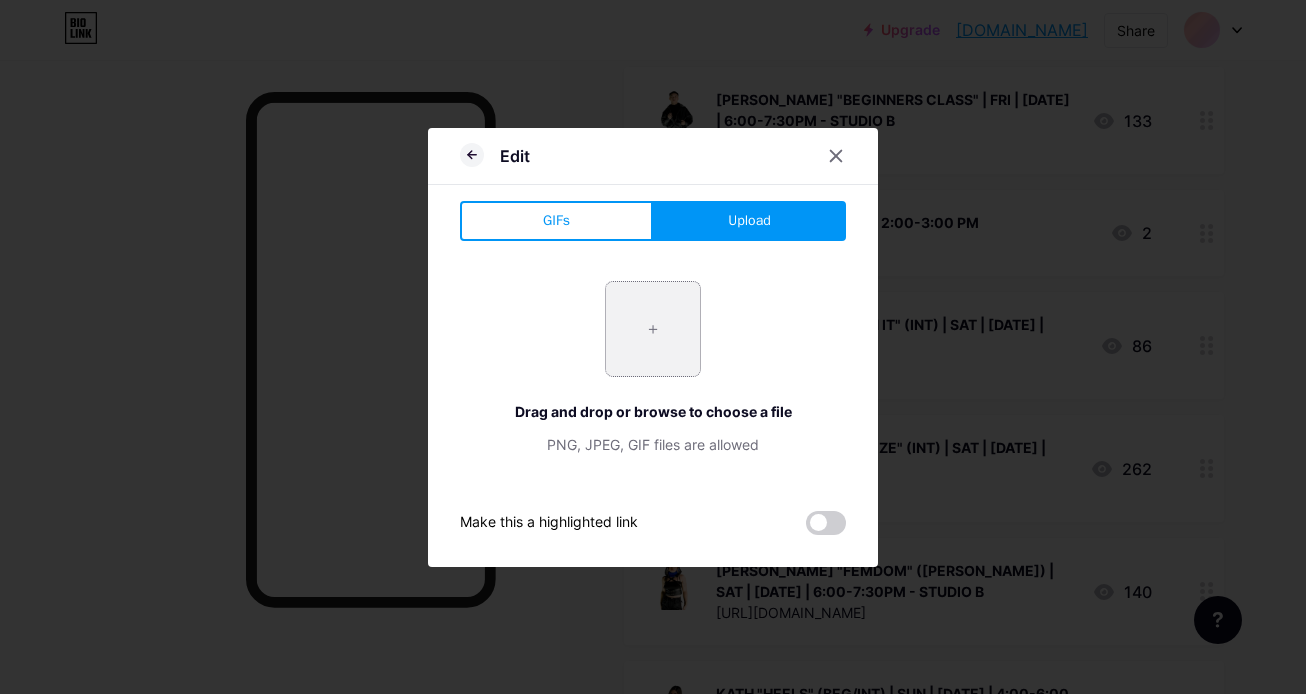 type on "C:\fakepath\29.png" 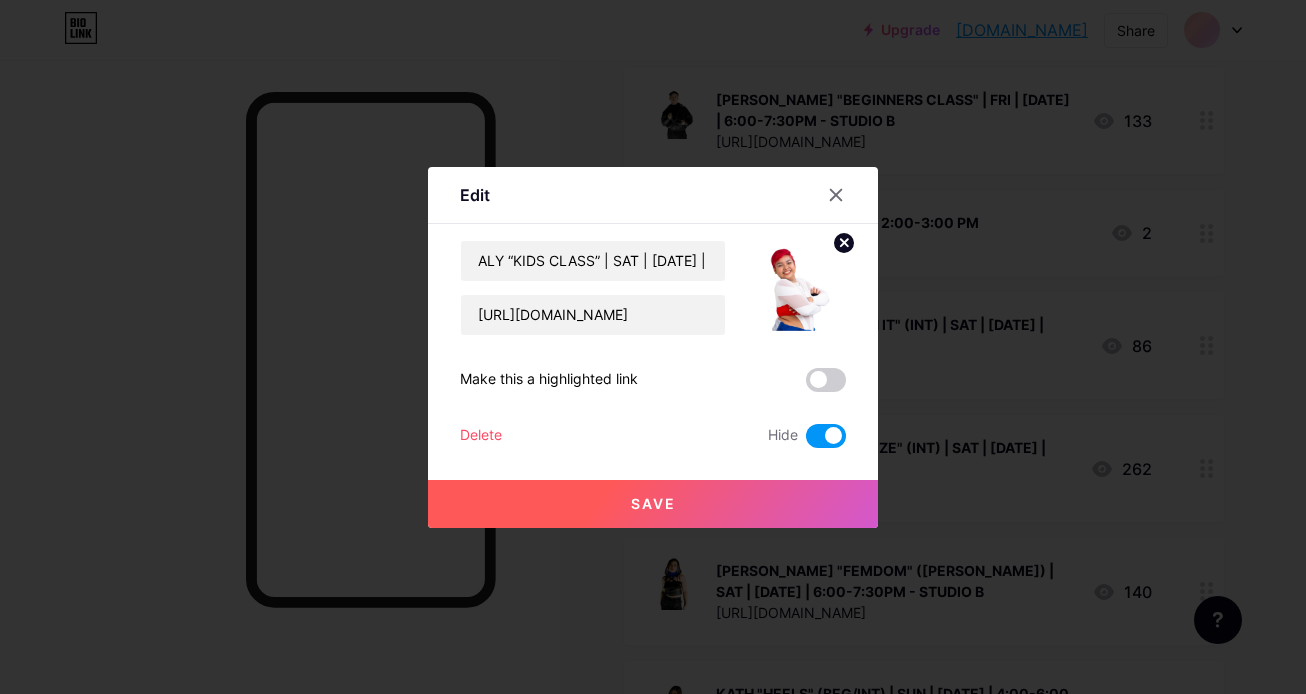 click on "Save" at bounding box center [653, 504] 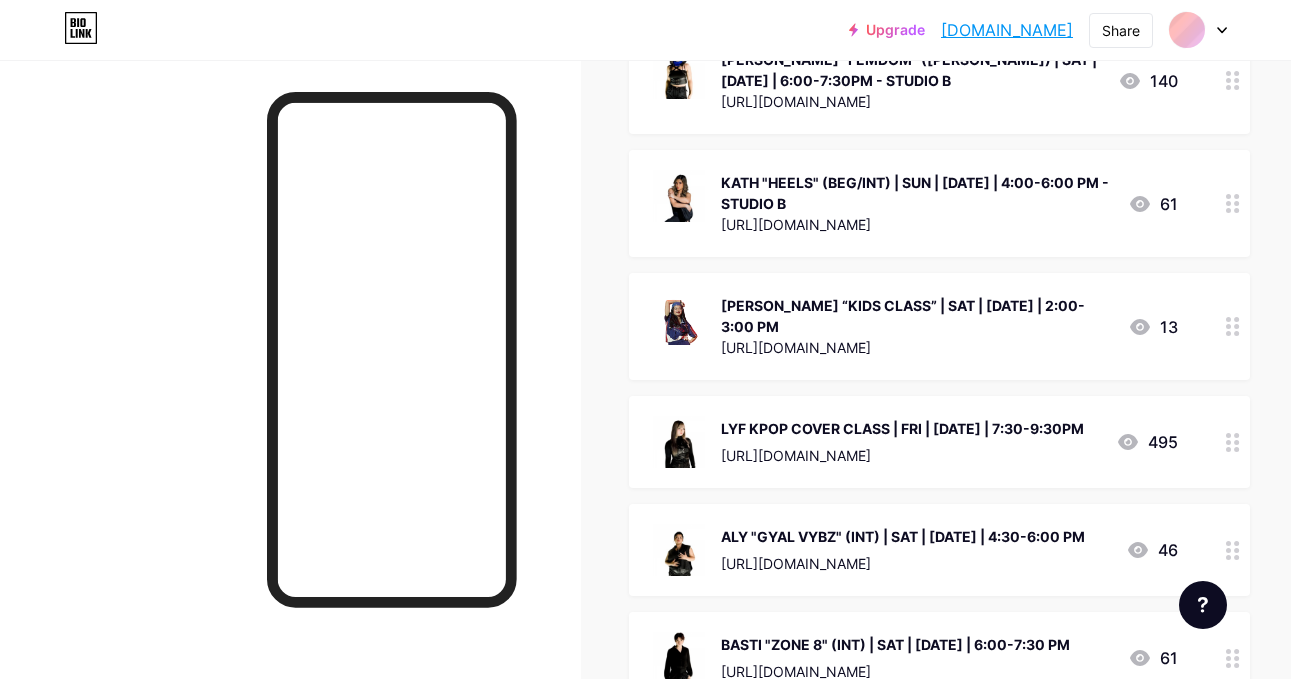 scroll, scrollTop: 2884, scrollLeft: 0, axis: vertical 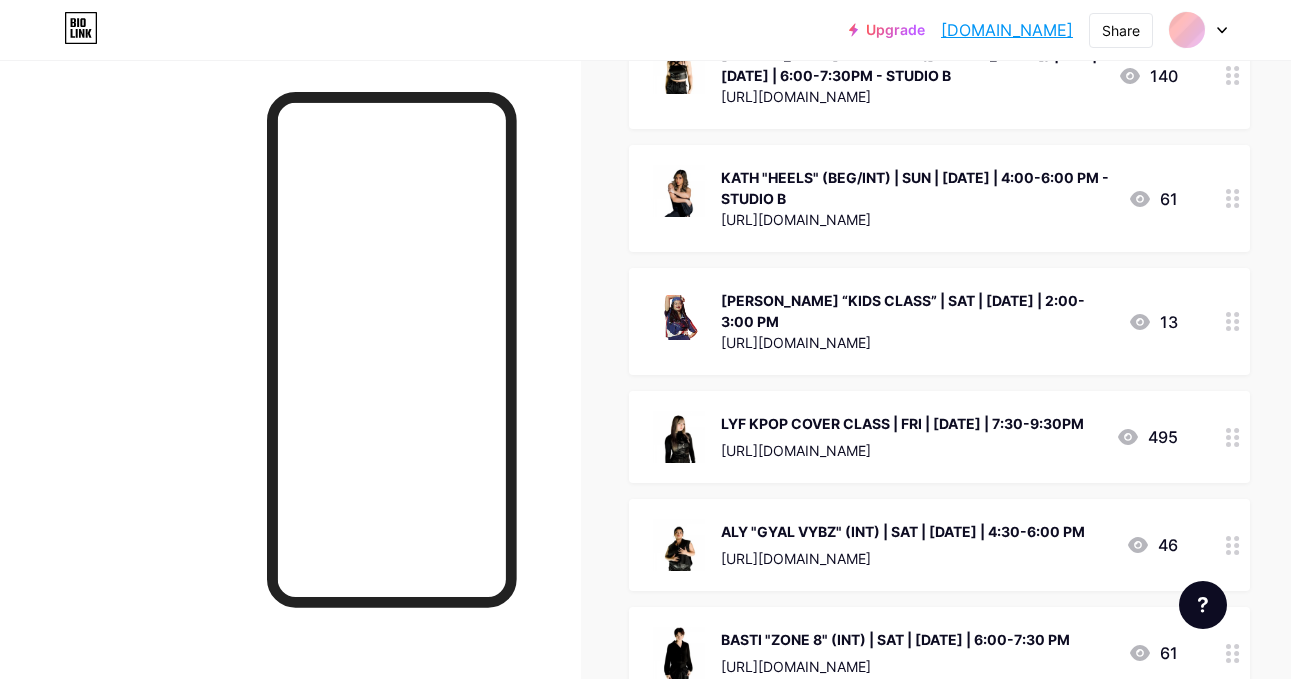 click on "KATH "HEELS" (BEG/INT) | SUN | [DATE] | 4:00-6:00 PM - STUDIO B" at bounding box center [916, 188] 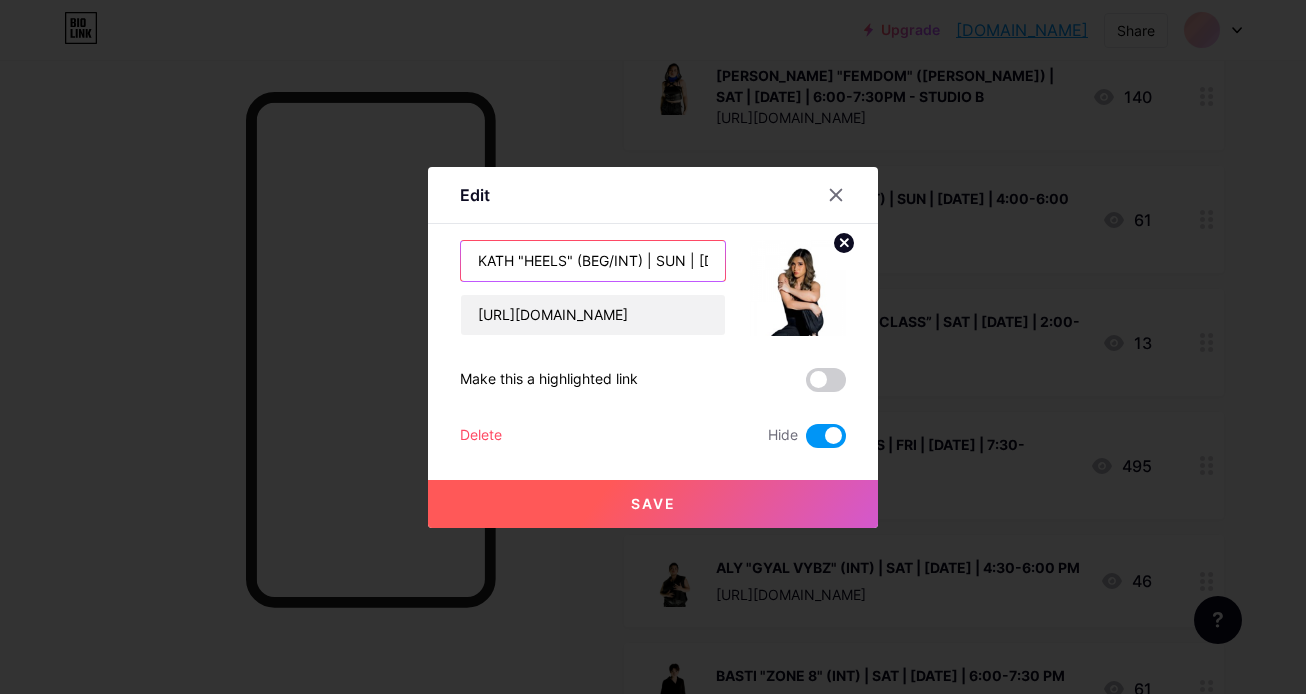 click on "KATH "HEELS" (BEG/INT) | SUN | [DATE] | 4:00-6:00 PM - STUDIO B" at bounding box center (593, 261) 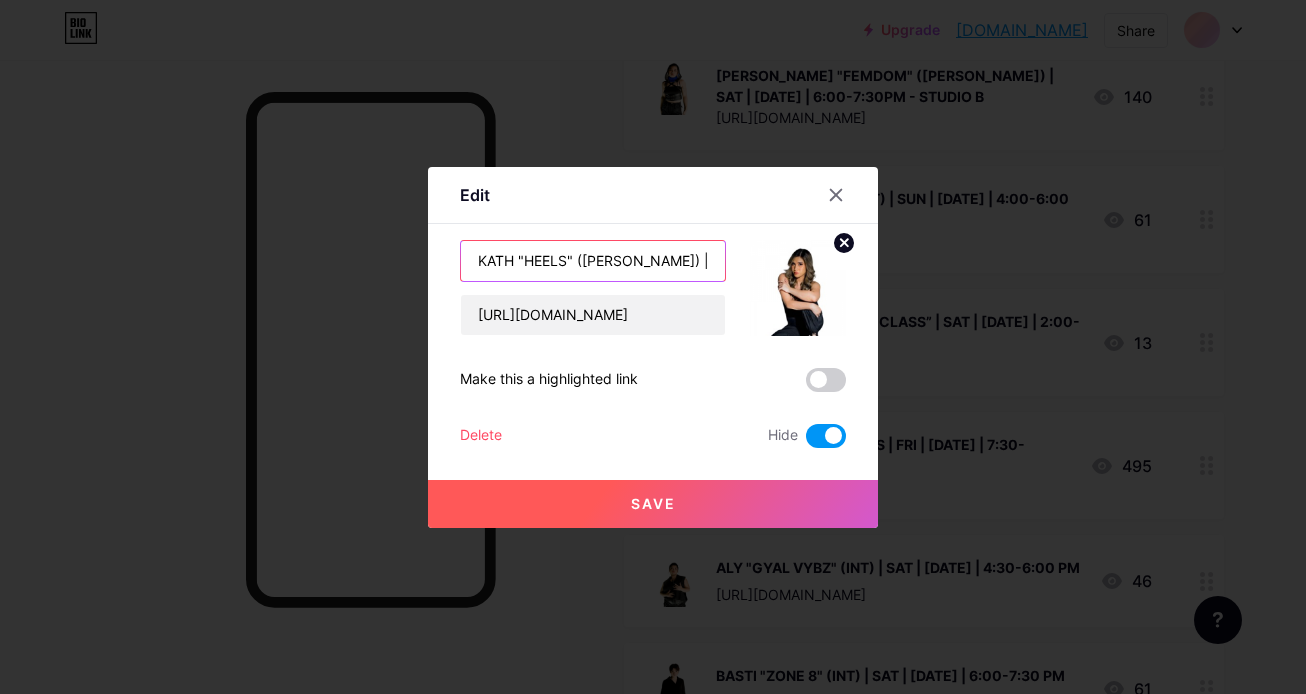 type on "KATH "HEELS" (BEG) | SUN | JUL 20 | 4:00-6:00 PM - STUDIO B" 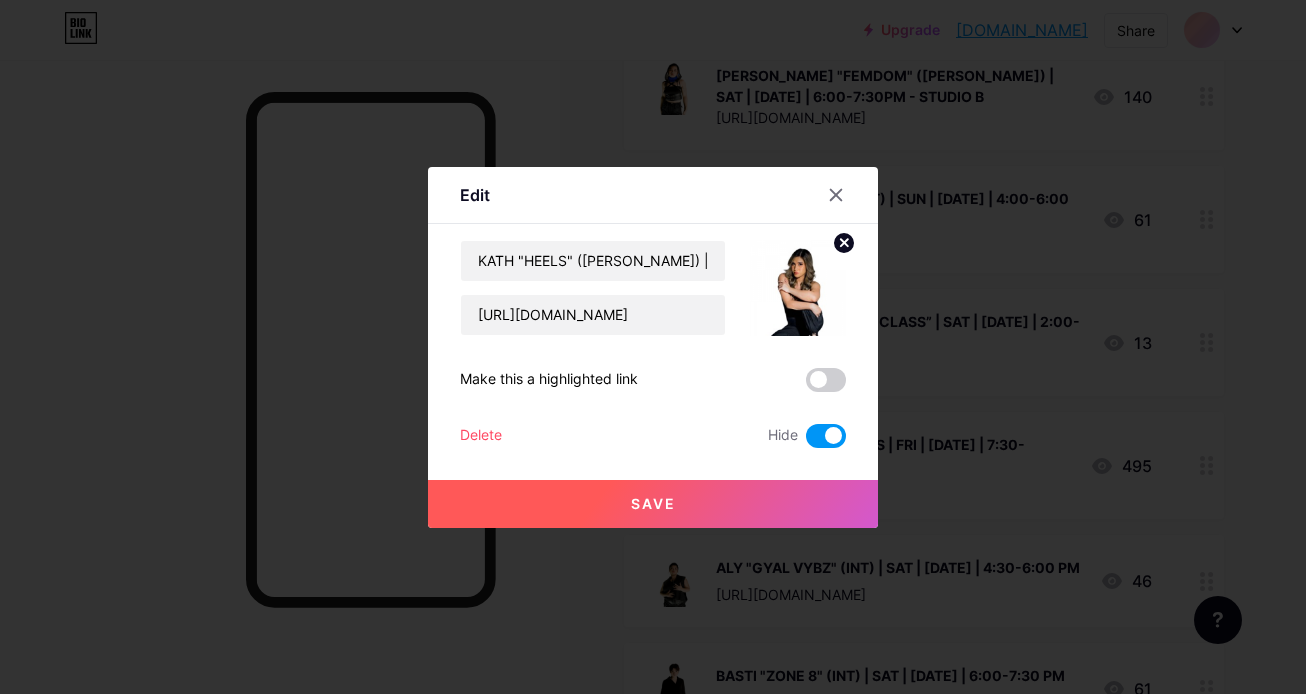 click on "Save" at bounding box center [653, 504] 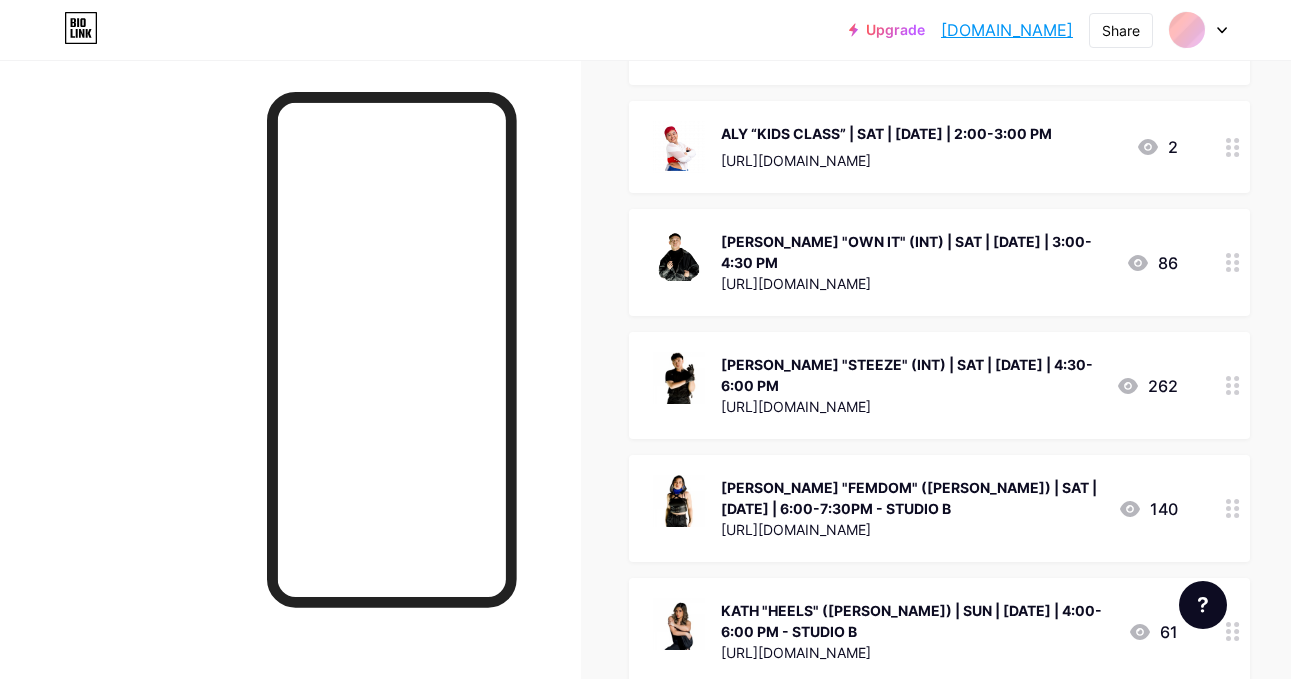 scroll, scrollTop: 2453, scrollLeft: 0, axis: vertical 